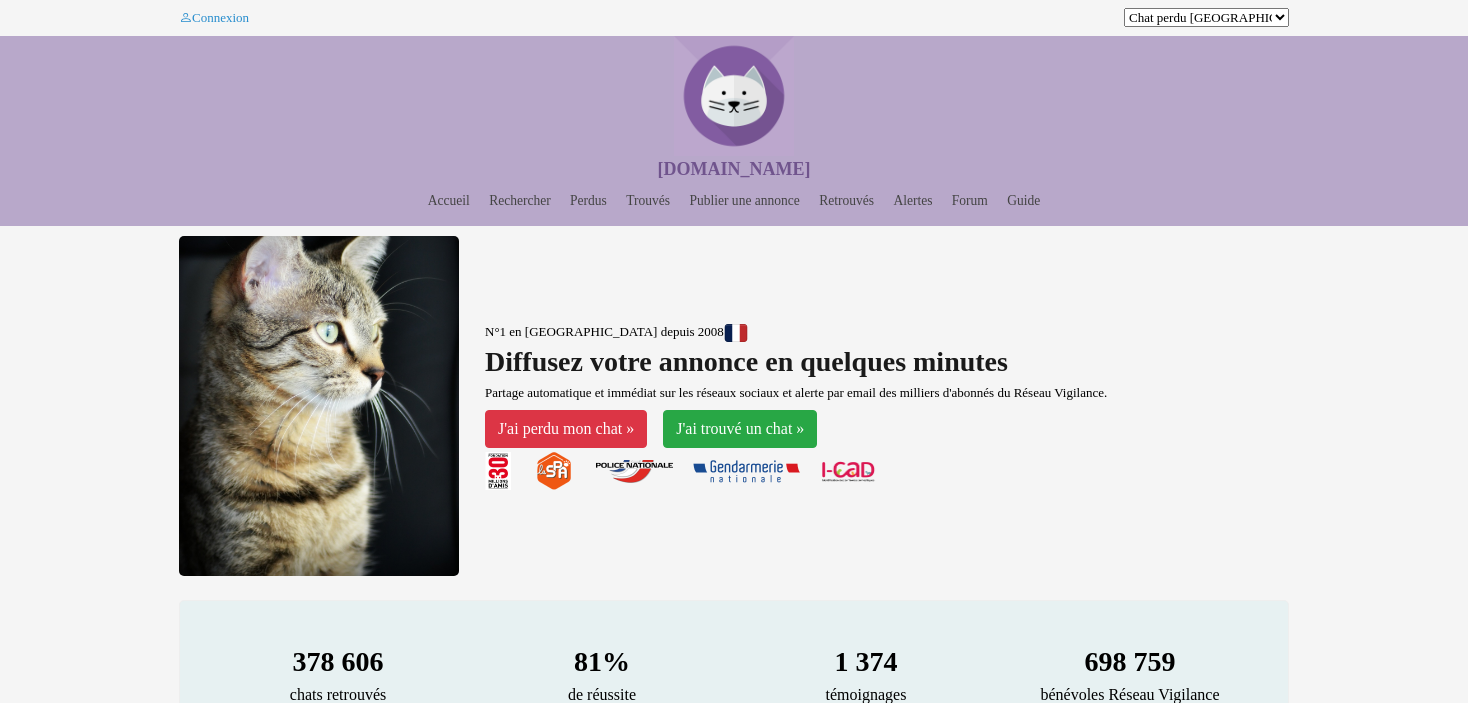 scroll, scrollTop: 0, scrollLeft: 0, axis: both 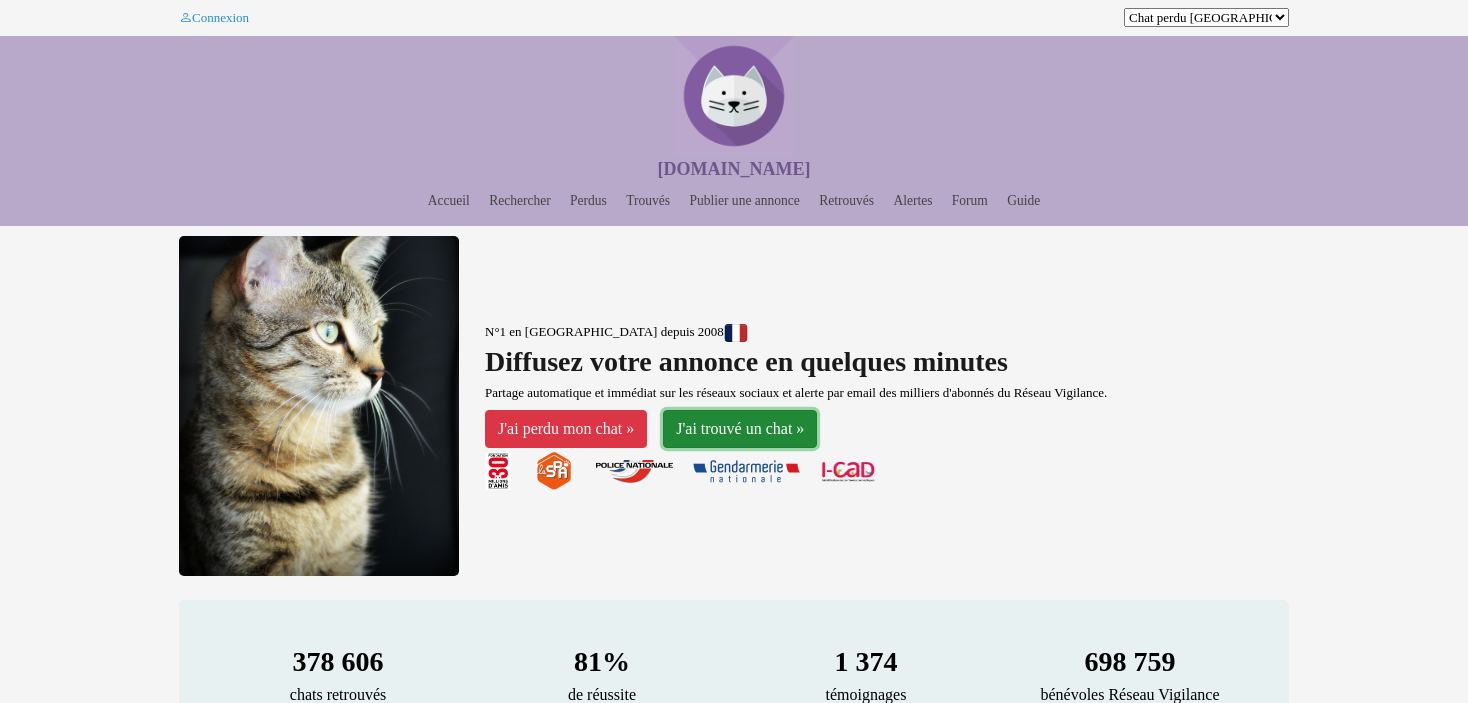 click on "J'ai trouvé un chat »" at bounding box center (740, 429) 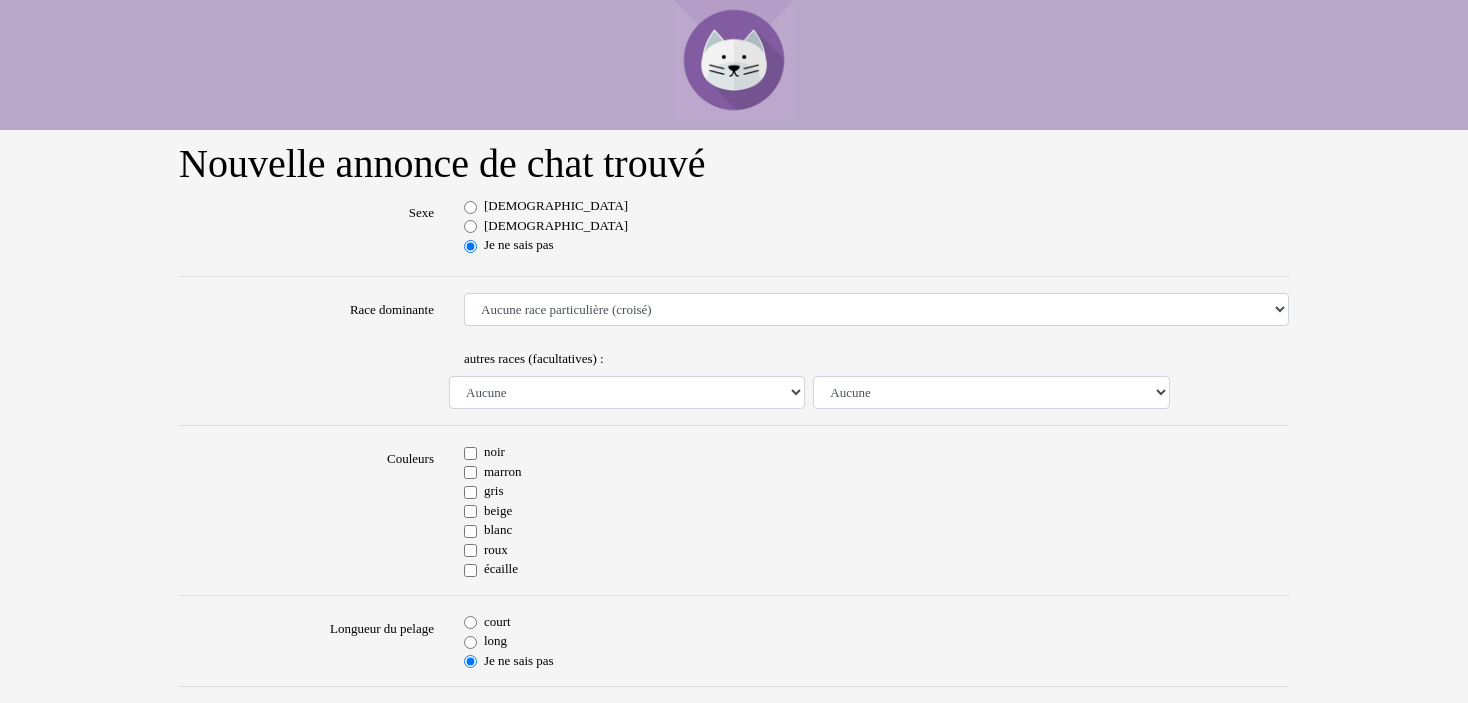 scroll, scrollTop: 0, scrollLeft: 0, axis: both 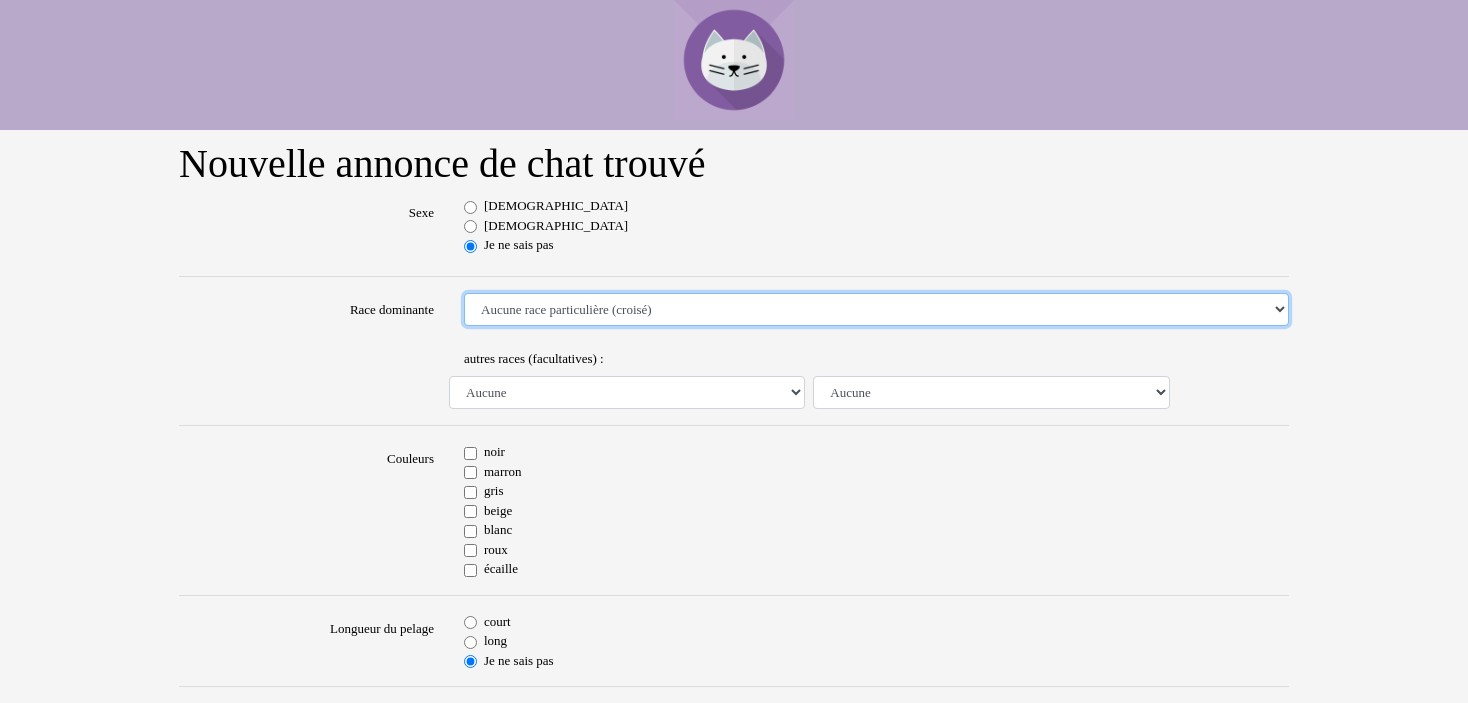 click on "Aucune race particulière (croisé)
Abyssin Américain à poil dur American Bobtail American Shorthair Angora Turc Balinais Bengal Bleu Russe Bombay British Shorthair Burmese Chartreux Chat de gouttière Chat des bois Norvégiens Chat du Sri Lanka Chat sacré de Birmanie Commun Cornish rex Devon rex Européen Exotic Shorthair Himalayan Korat Maine Coon Mandarin Norvégien Ocicat Oriental Persan Ragdoll Rex Selkirk Scottish Fold Siamois Sibérien Somali Sphynx" at bounding box center (876, 310) 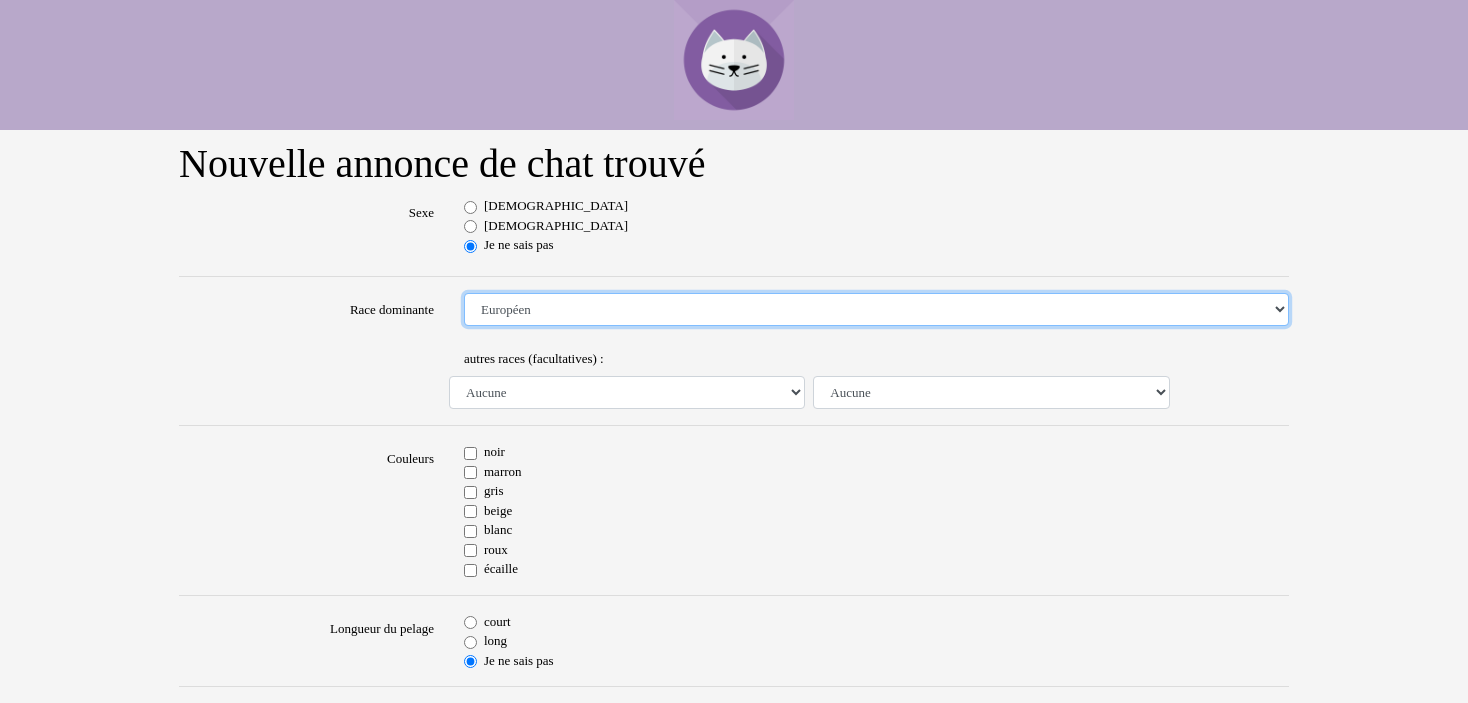 scroll, scrollTop: 100, scrollLeft: 0, axis: vertical 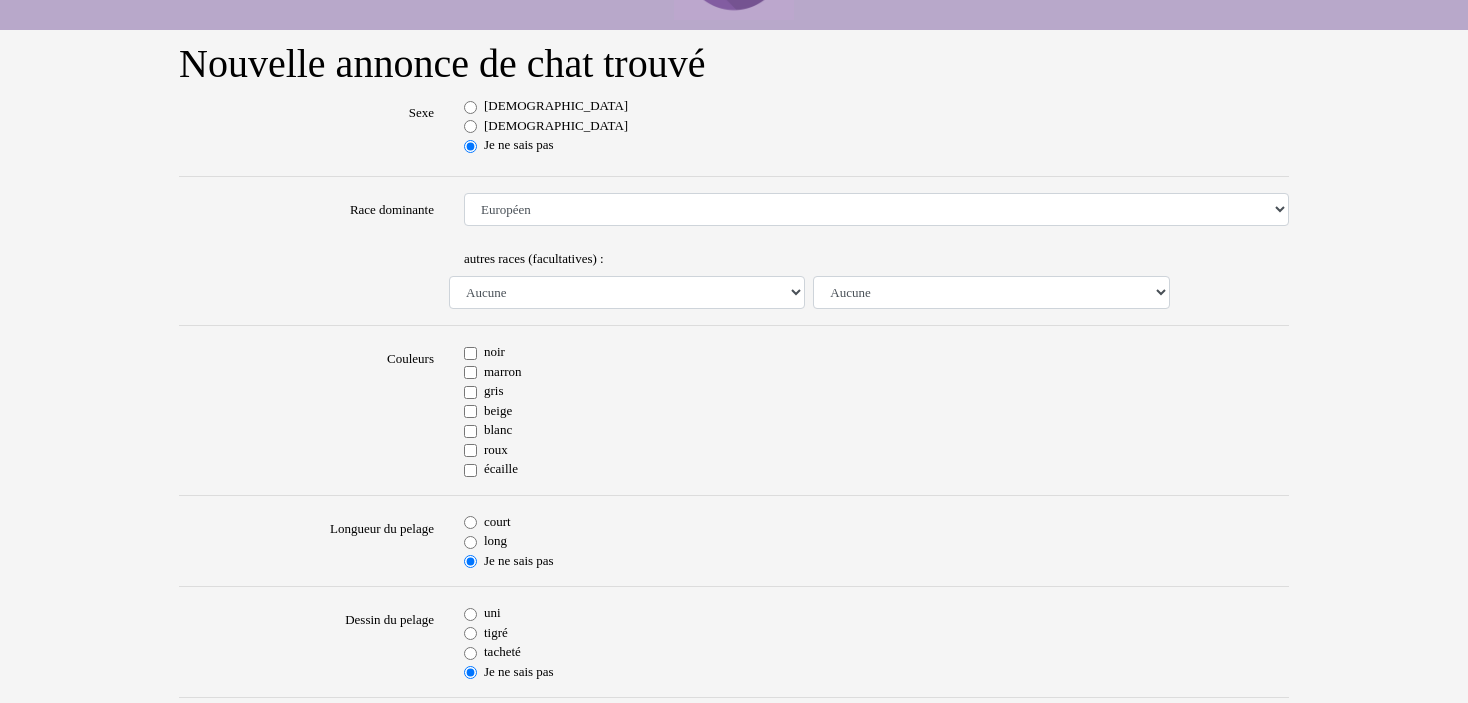 click on "court" at bounding box center (470, 522) 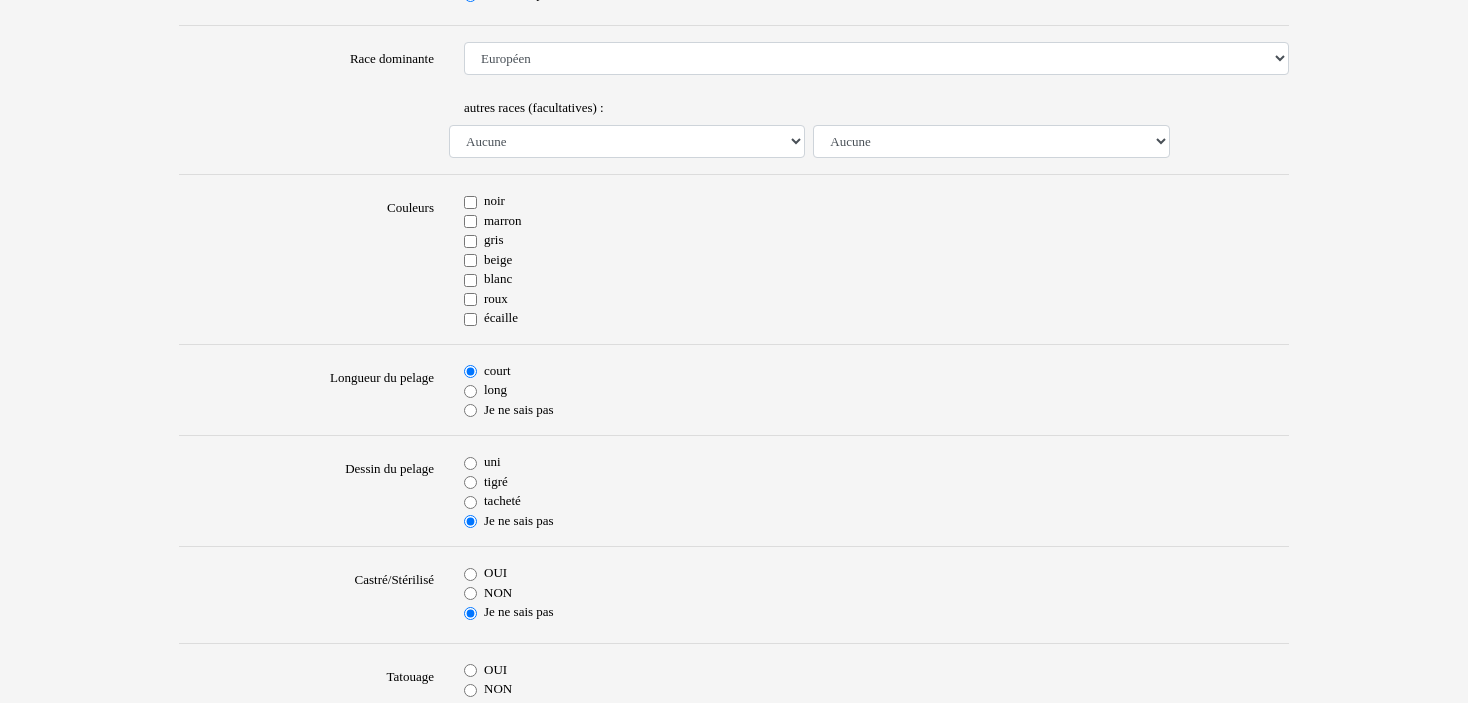 scroll, scrollTop: 300, scrollLeft: 0, axis: vertical 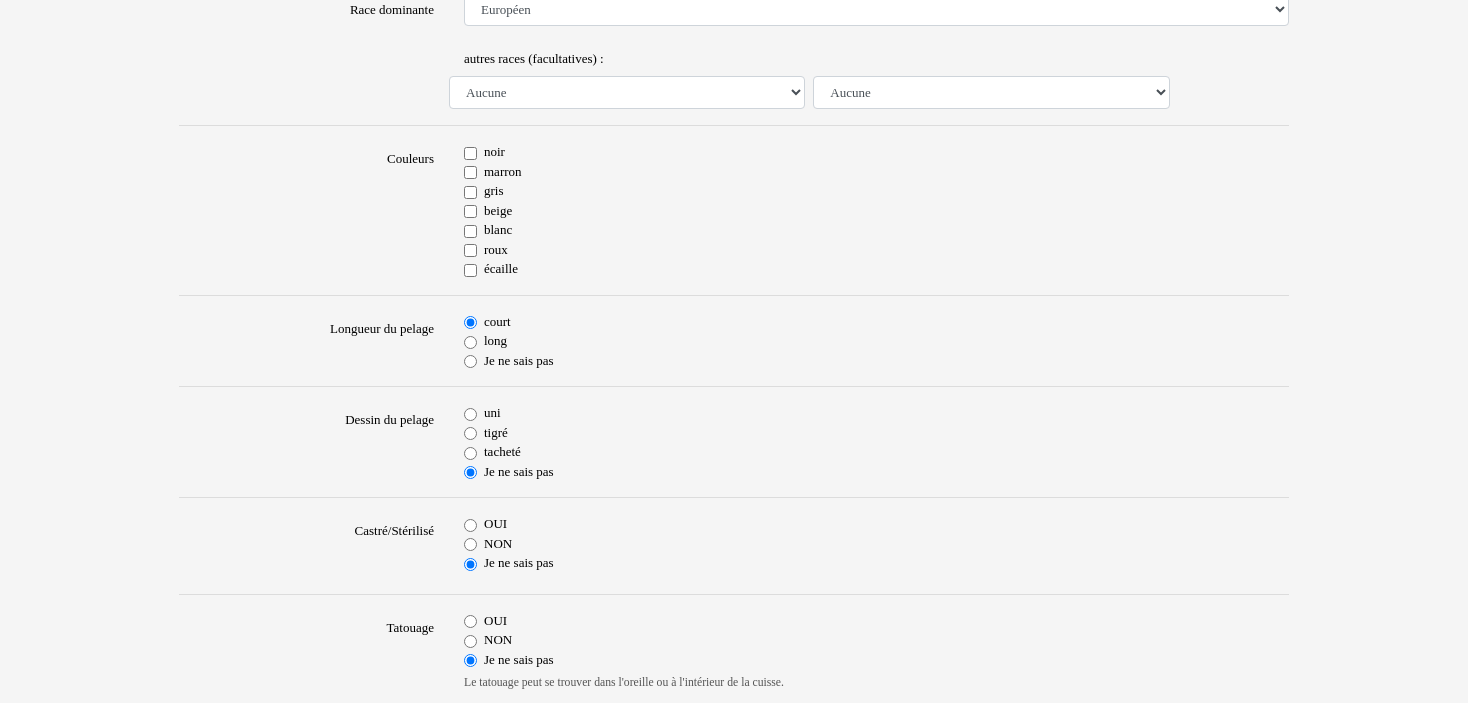 click on "tigré" at bounding box center [470, 433] 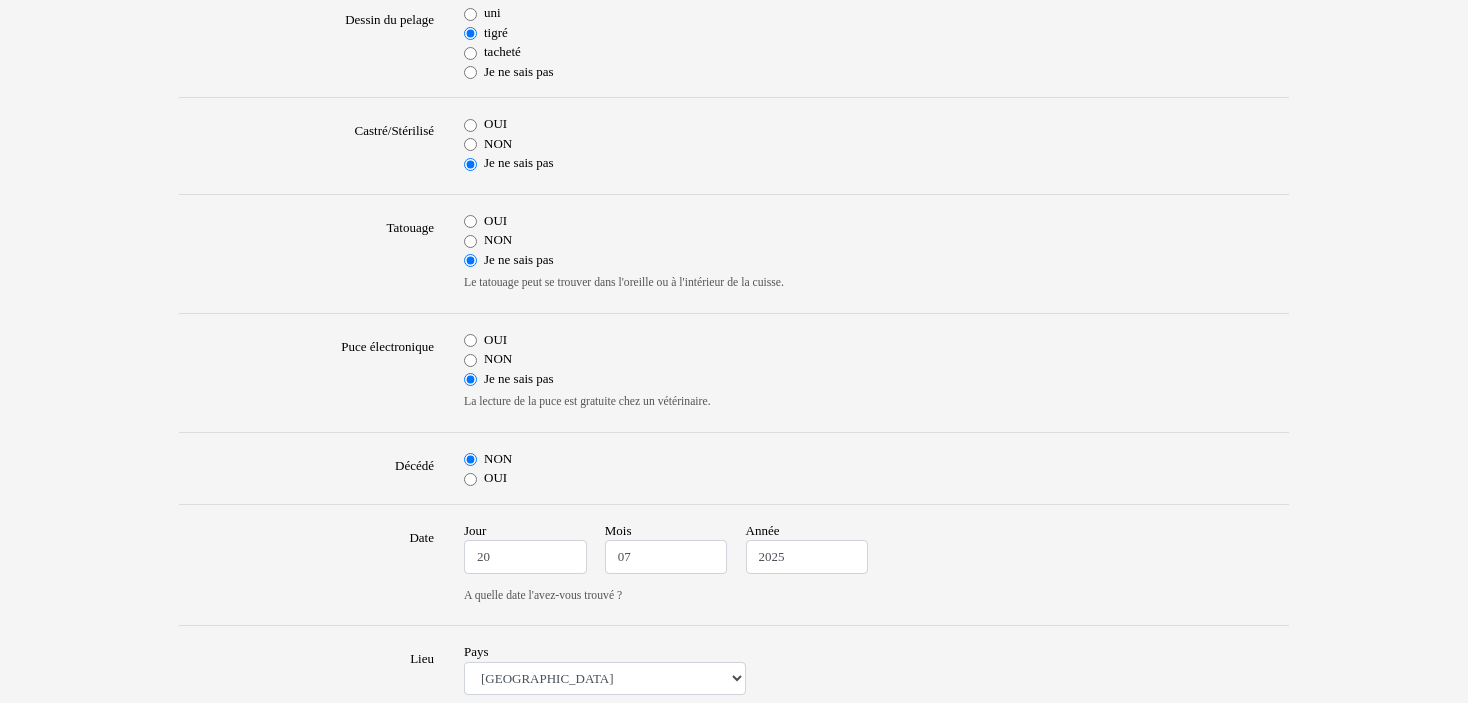 scroll, scrollTop: 800, scrollLeft: 0, axis: vertical 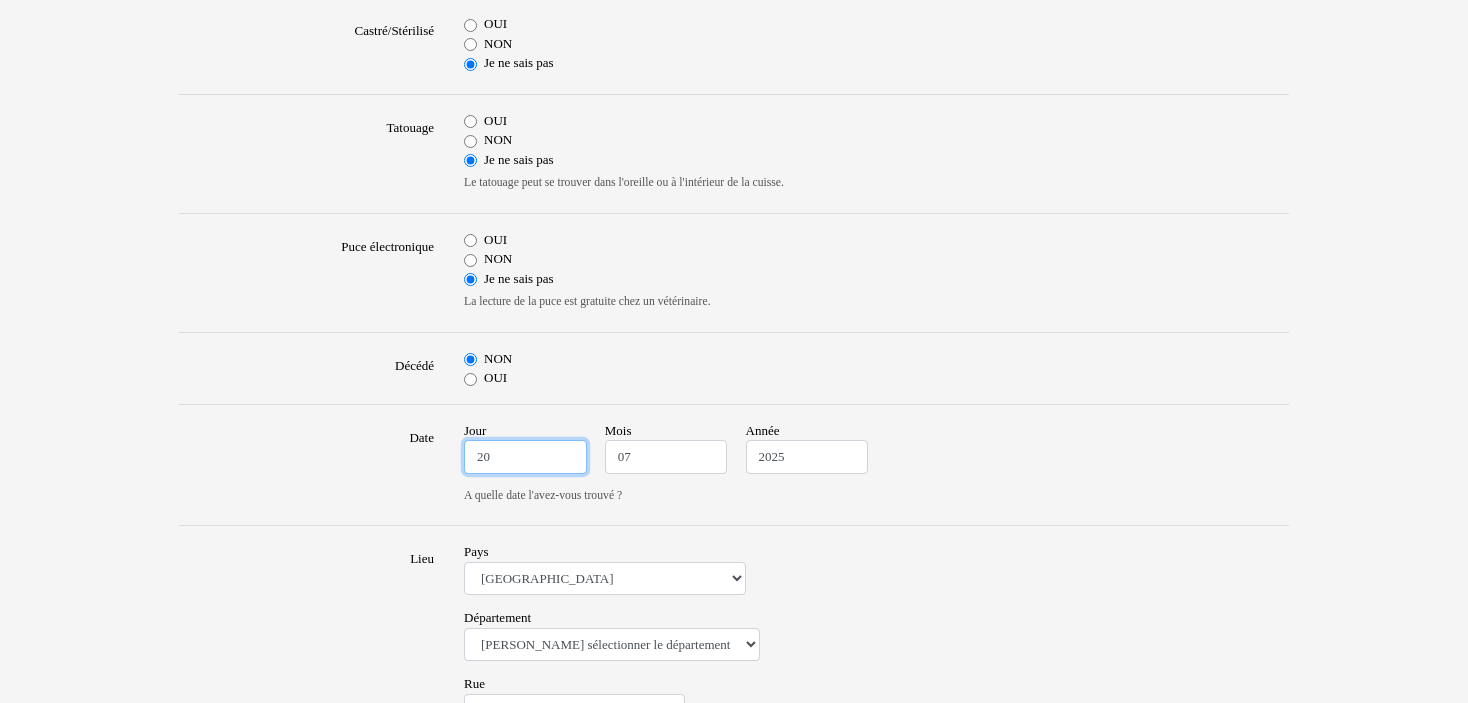 click on "20" at bounding box center (525, 457) 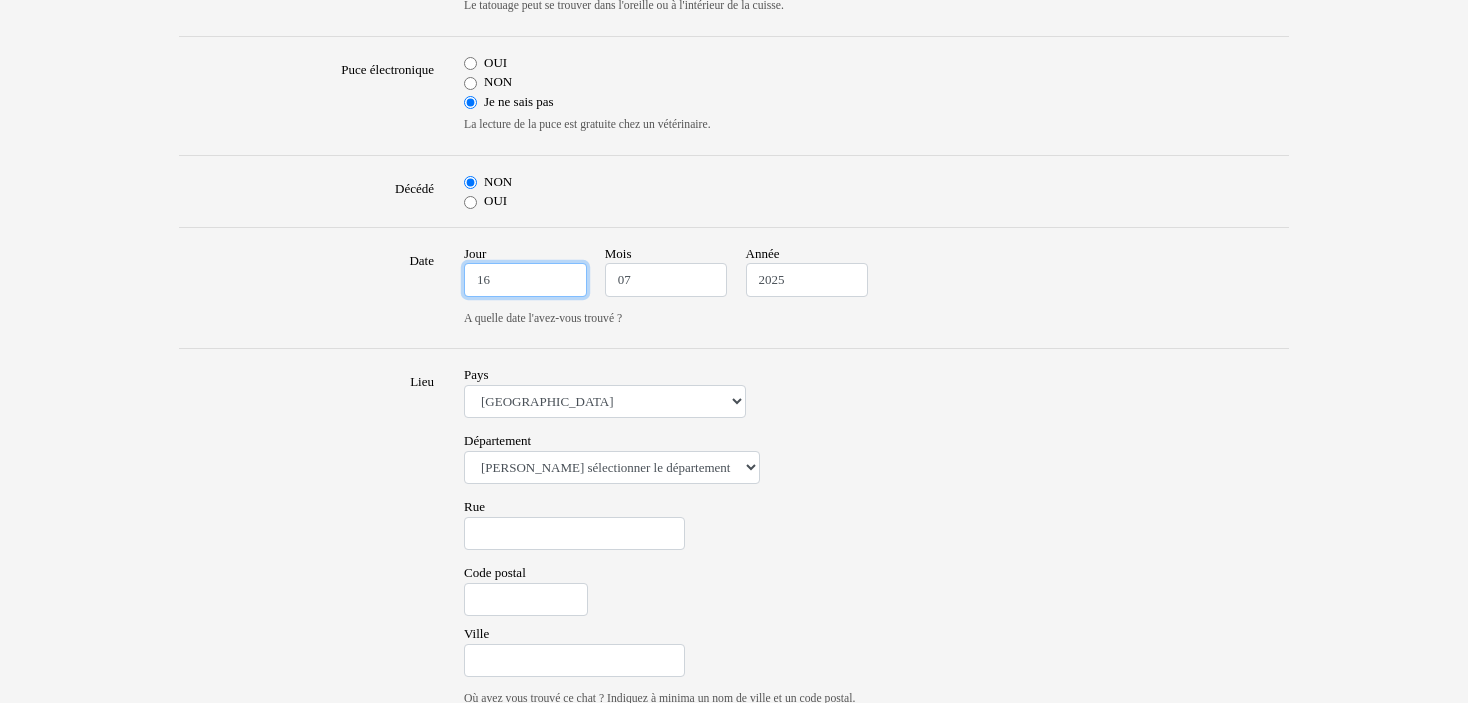 scroll, scrollTop: 1000, scrollLeft: 0, axis: vertical 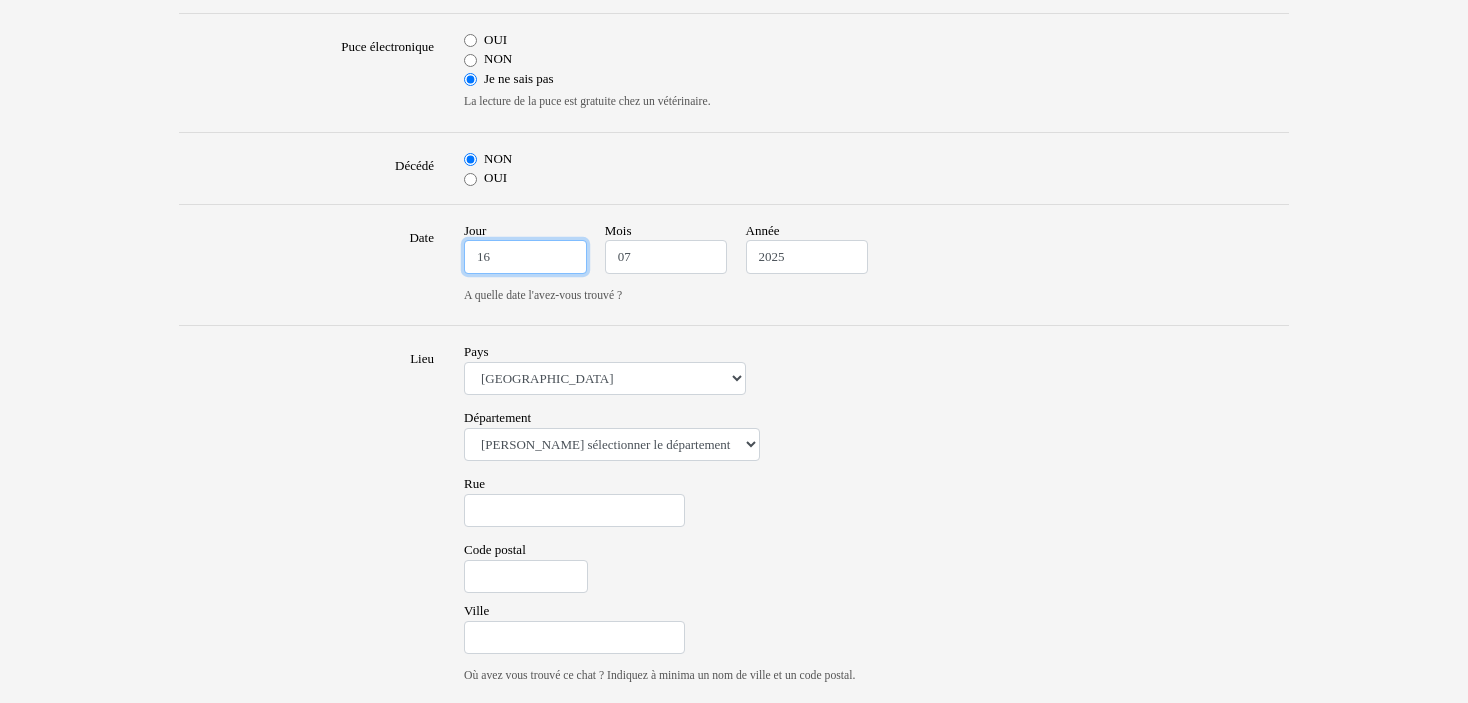 type on "16" 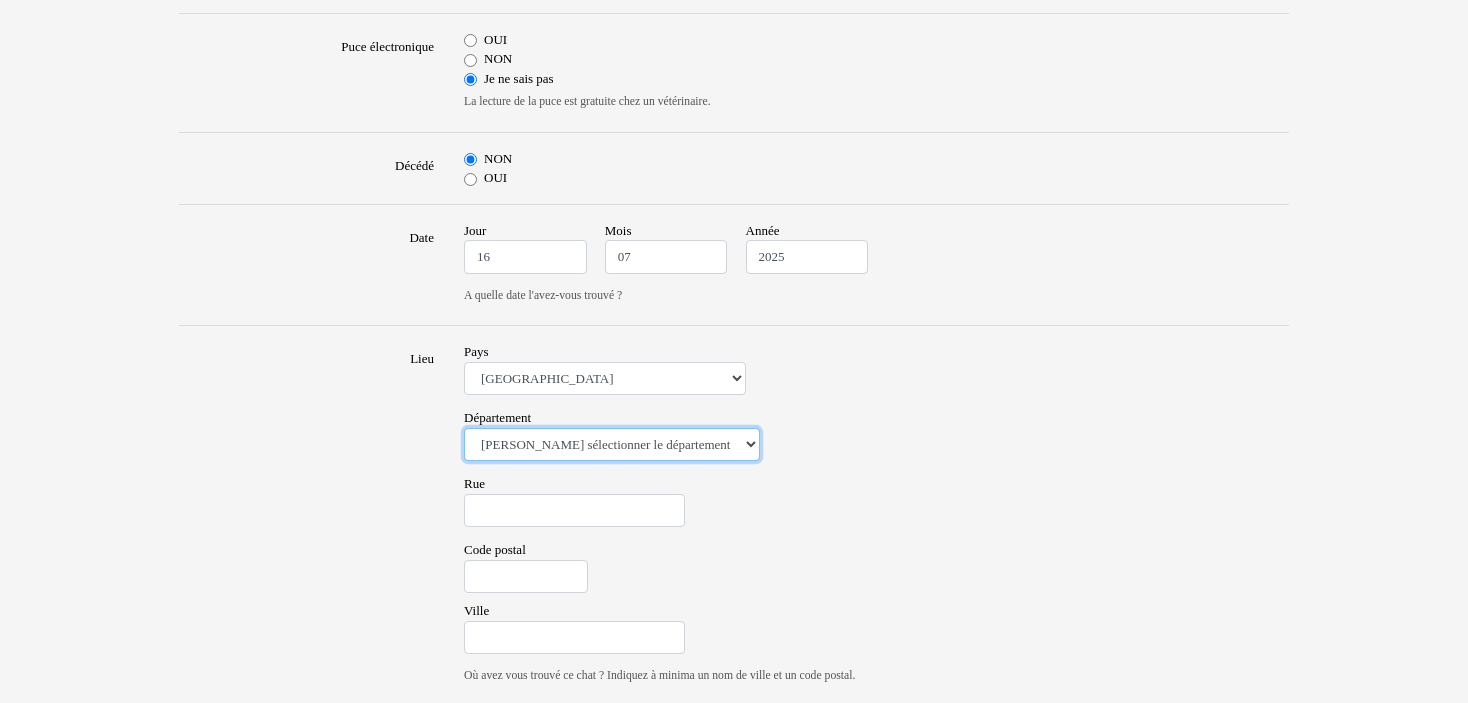 click on "Veuillez sélectionner le département 01 - Ain 02 - Aisne 03 - Allier 04 - Alpes de Hautes-Provence 05 - Hautes-Alpes 06 - Alpes-Maritimes 07 - Ardèche 08 - Ardennes 09 - Ariege 10 - Aube 11 - Aude 12 - Aveyron 13 - Bouches-Du-Rhône 14 - Calvados 15 - Cantal 16 - Charente 17 - Charente-Maritime 18 - Cher 19 - Correze 20 - Corse 21 - Cote-d'Or 22 - Côtes d'Armor 23 - Creuse 24 - Dordogne 25 - Doubs 26 - Drôme 27 - Eure 28 - Eure-et-Loir 29 - Finistere 30 - Gard 31 - Haute-Garonne 32 - Gers 33 - Gironde 34 - Hérault 35 - Ille-et-Vilaine 36 - Indre 37 - Indre-et-Loire 38 - Isère 39 - Jura 40 - Landes 41 - Loir-et-Cher 42 - Loire 43 - Haute-Loire 44 - Loire-Atlantique 45 - Loiret 46 - Lot 47 - Lot-et-Garonne 48 - Lozère 49 - Maine-et-Loire 50 - Manche 51 - Marne 52 - Haute-Marne 53 - Mayenne 54 - Meurthe-et-Moselle 55 - Meuse 56 - Morbihan 57 - Moselle 58 - Nièvre 59 - Nord 60 - Oise 61 - Orne 62 - Pas-de-Calais 63 - Puy-de-Dôme 64 - Pyrénées-Atlantiques 65 - Hautes-Pyrénées 67 - Bas-Rhin 75 - Paris" at bounding box center (612, 445) 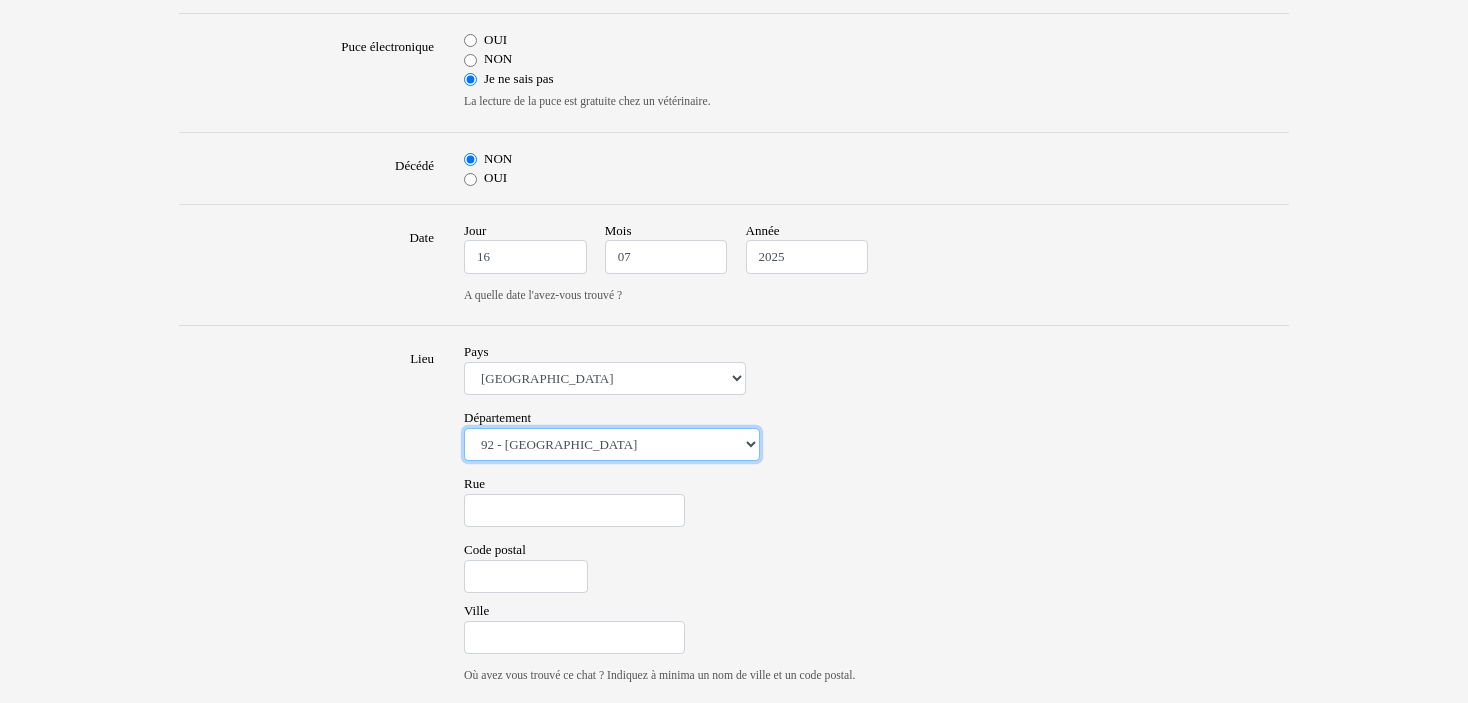 click on "Veuillez sélectionner le département 01 - Ain 02 - Aisne 03 - Allier 04 - Alpes de Hautes-Provence 05 - Hautes-Alpes 06 - Alpes-Maritimes 07 - Ardèche 08 - Ardennes 09 - Ariege 10 - Aube 11 - Aude 12 - Aveyron 13 - Bouches-Du-Rhône 14 - Calvados 15 - Cantal 16 - Charente 17 - Charente-Maritime 18 - Cher 19 - Correze 20 - Corse 21 - Cote-d'Or 22 - Côtes d'Armor 23 - Creuse 24 - Dordogne 25 - Doubs 26 - Drôme 27 - Eure 28 - Eure-et-Loir 29 - Finistere 30 - Gard 31 - Haute-Garonne 32 - Gers 33 - Gironde 34 - Hérault 35 - Ille-et-Vilaine 36 - Indre 37 - Indre-et-Loire 38 - Isère 39 - Jura 40 - Landes 41 - Loir-et-Cher 42 - Loire 43 - Haute-Loire 44 - Loire-Atlantique 45 - Loiret 46 - Lot 47 - Lot-et-Garonne 48 - Lozère 49 - Maine-et-Loire 50 - Manche 51 - Marne 52 - Haute-Marne 53 - Mayenne 54 - Meurthe-et-Moselle 55 - Meuse 56 - Morbihan 57 - Moselle 58 - Nièvre 59 - Nord 60 - Oise 61 - Orne 62 - Pas-de-Calais 63 - Puy-de-Dôme 64 - Pyrénées-Atlantiques 65 - Hautes-Pyrénées 67 - Bas-Rhin 75 - Paris" at bounding box center (612, 445) 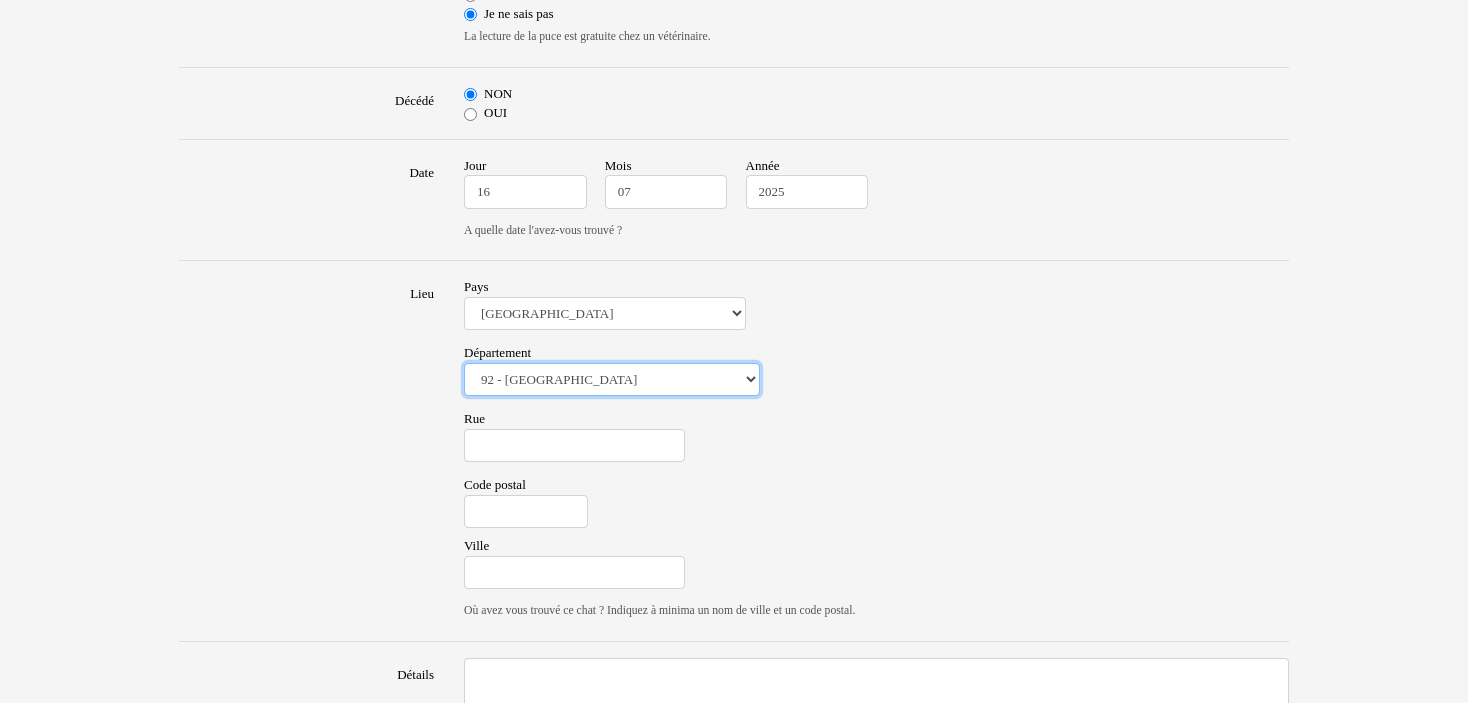 scroll, scrollTop: 1100, scrollLeft: 0, axis: vertical 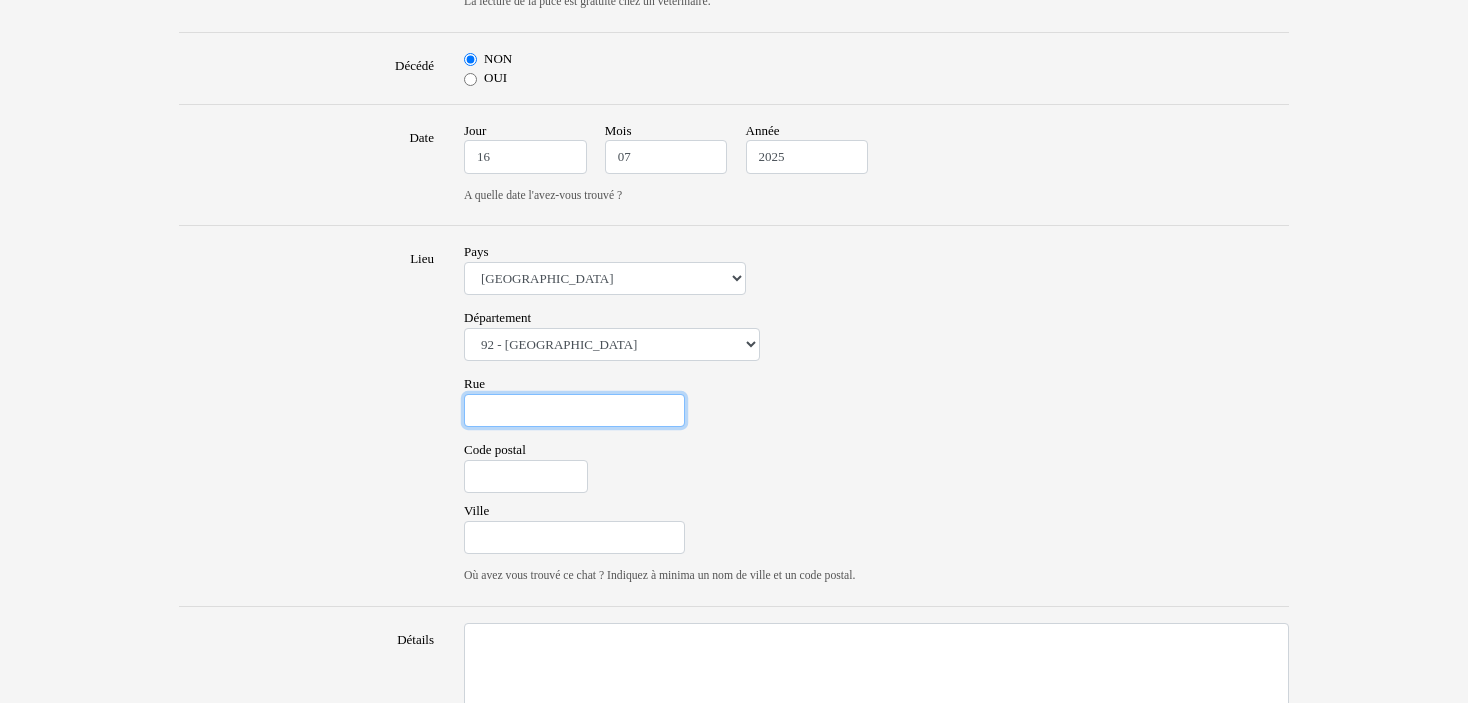 click on "Rue" at bounding box center [574, 411] 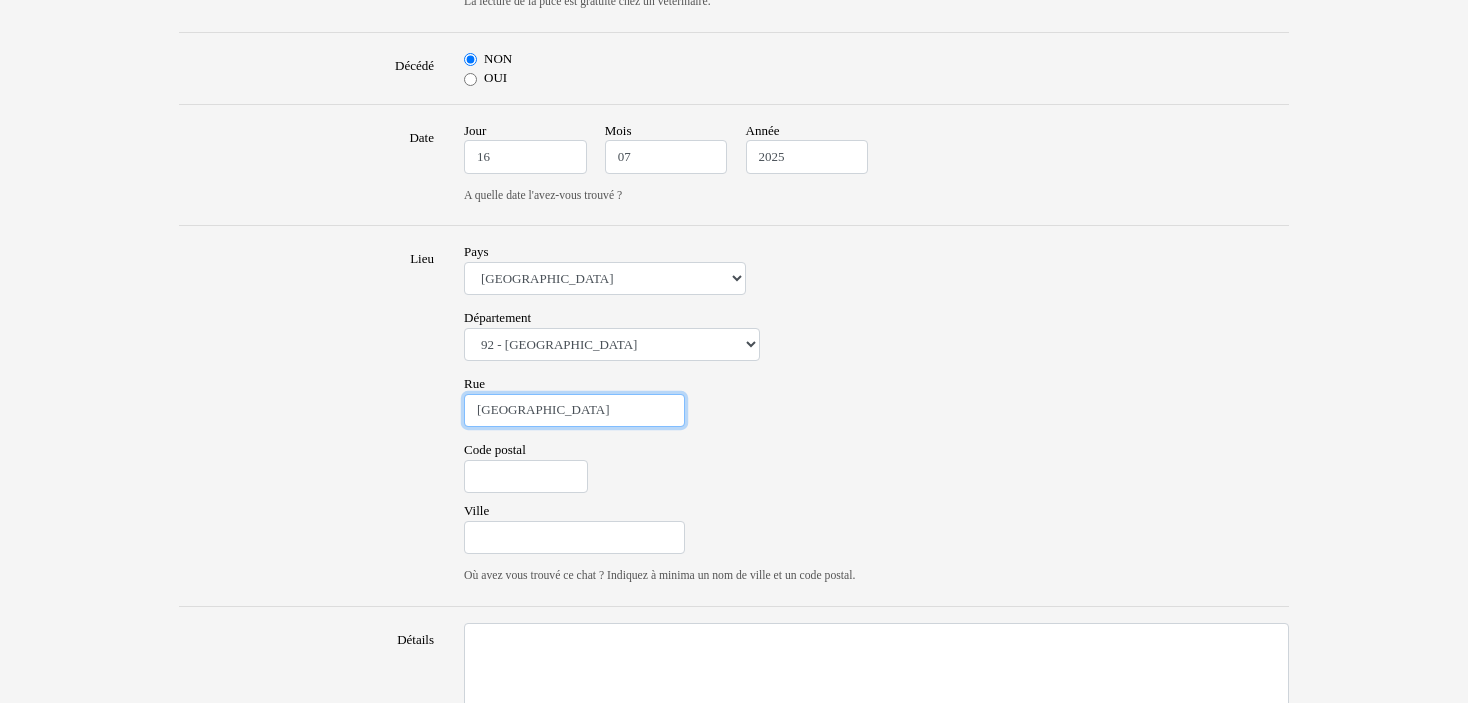 type on "Boulevard du Couchant" 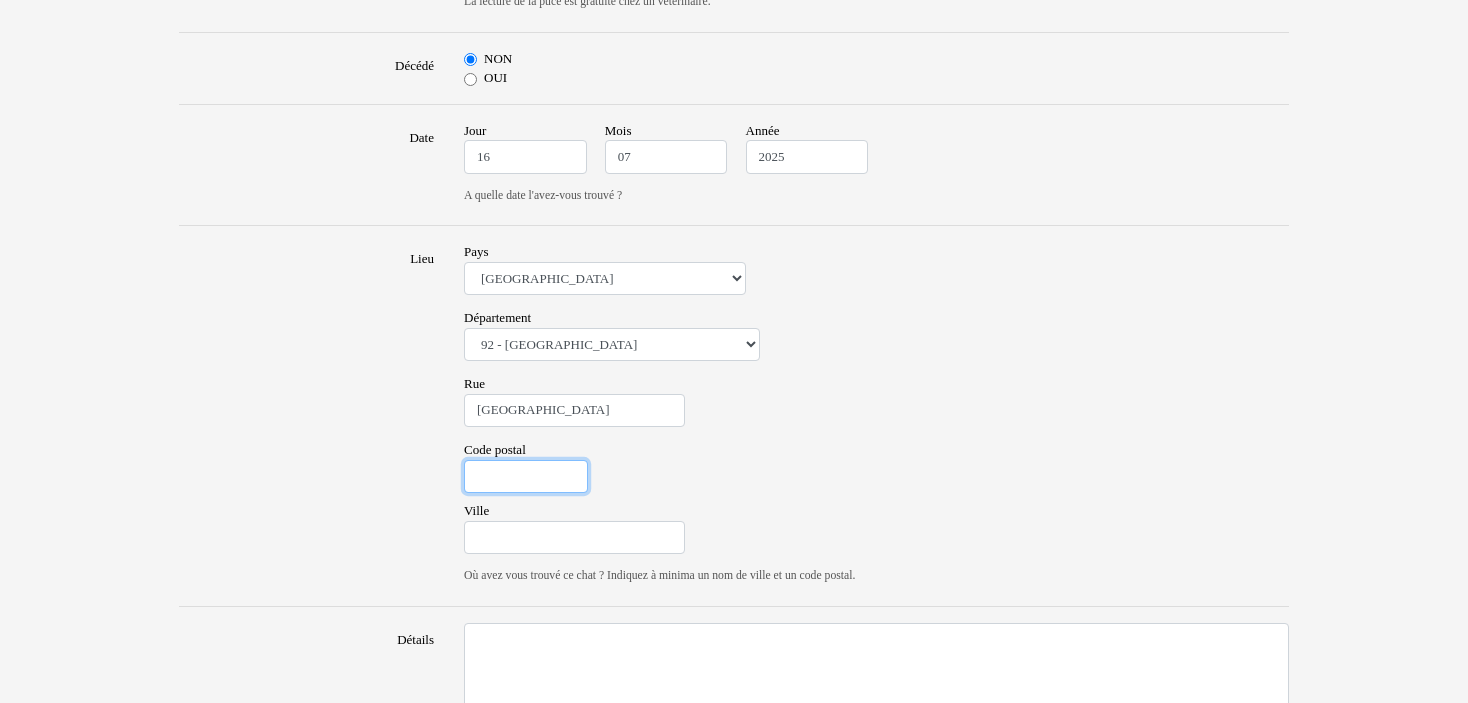 click on "Code postal" at bounding box center [526, 477] 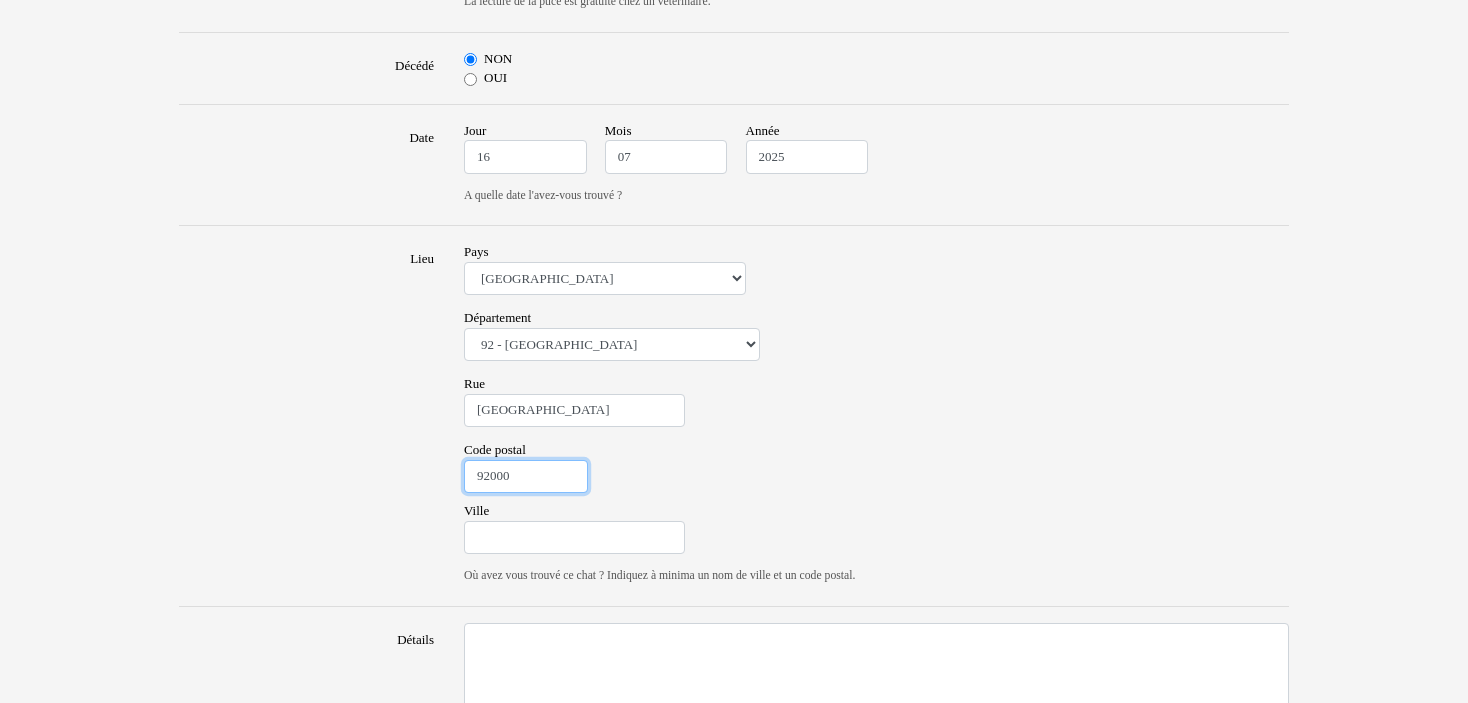 type on "92000" 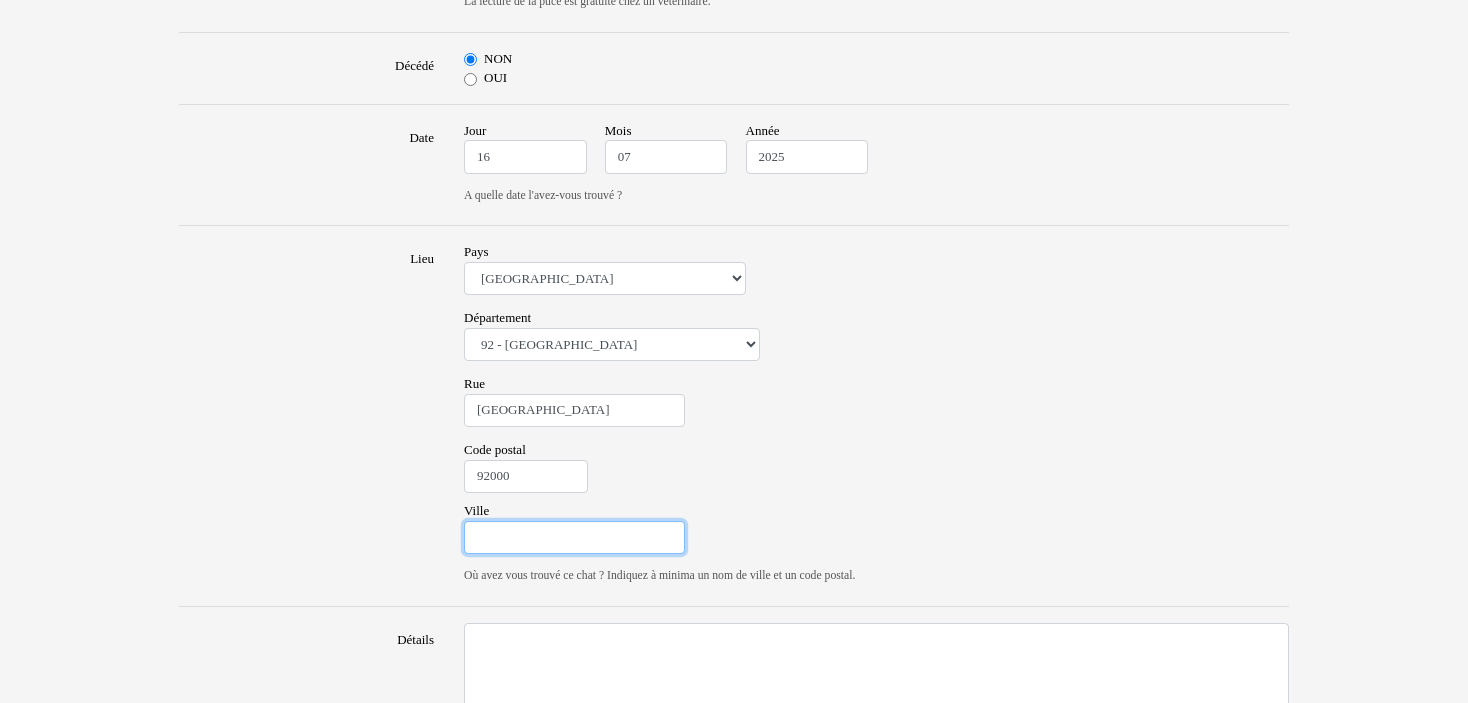 click on "Ville" at bounding box center [574, 538] 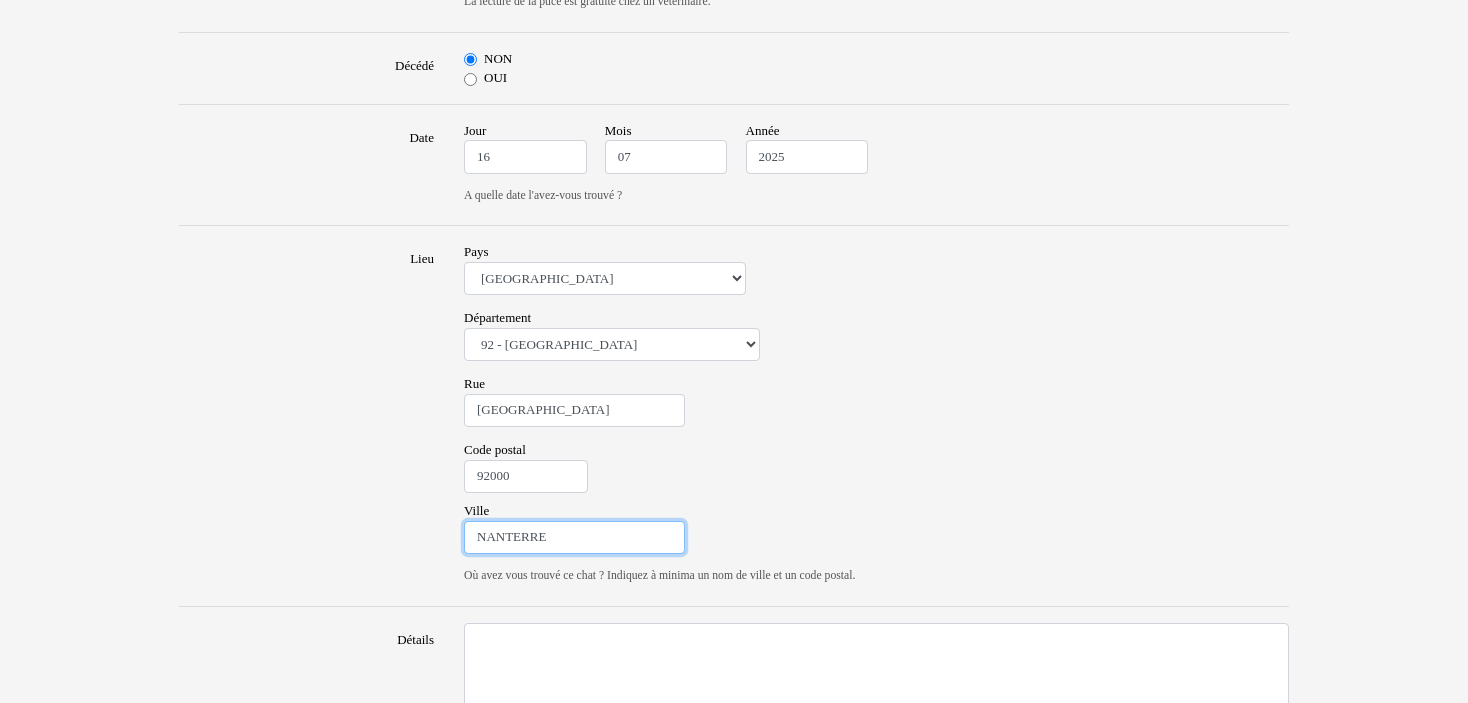 type on "NANTERRE" 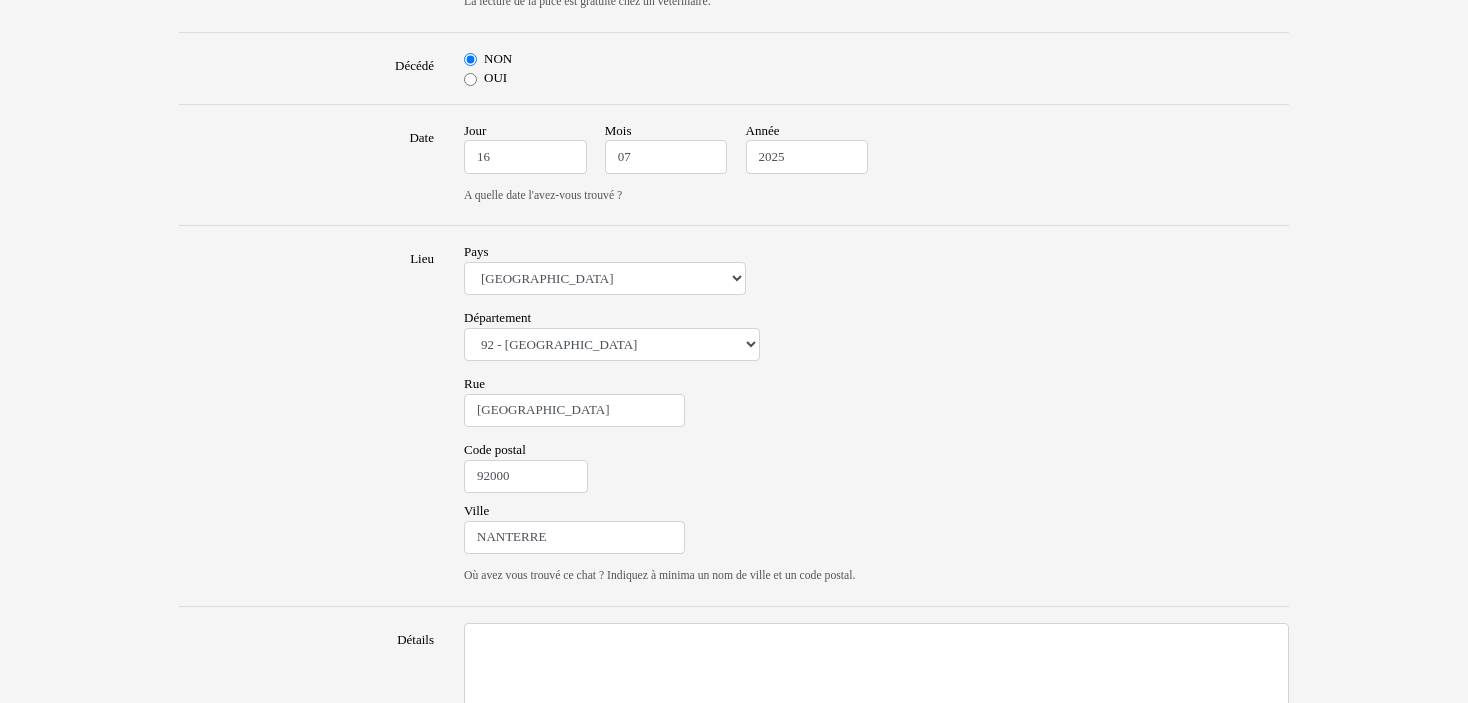click on "Département  Veuillez sélectionner le département 01 - Ain 02 - Aisne 03 - Allier 04 - Alpes de Hautes-Provence 05 - Hautes-Alpes 06 - Alpes-Maritimes 07 - Ardèche 08 - Ardennes 09 - Ariege 10 - Aube 11 - Aude 12 - Aveyron 13 - Bouches-Du-Rhône 14 - Calvados 15 - Cantal 16 - Charente 17 - Charente-Maritime 18 - Cher 19 - Correze 20 - Corse 21 - Cote-d'Or 22 - Côtes d'Armor 23 - Creuse 24 - Dordogne 25 - Doubs 26 - Drôme 27 - Eure 28 - Eure-et-Loir 29 - Finistere 30 - Gard 31 - Haute-Garonne 32 - Gers 33 - Gironde 34 - Hérault 35 - Ille-et-Vilaine 36 - Indre 37 - Indre-et-Loire 38 - Isère 39 - Jura 40 - Landes 41 - Loir-et-Cher 42 - Loire 43 - Haute-Loire 44 - Loire-Atlantique 45 - Loiret 46 - Lot 47 - Lot-et-Garonne 48 - Lozère 49 - Maine-et-Loire 50 - Manche 51 - Marne 52 - Haute-Marne 53 - Mayenne 54 - Meurthe-et-Moselle 55 - Meuse 56 - Morbihan 57 - Moselle 58 - Nièvre 59 - Nord 60 - Oise 61 - Orne 62 - Pas-de-Calais 63 - Puy-de-Dôme 64 - Pyrénées-Atlantiques 65 - Hautes-Pyrénées 75 - Paris" at bounding box center (876, 338) 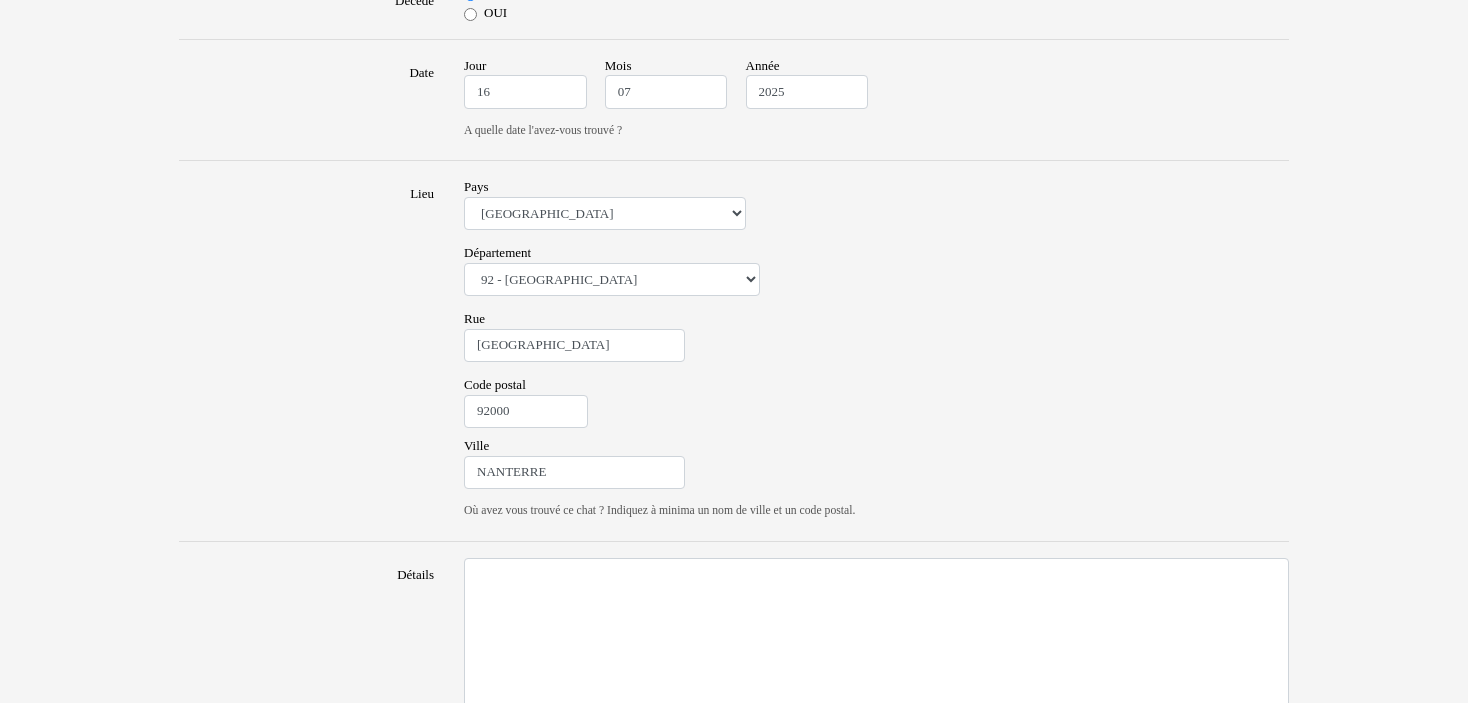 scroll, scrollTop: 1200, scrollLeft: 0, axis: vertical 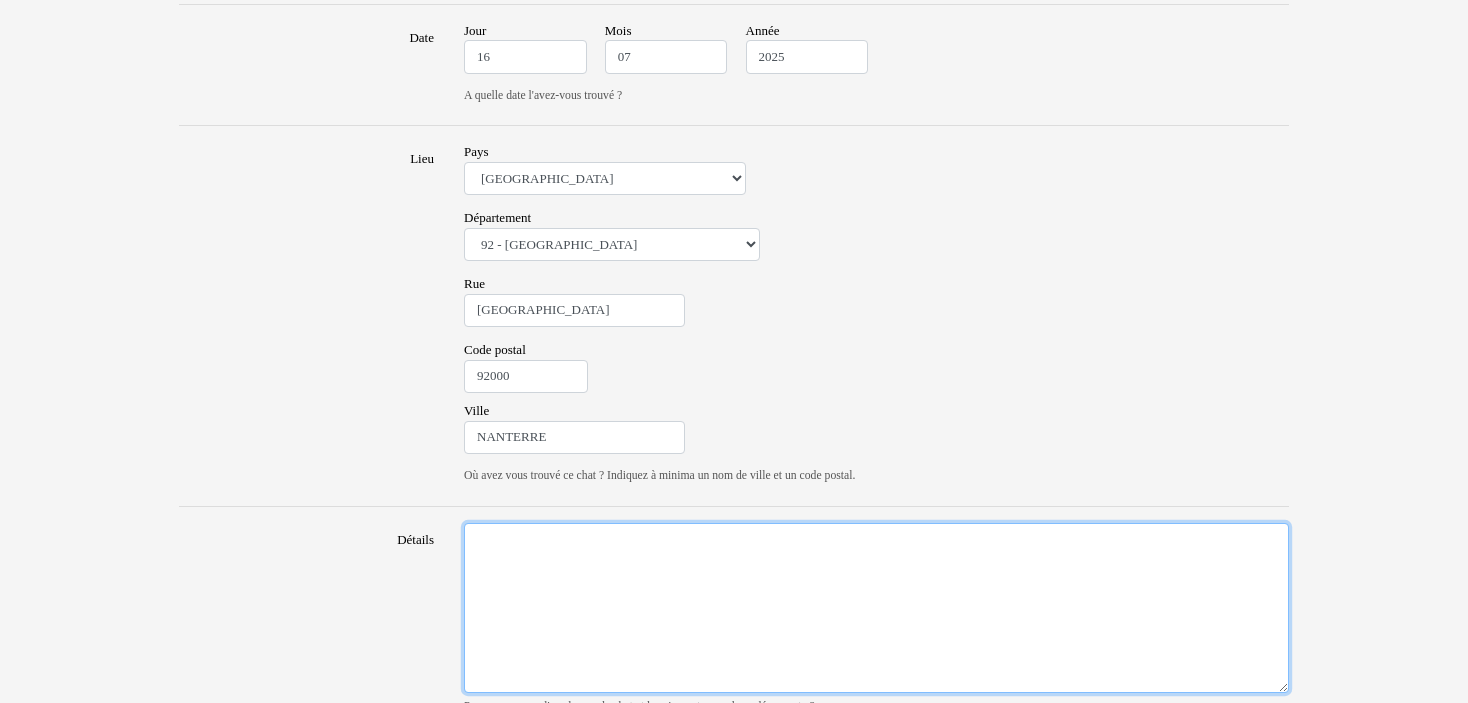 click on "Détails" at bounding box center [876, 608] 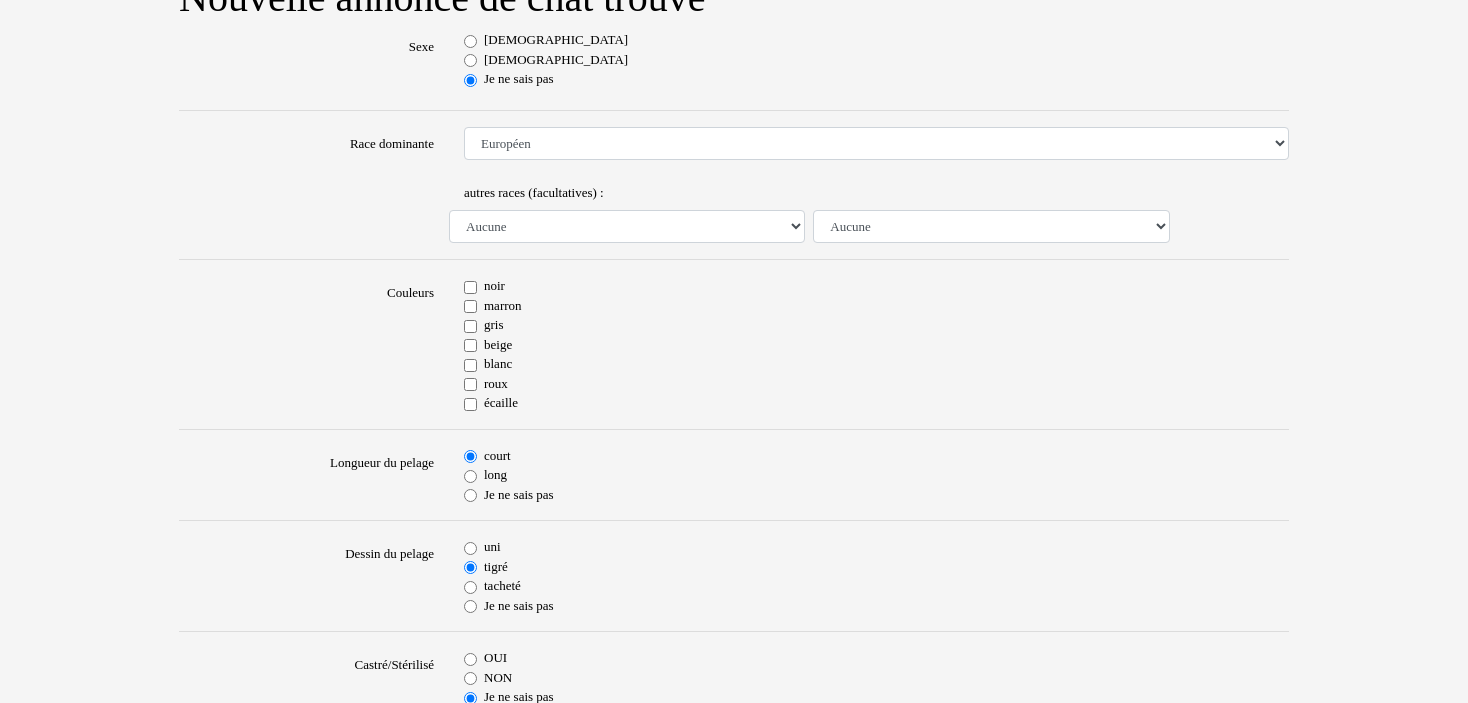 scroll, scrollTop: 200, scrollLeft: 0, axis: vertical 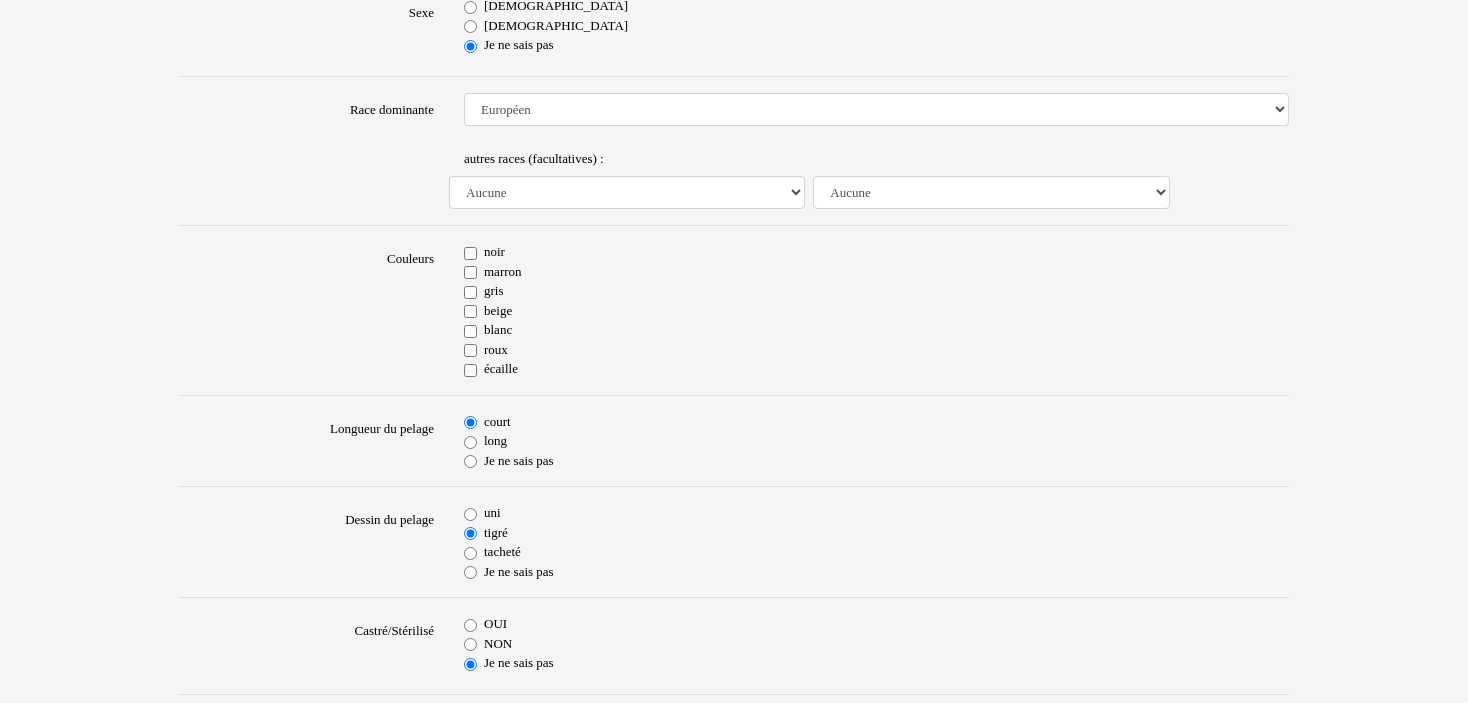 type on "Chat vu le 16 juillet 2025 boulevard du Couchant à Nanterre (92000). Semble affamé et perdu" 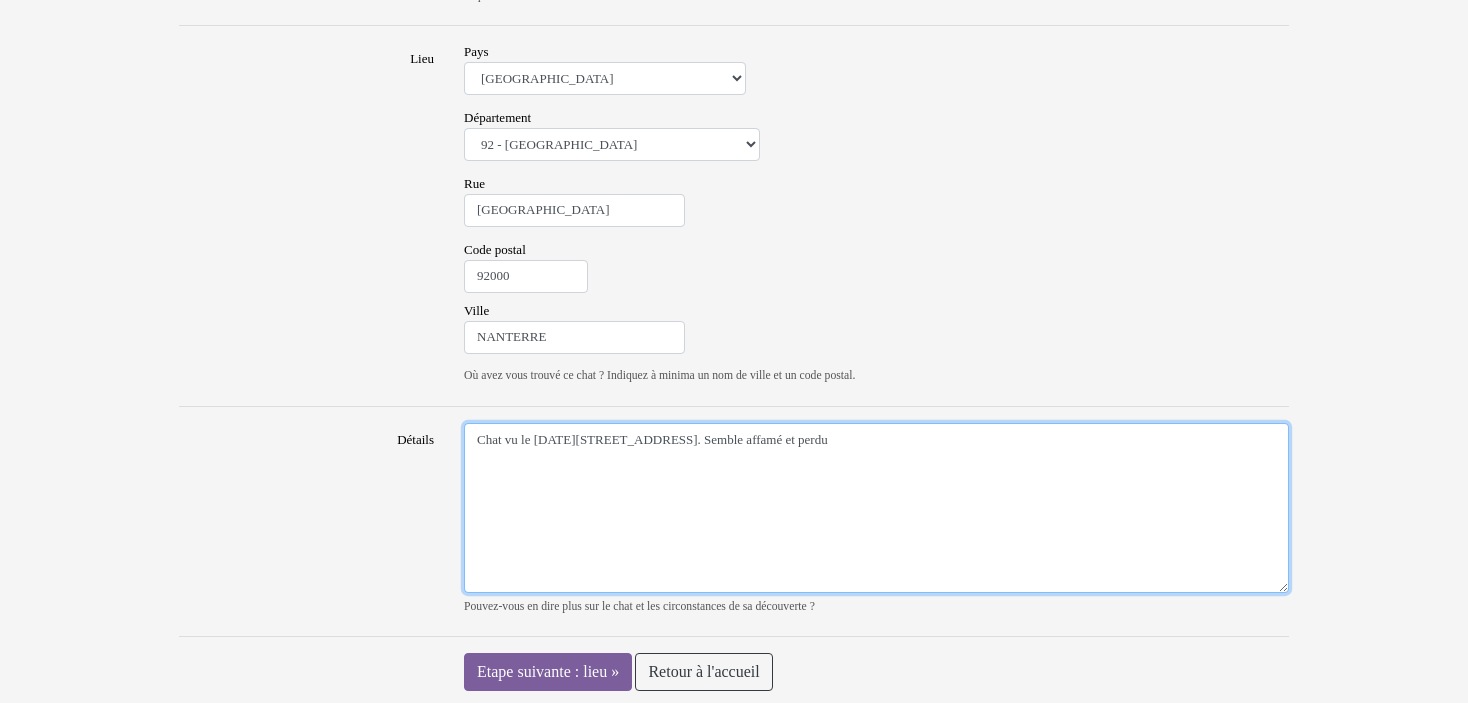 scroll, scrollTop: 1300, scrollLeft: 0, axis: vertical 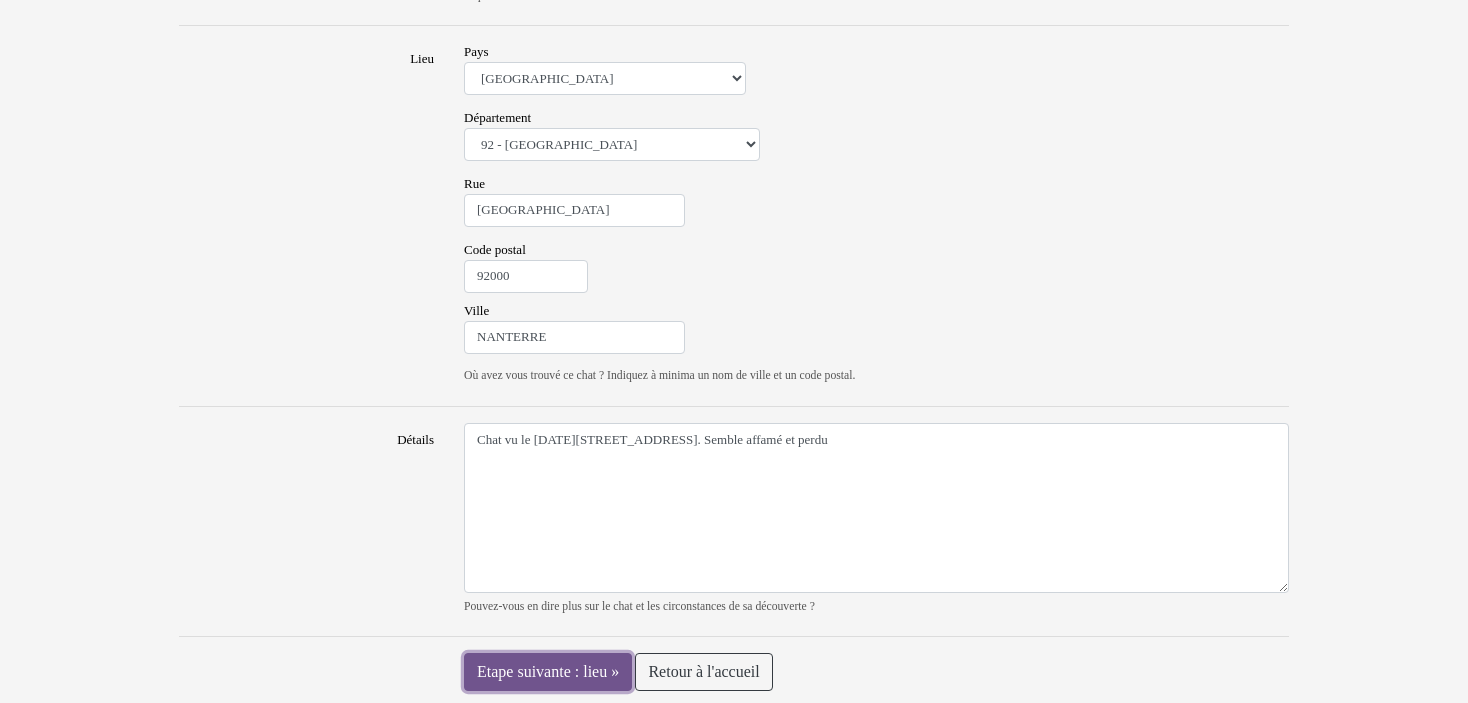 click on "Etape suivante : lieu »" at bounding box center (548, 672) 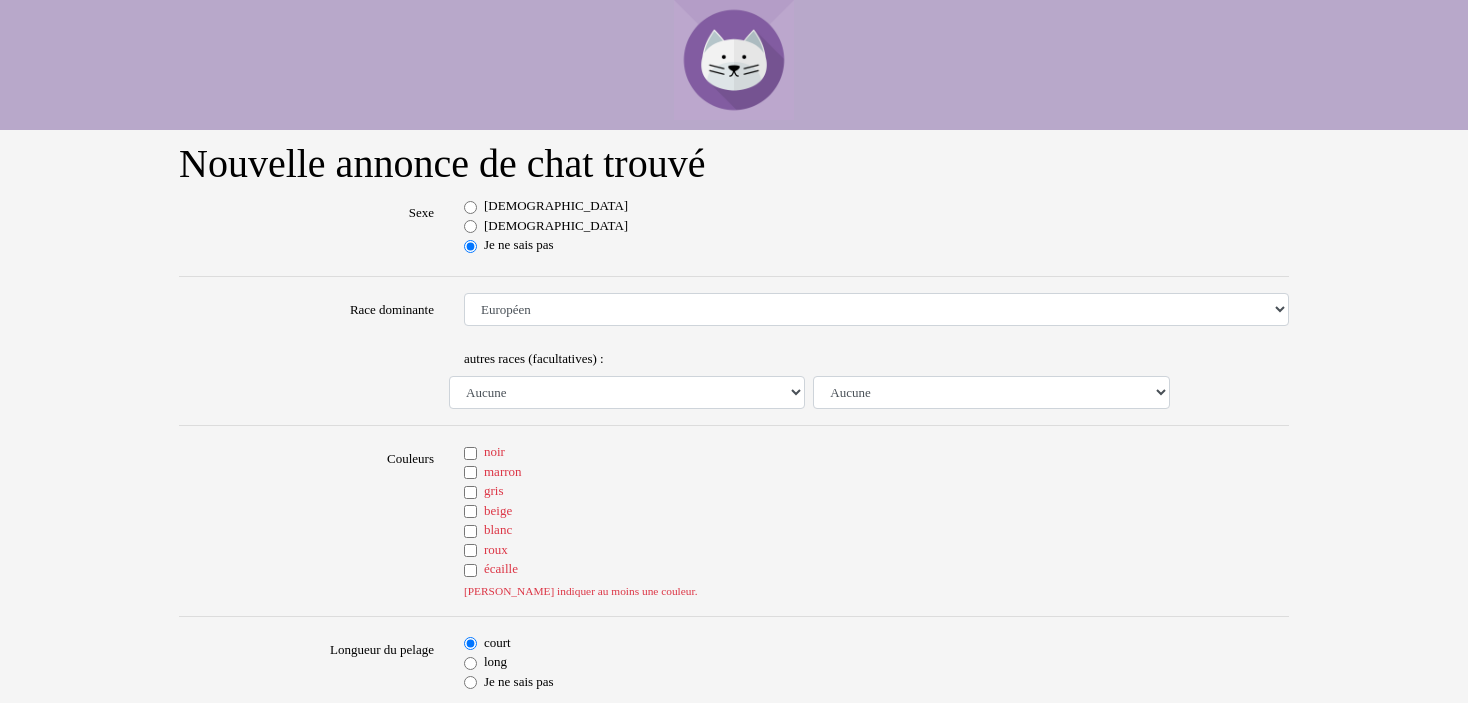 scroll, scrollTop: 100, scrollLeft: 0, axis: vertical 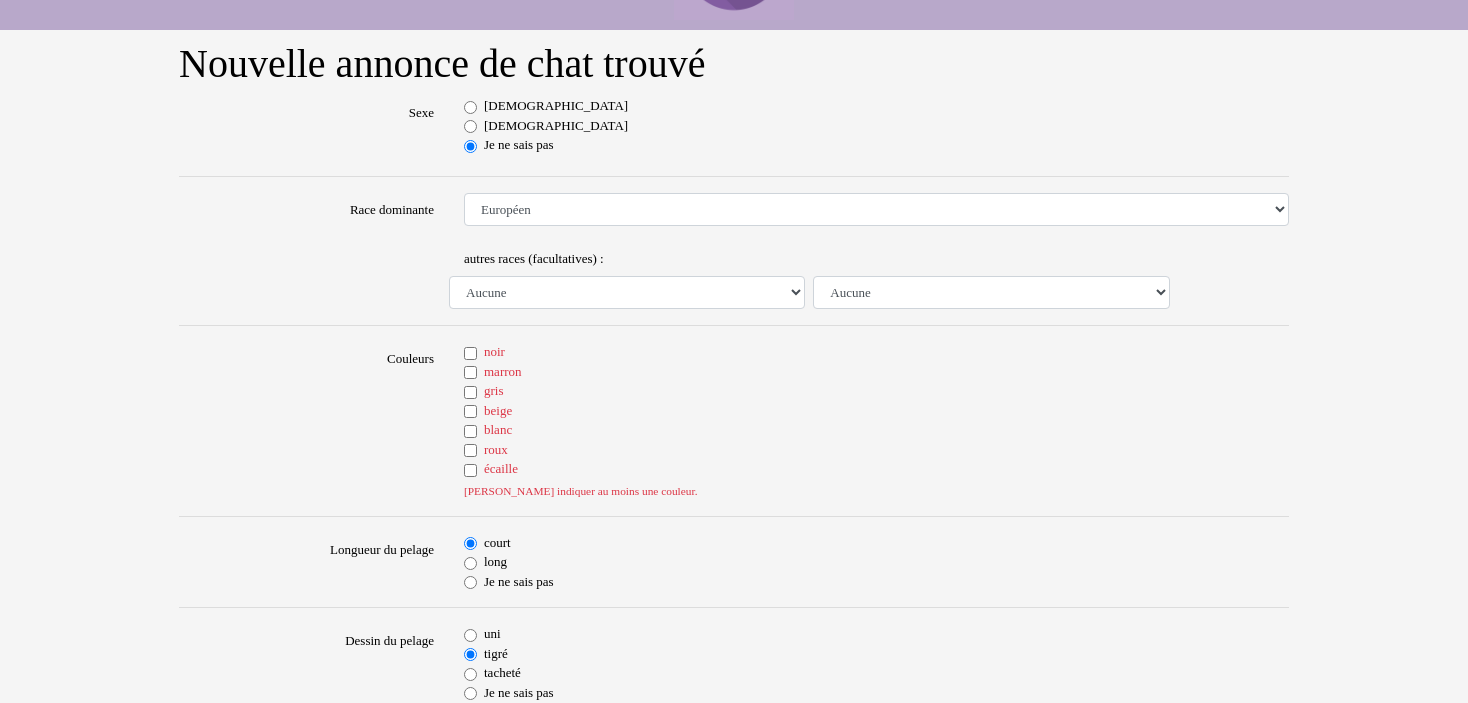 click on "beige" at bounding box center [470, 411] 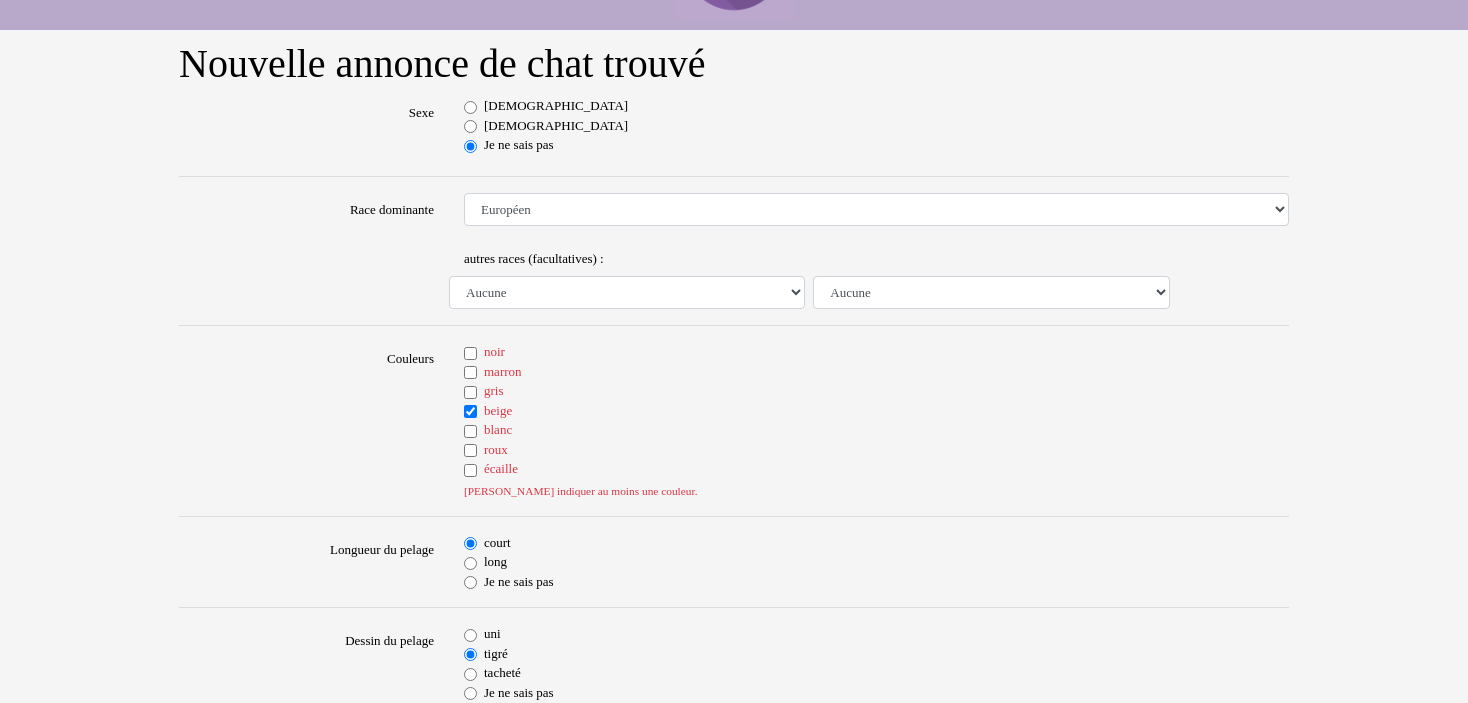 click on "marron" at bounding box center (470, 372) 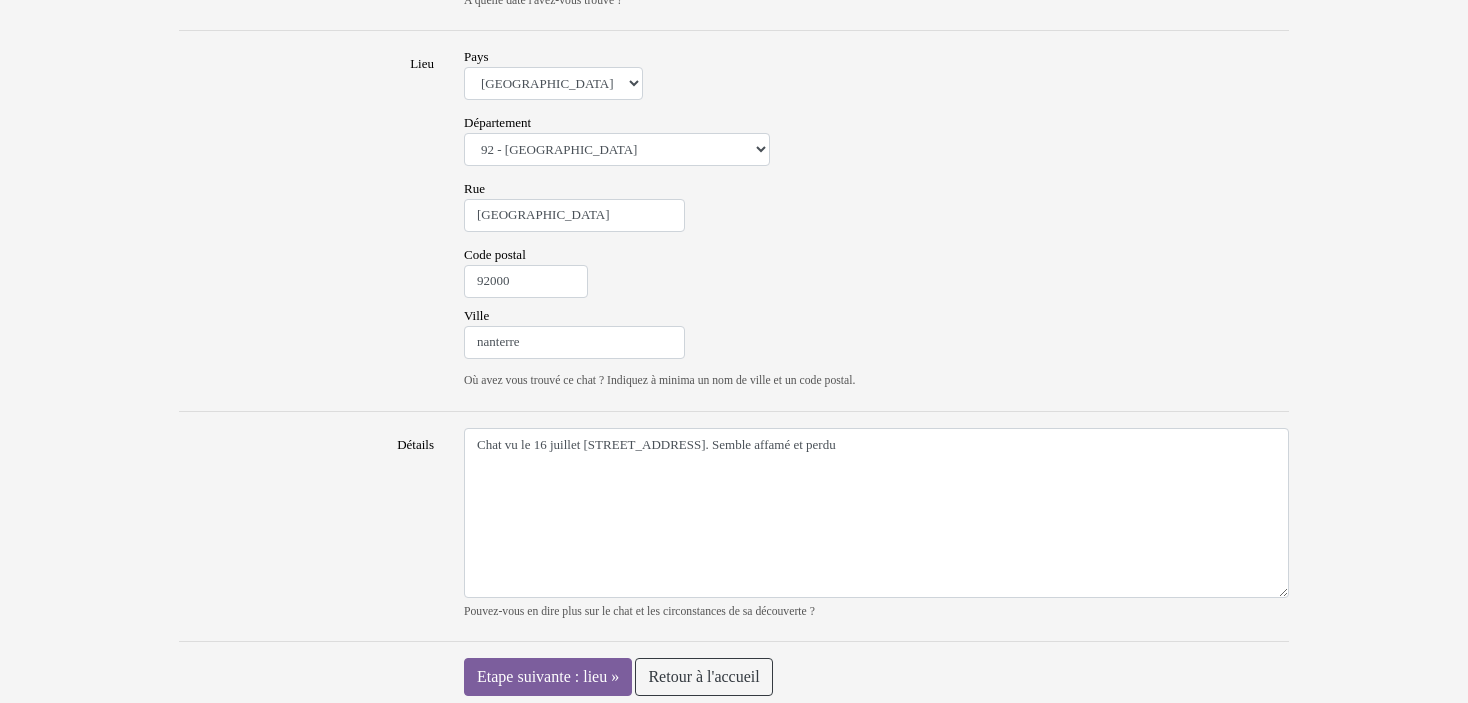 scroll, scrollTop: 1321, scrollLeft: 0, axis: vertical 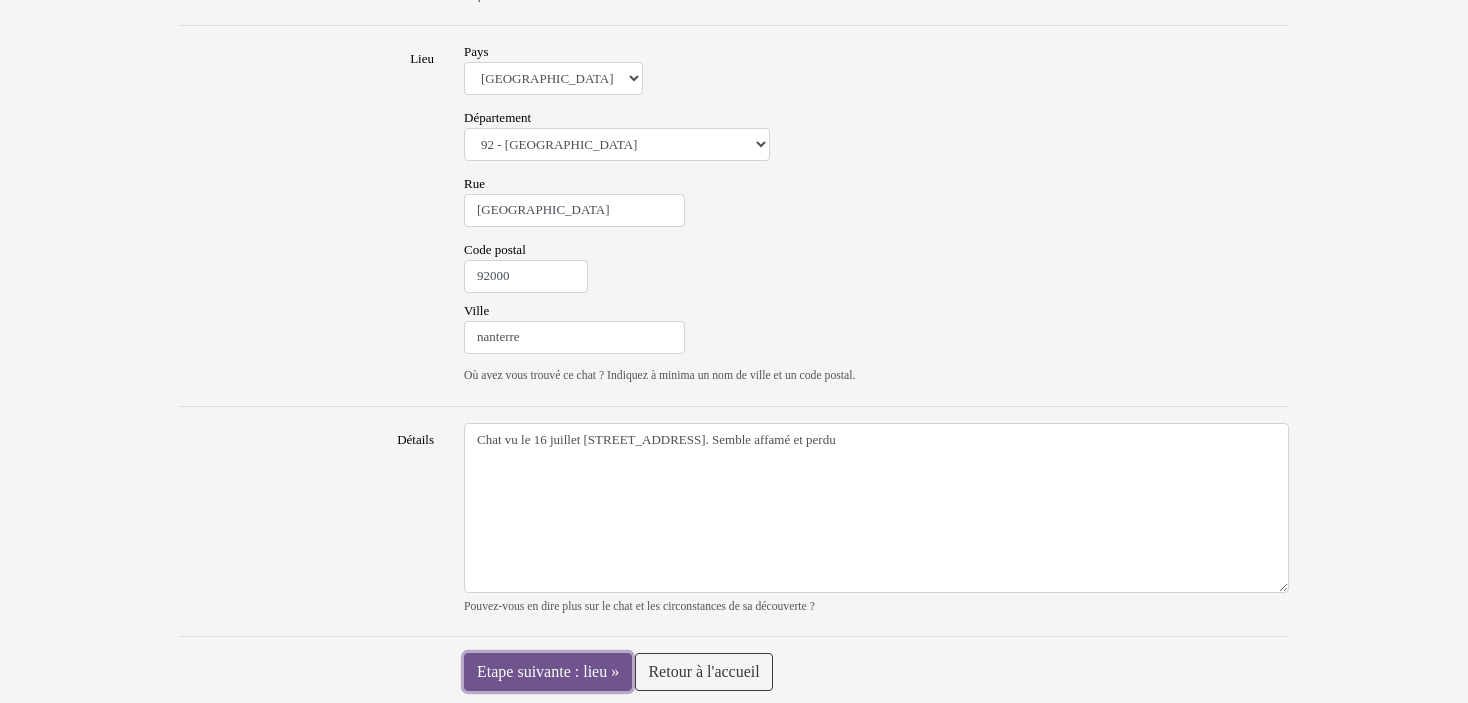 click on "Etape suivante : lieu »" at bounding box center [548, 672] 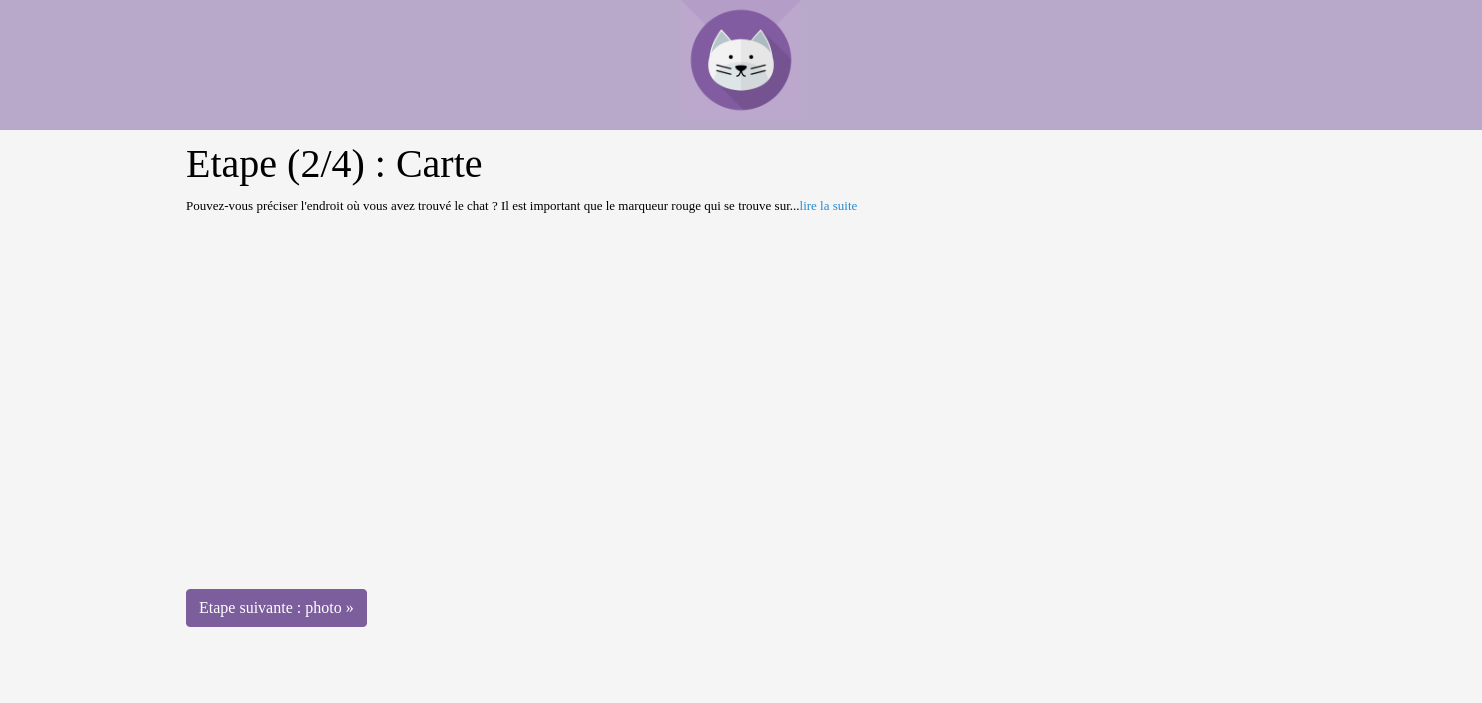 scroll, scrollTop: 0, scrollLeft: 0, axis: both 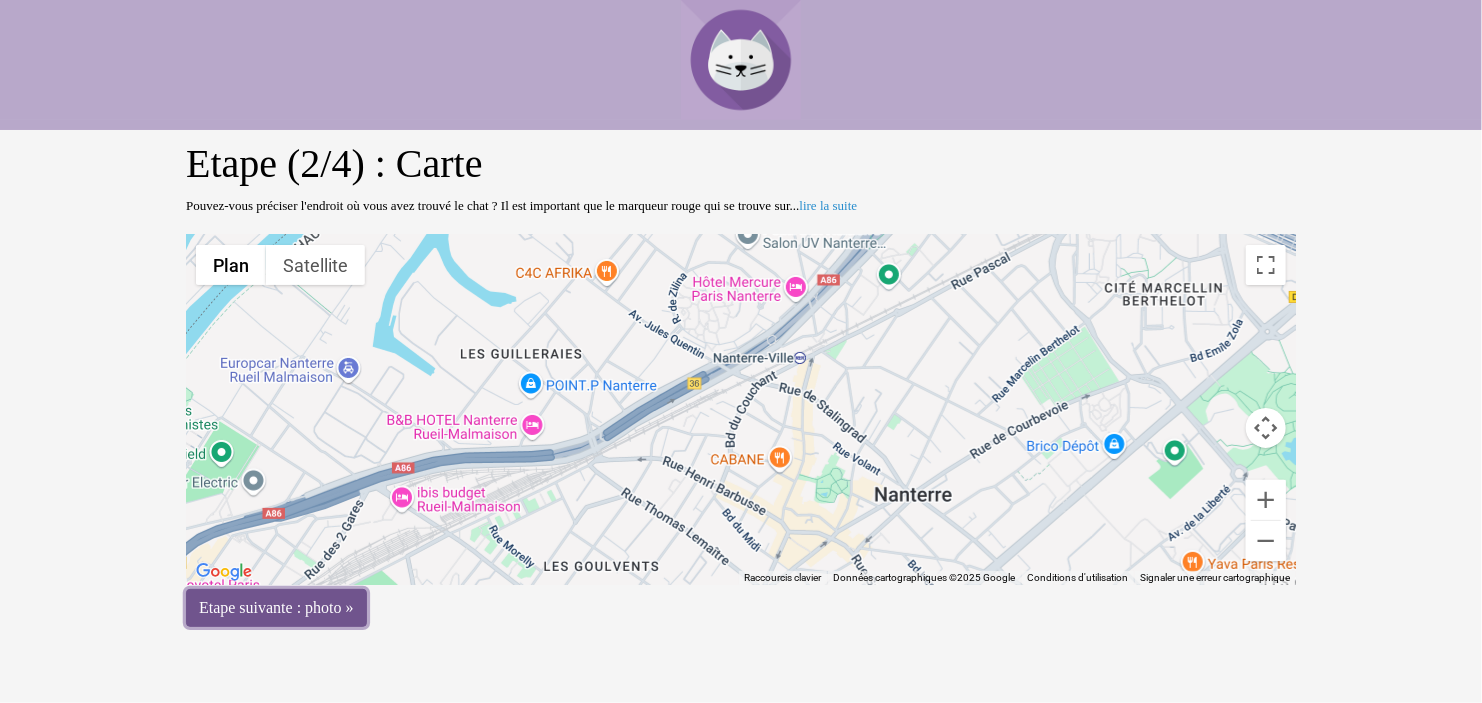 click on "Etape suivante : photo »" at bounding box center [276, 608] 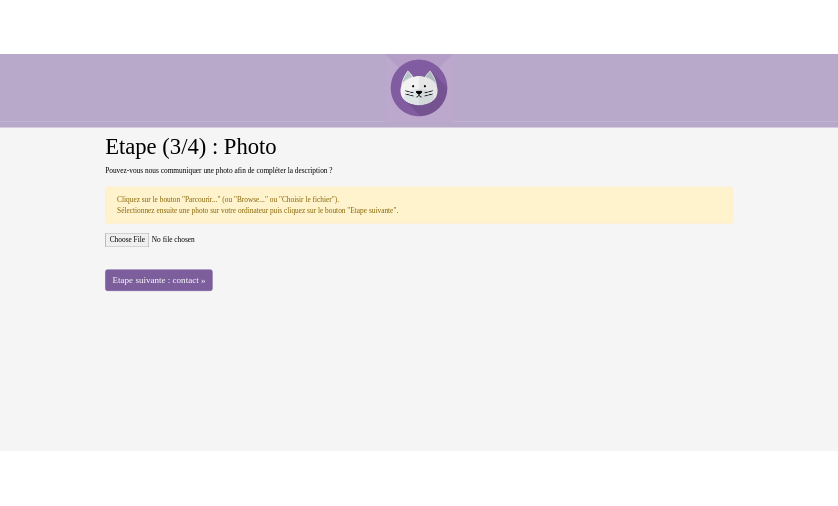 scroll, scrollTop: 0, scrollLeft: 0, axis: both 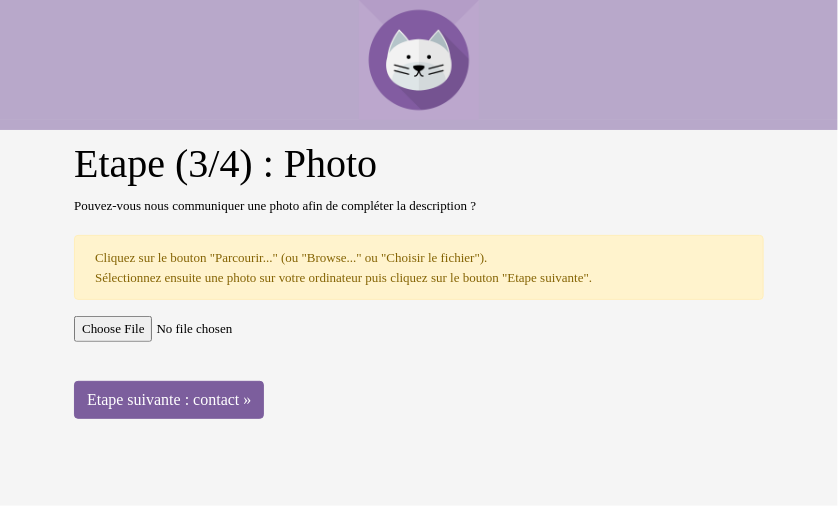 click at bounding box center (419, 329) 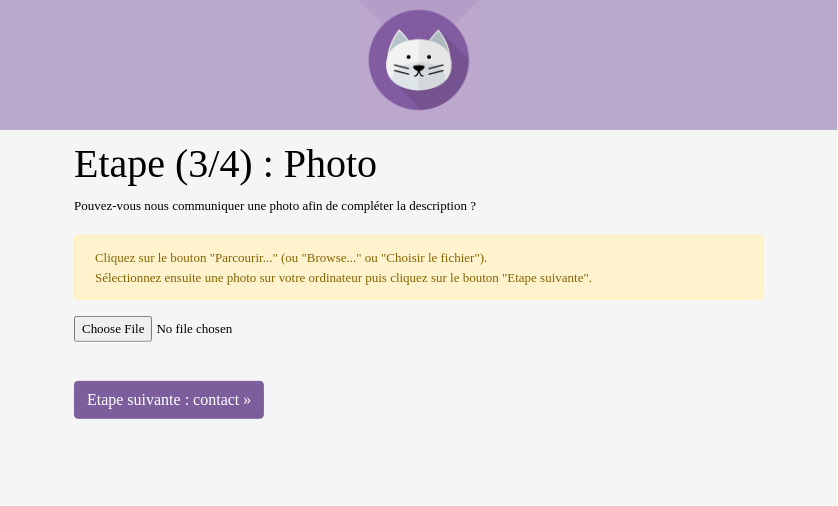 click at bounding box center (419, 329) 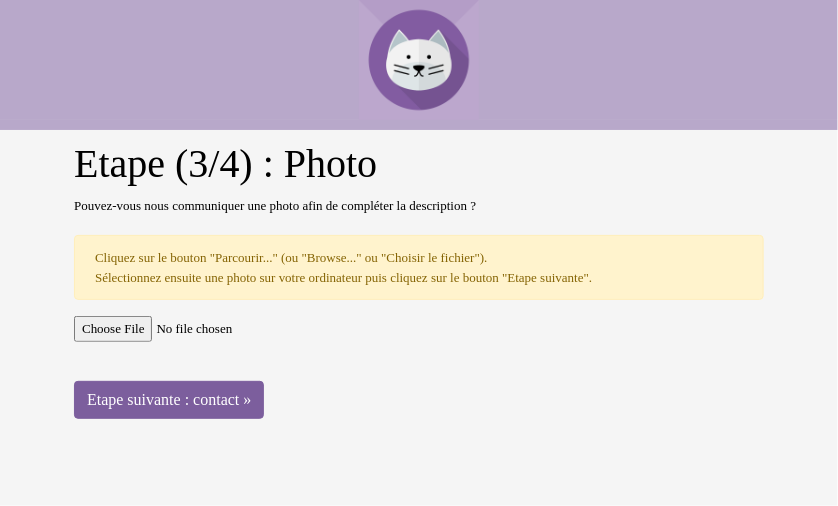 type on "C:\fakepath\2.jpg" 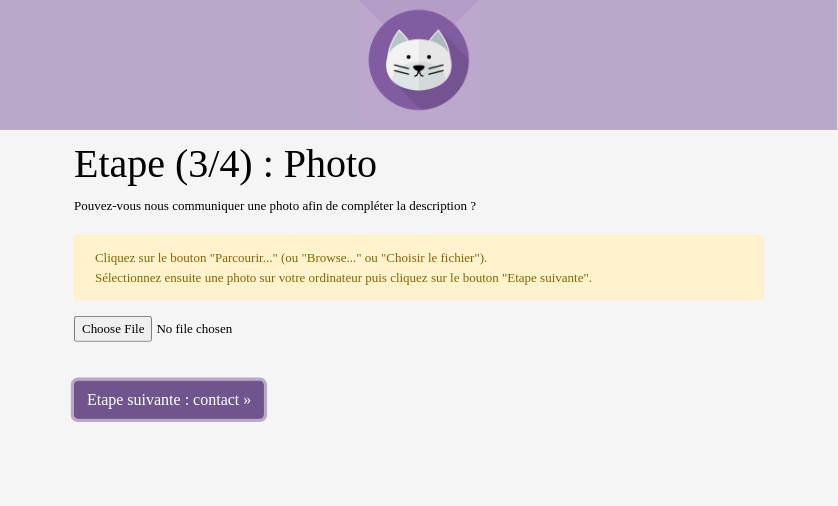 click on "Etape suivante : contact »" at bounding box center (169, 400) 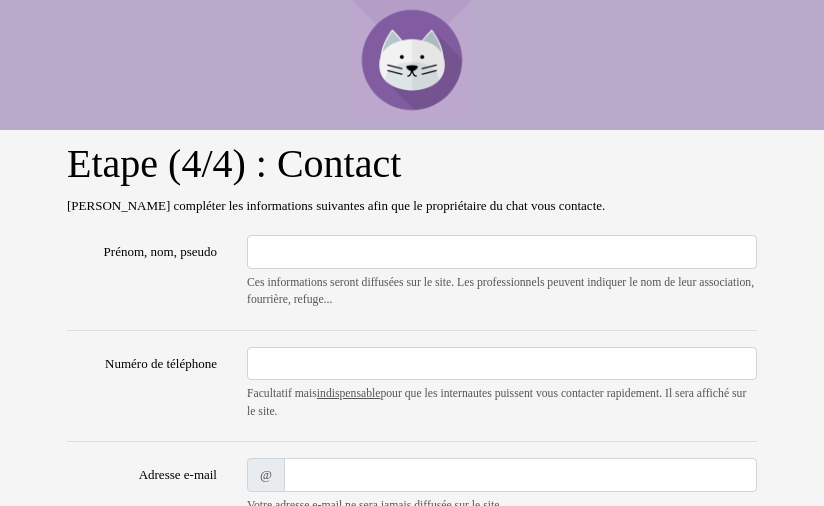 scroll, scrollTop: 0, scrollLeft: 0, axis: both 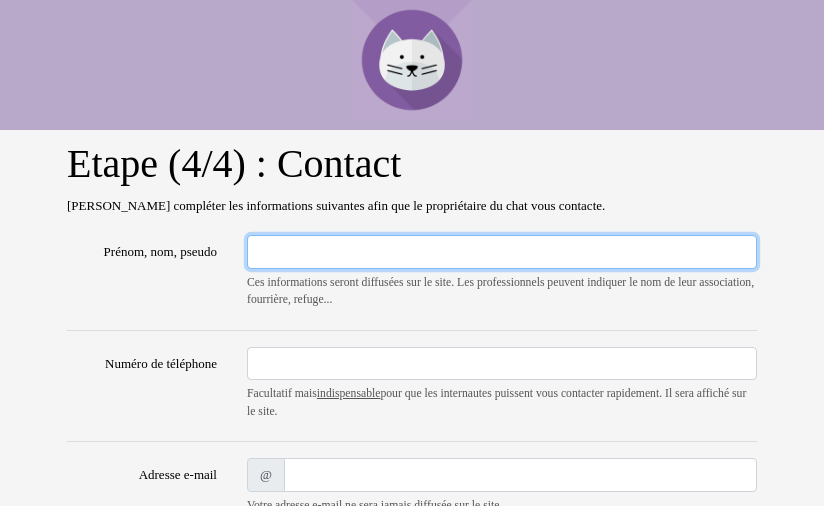 click on "Prénom, nom, pseudo" at bounding box center [502, 252] 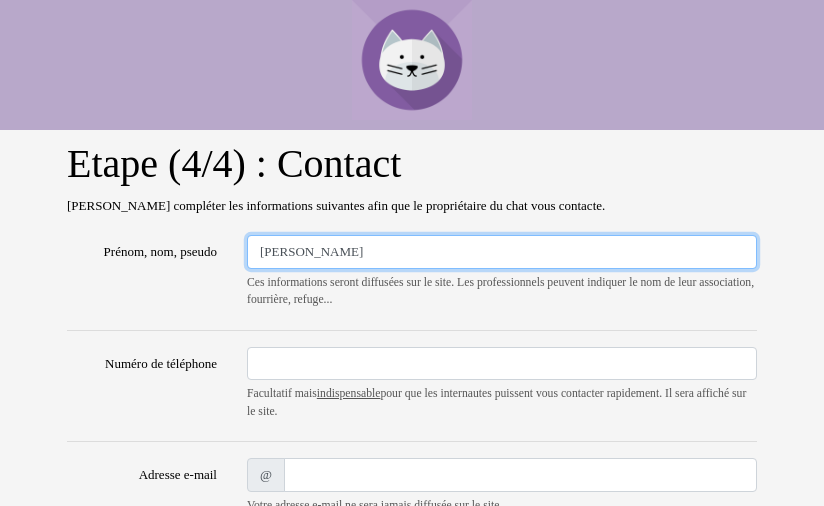 type on "[PERSON_NAME]" 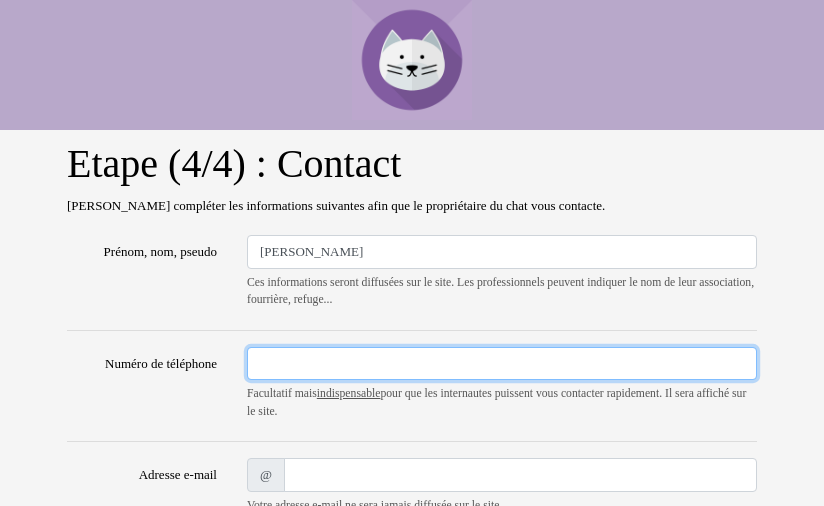 click on "Numéro de téléphone" at bounding box center [502, 364] 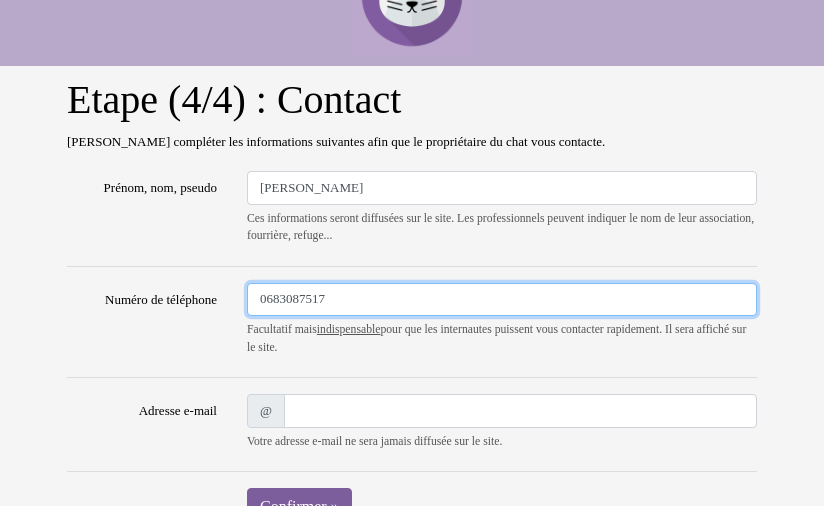 scroll, scrollTop: 100, scrollLeft: 0, axis: vertical 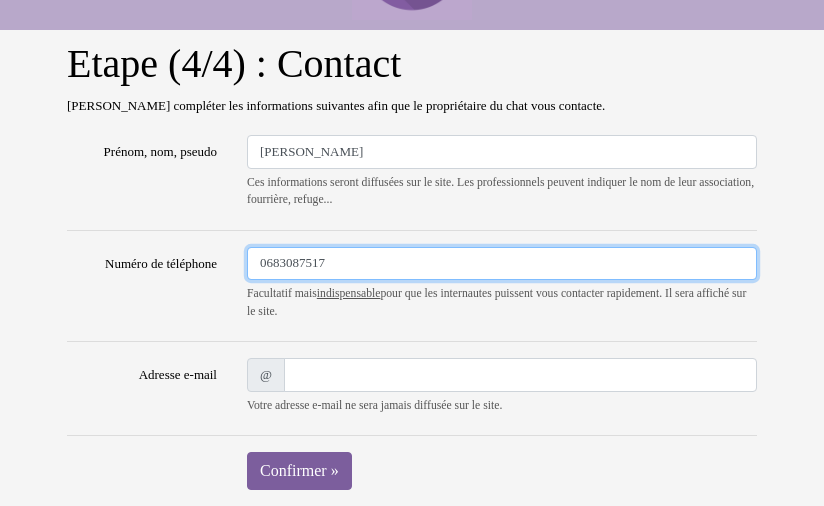 type on "0683087517" 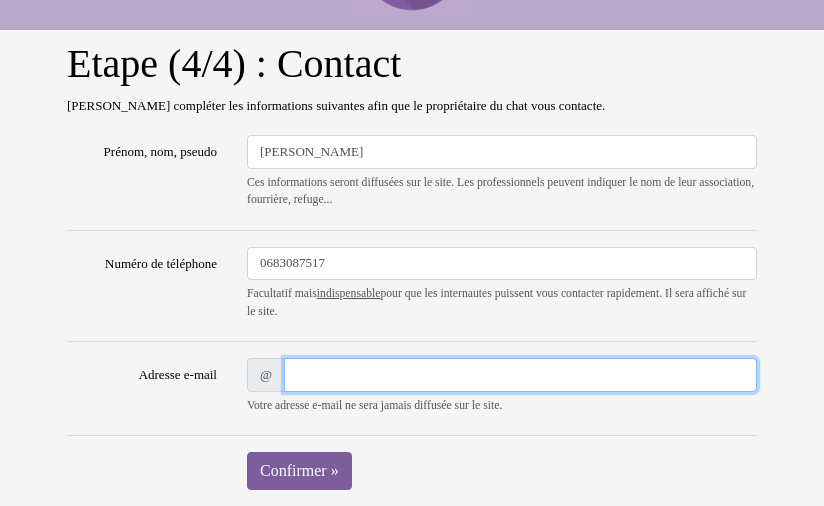 click on "Adresse e-mail" at bounding box center [520, 375] 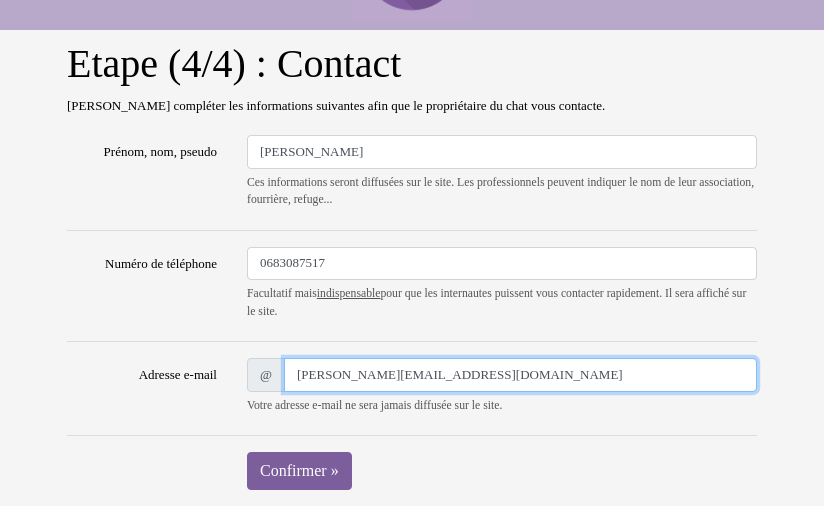 type on "[PERSON_NAME][EMAIL_ADDRESS][DOMAIN_NAME]" 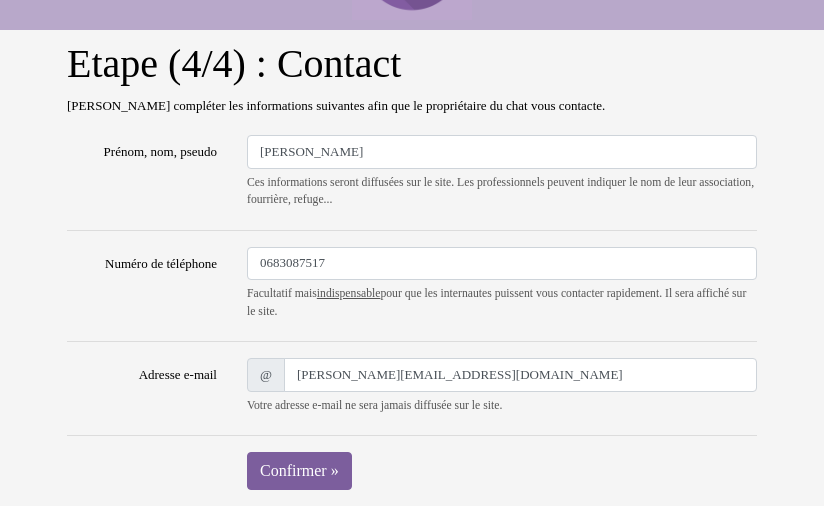 click on "Prénom, nom, pseudo
[PERSON_NAME]
Ces informations seront diffusées sur le site. Les professionnels peuvent indiquer le nom de leur association, fourrière, refuge...
Numéro de téléphone
[PHONE_NUMBER]
Facultatif mais  indispensable  pour que les internautes puissent vous contacter rapidement.
Il sera affiché sur le site.
Adresse e-mail
@
[PERSON_NAME][EMAIL_ADDRESS][DOMAIN_NAME]
Votre adresse e-mail ne sera jamais diffusée sur le site.
Confirmer »
Oui, j'accepte les  Conditions d'Utilisation  du site." at bounding box center (412, 332) 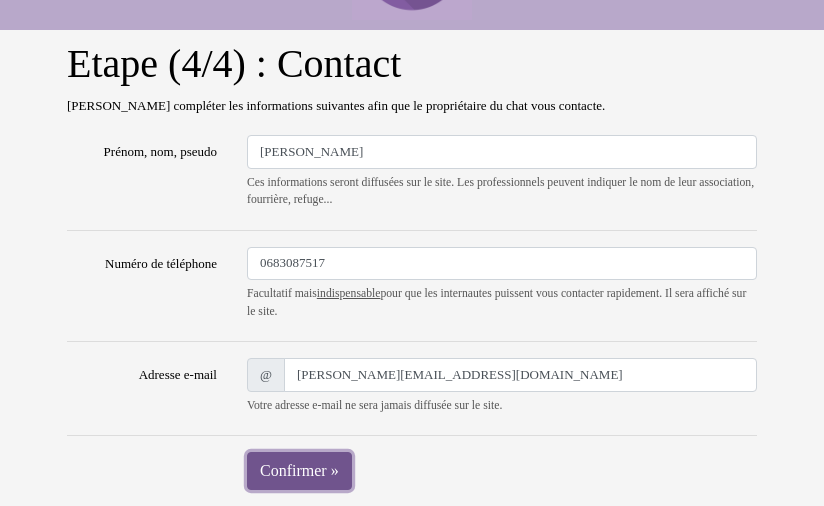 click on "Confirmer »" at bounding box center [299, 471] 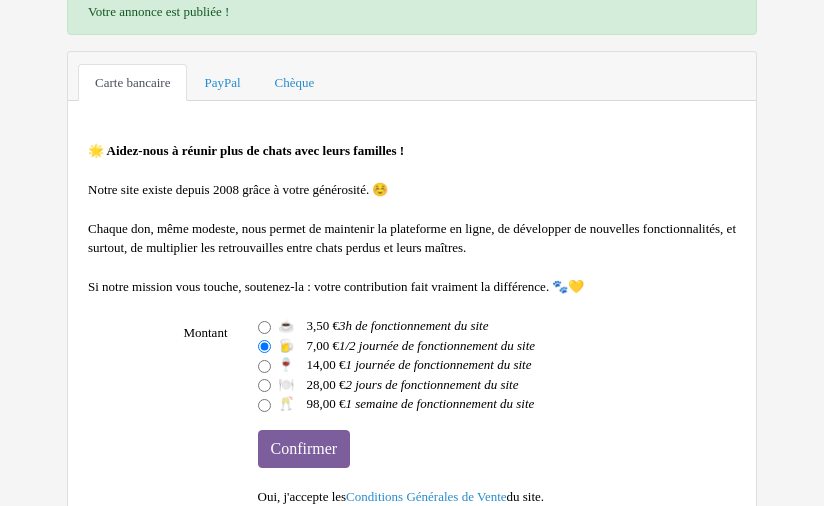 scroll, scrollTop: 200, scrollLeft: 0, axis: vertical 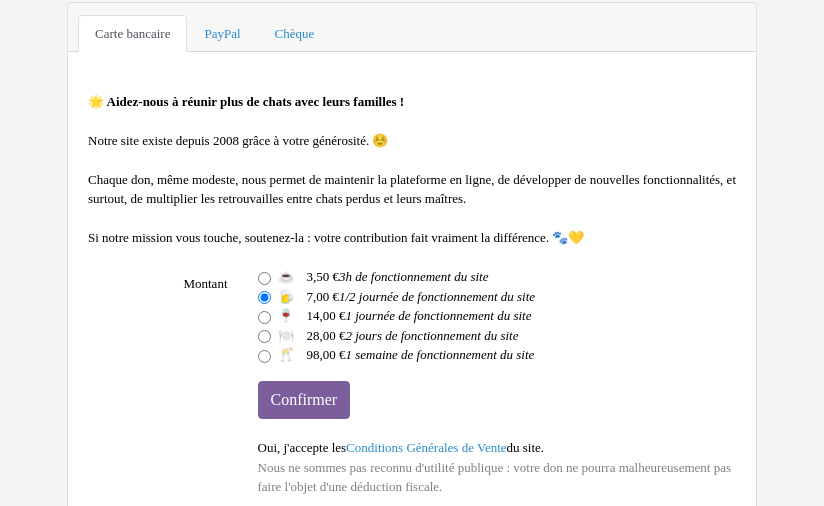 click at bounding box center (264, 317) 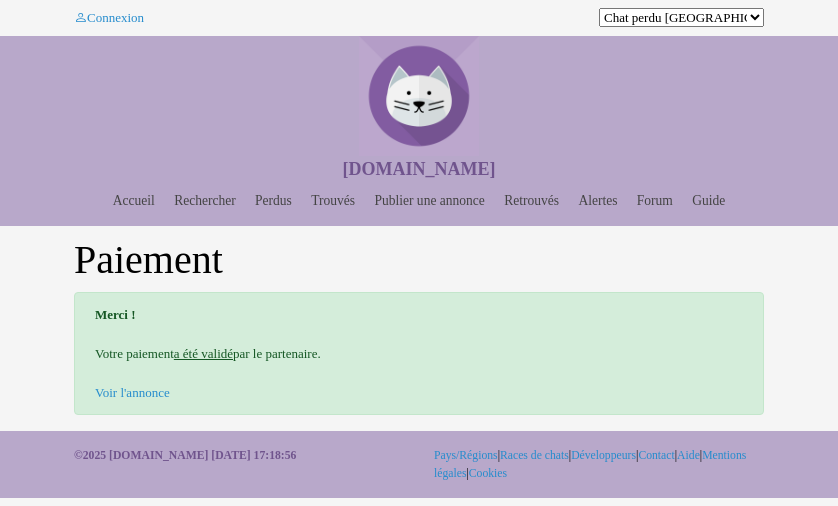 scroll, scrollTop: 0, scrollLeft: 0, axis: both 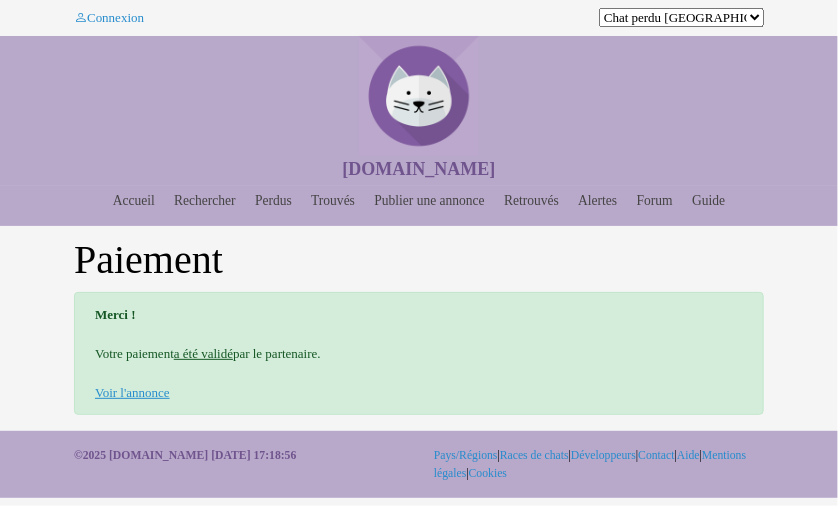click on "Voir l'annonce" at bounding box center [132, 392] 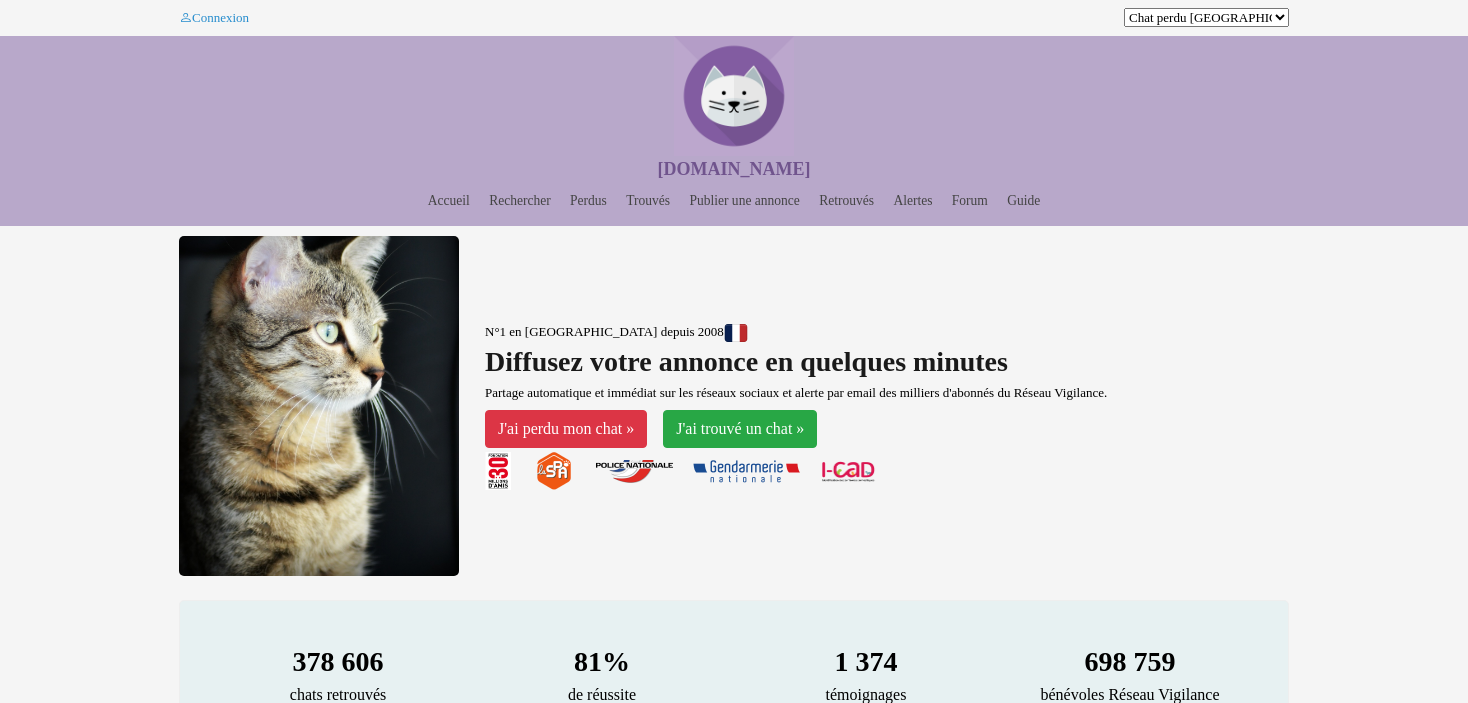 scroll, scrollTop: 0, scrollLeft: 0, axis: both 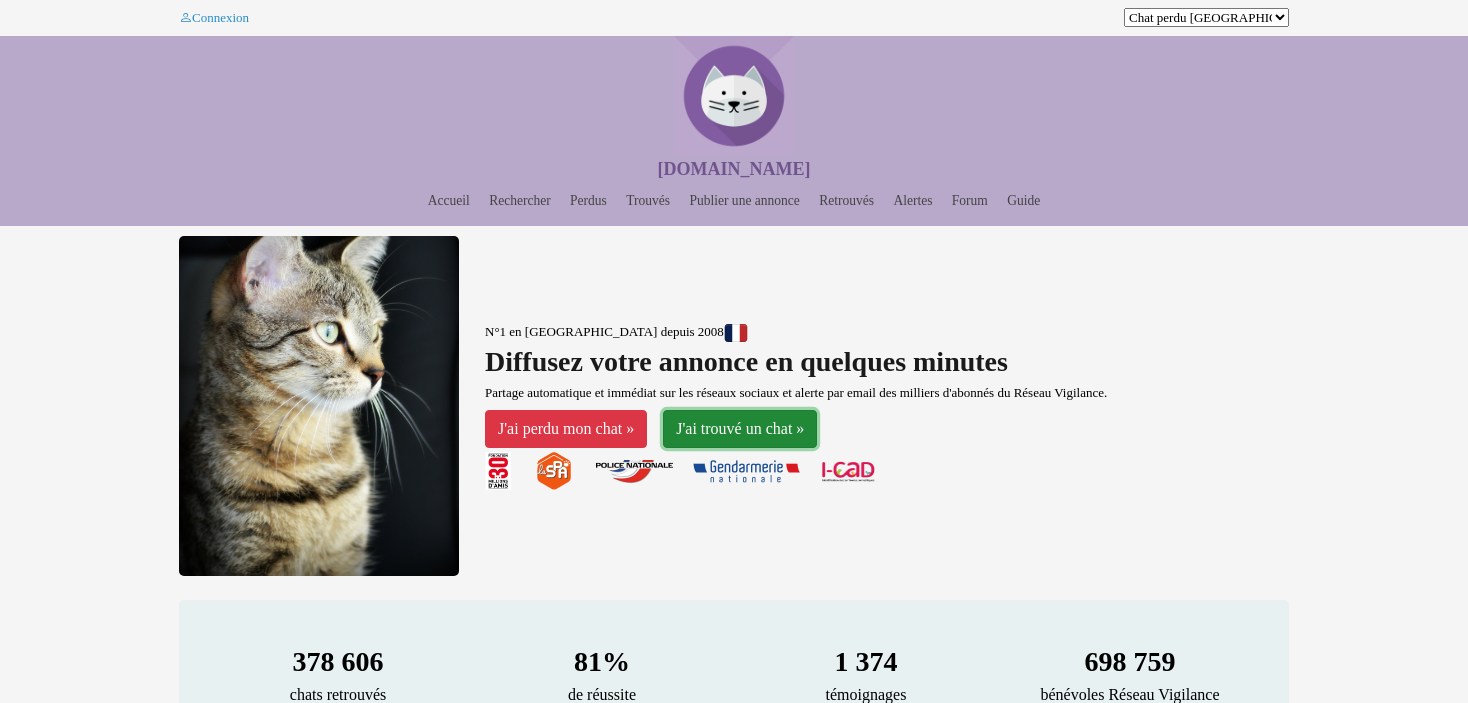 click on "J'ai trouvé un chat »" at bounding box center (740, 429) 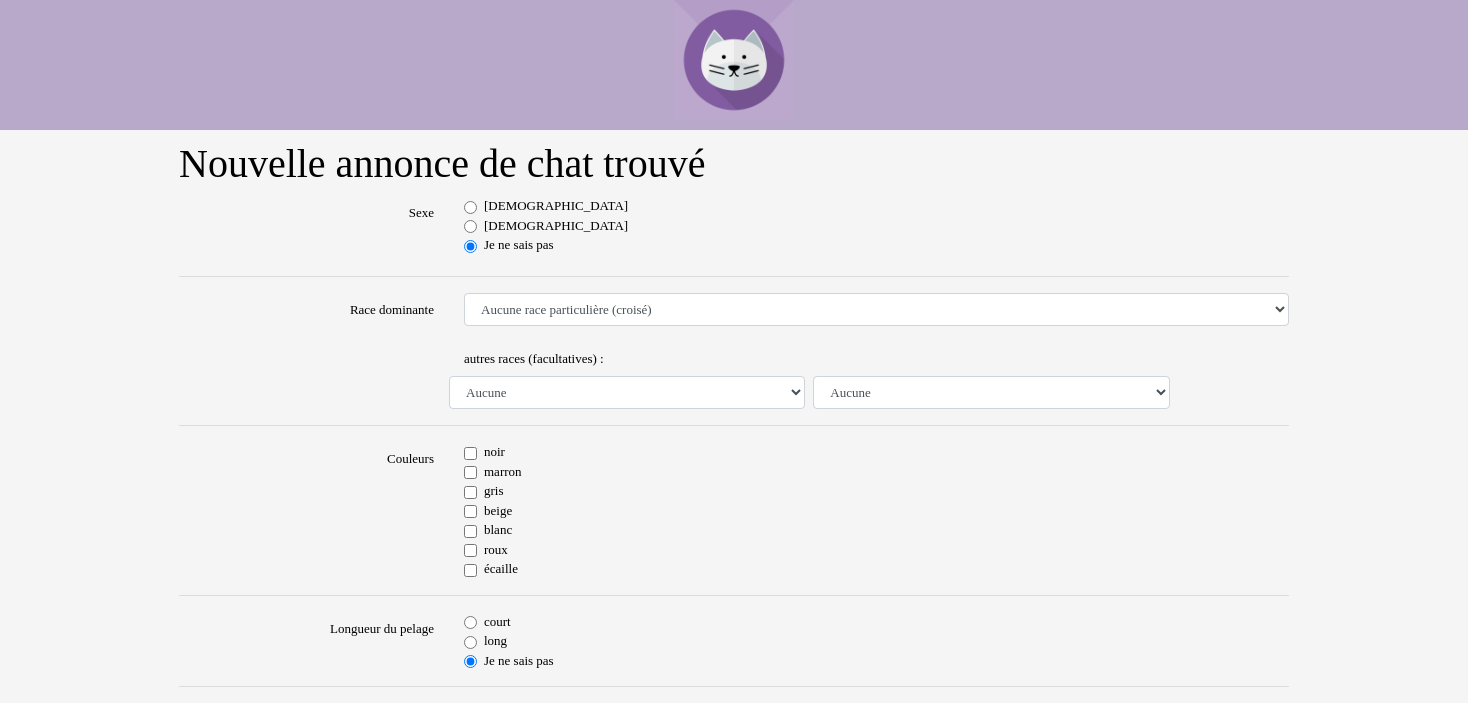 scroll, scrollTop: 0, scrollLeft: 0, axis: both 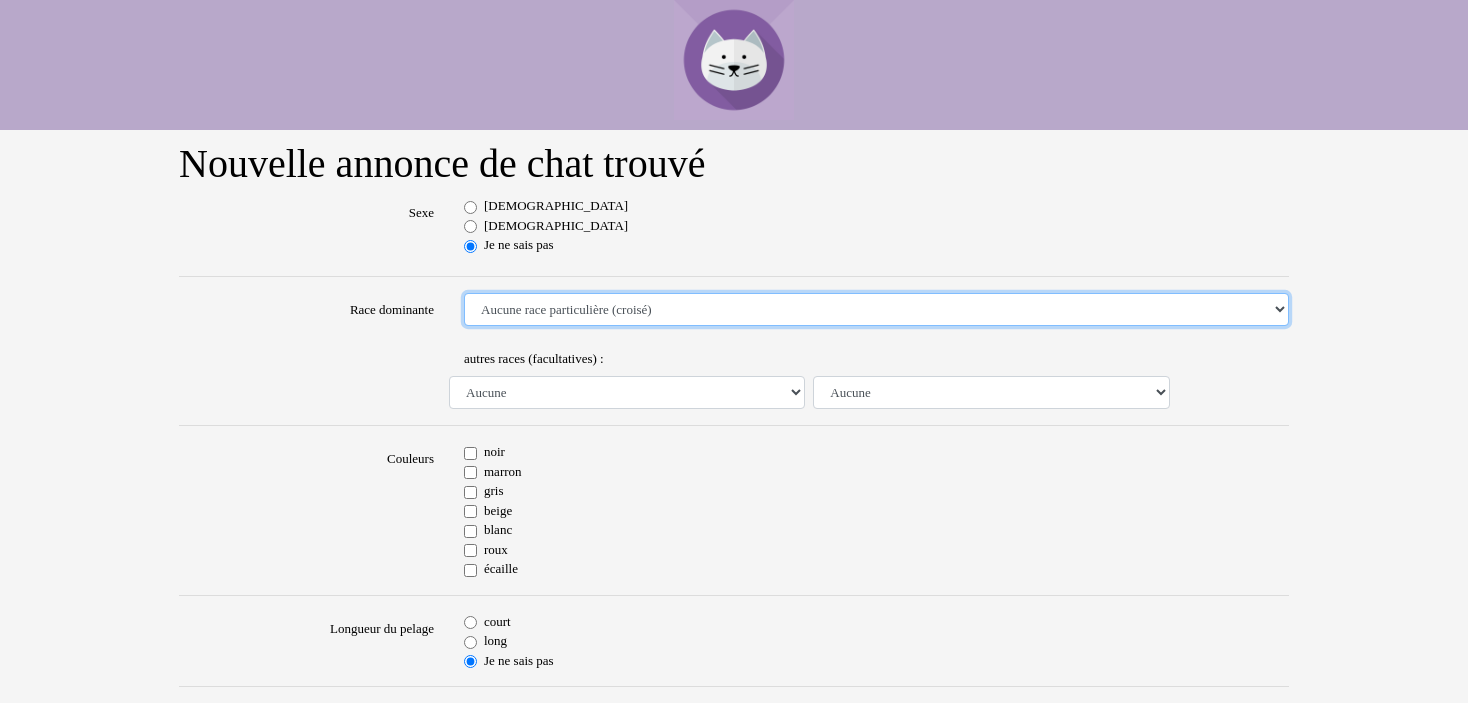 click on "Aucune race particulière (croisé)
Abyssin Américain à poil dur American Bobtail American Shorthair Angora Turc Balinais Bengal Bleu Russe Bombay British Shorthair Burmese Chartreux Chat de gouttière Chat des bois Norvégiens Chat du [GEOGRAPHIC_DATA] Chat sacré de [GEOGRAPHIC_DATA] Commun Cornish [PERSON_NAME] Européen Exotic Shorthair Himalayan Korat [US_STATE] Coon Mandarin Norvégien Ocicat Oriental Persan Ragdoll [PERSON_NAME] Scottish Fold Siamois Sibérien Somali Sphynx" at bounding box center (876, 310) 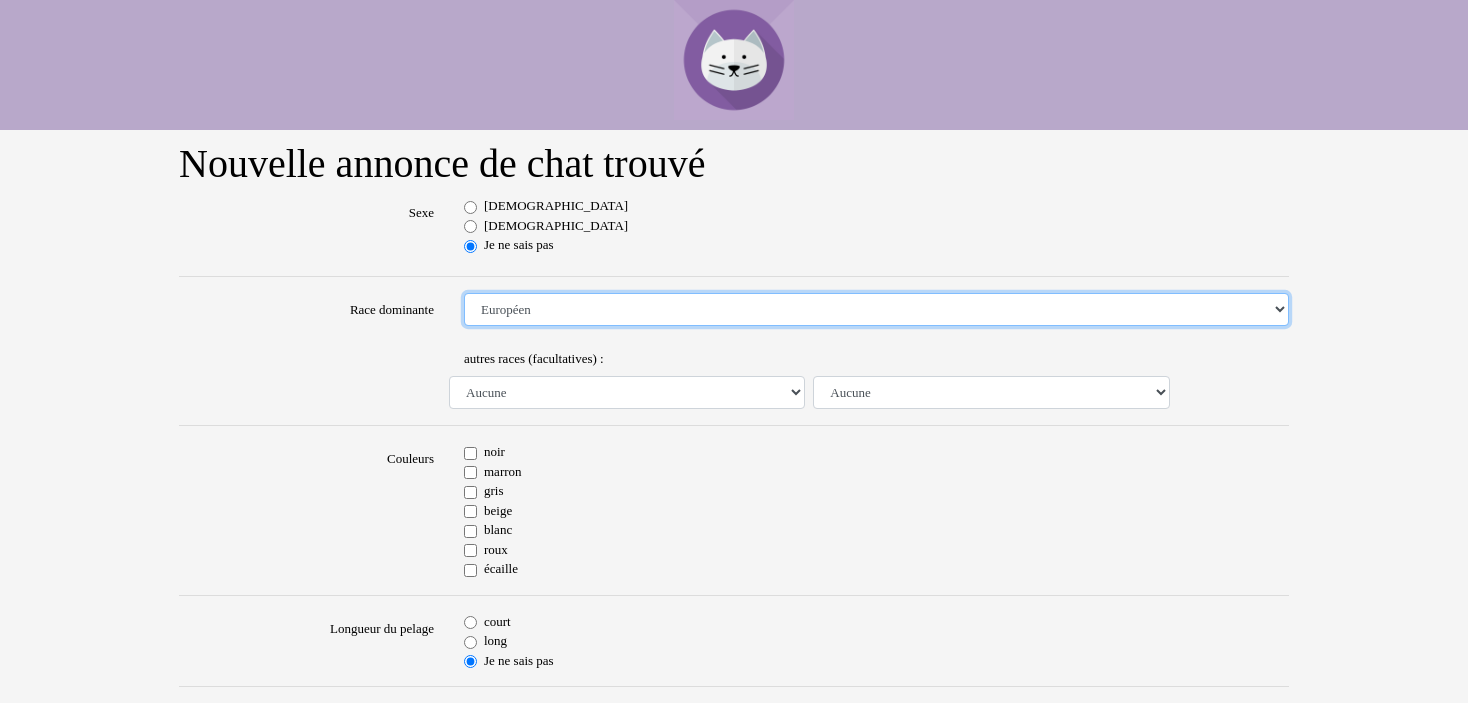 click on "Aucune race particulière (croisé)
Abyssin Américain à poil dur American Bobtail American Shorthair Angora Turc Balinais Bengal Bleu Russe Bombay British Shorthair Burmese Chartreux Chat de gouttière Chat des bois Norvégiens Chat du Sri Lanka Chat sacré de Birmanie Commun Cornish rex Devon rex Européen Exotic Shorthair Himalayan Korat Maine Coon Mandarin Norvégien Ocicat Oriental Persan Ragdoll Rex Selkirk Scottish Fold Siamois Sibérien Somali Sphynx" at bounding box center (876, 310) 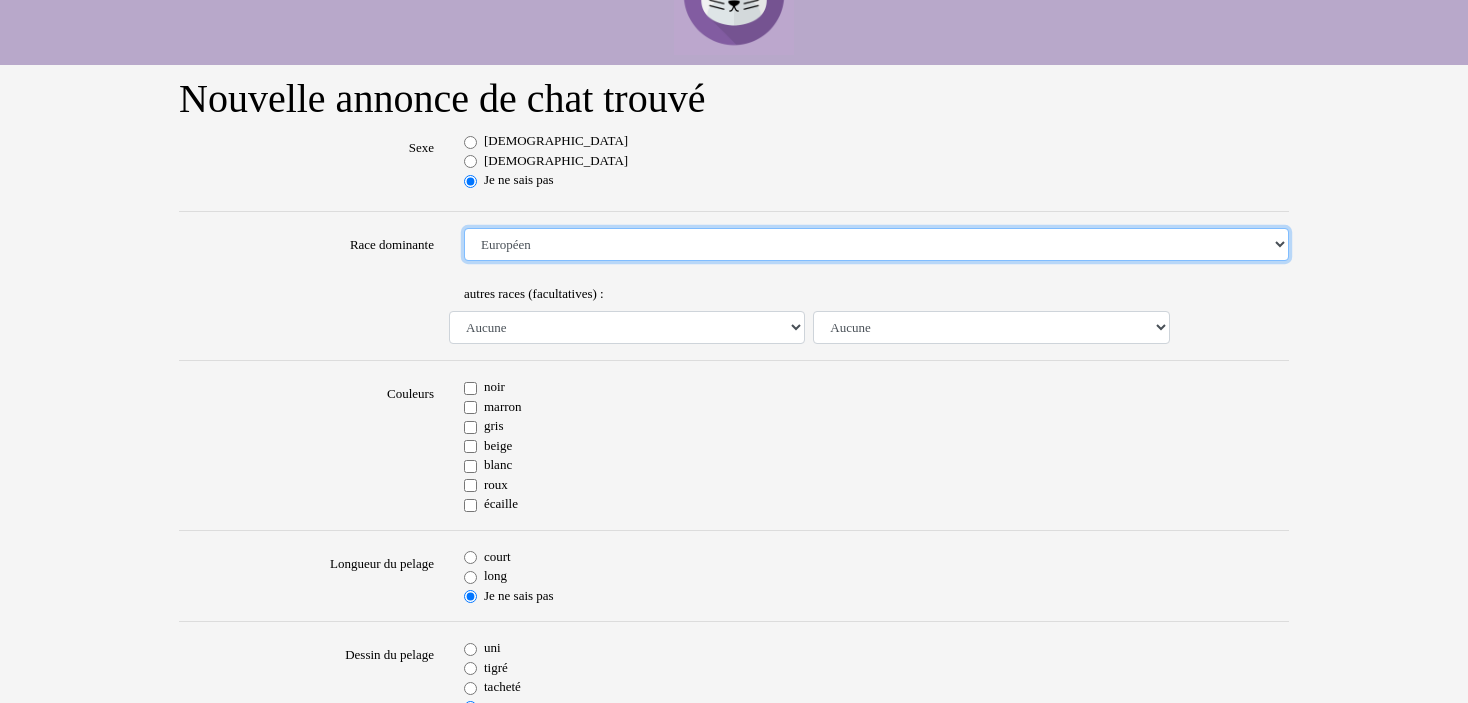 scroll, scrollTop: 100, scrollLeft: 0, axis: vertical 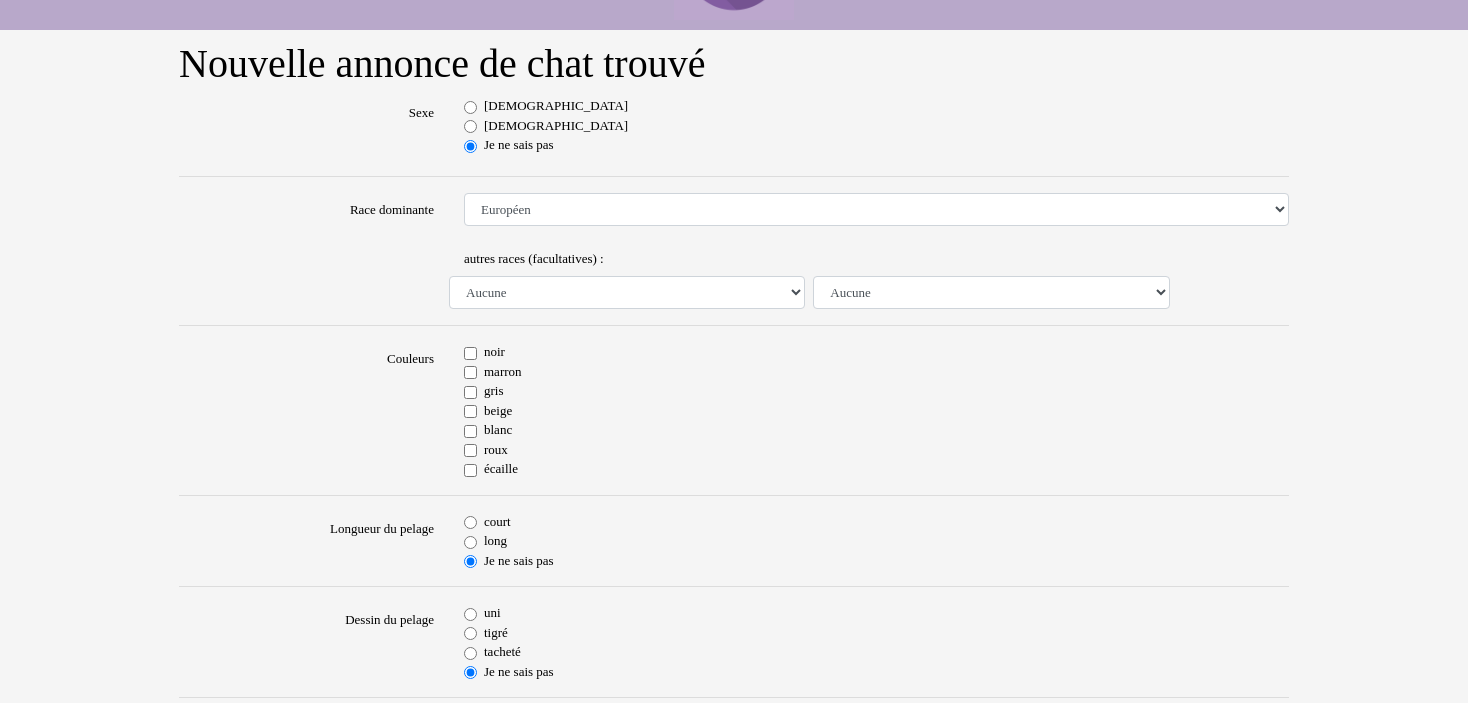 click on "beige" at bounding box center [470, 411] 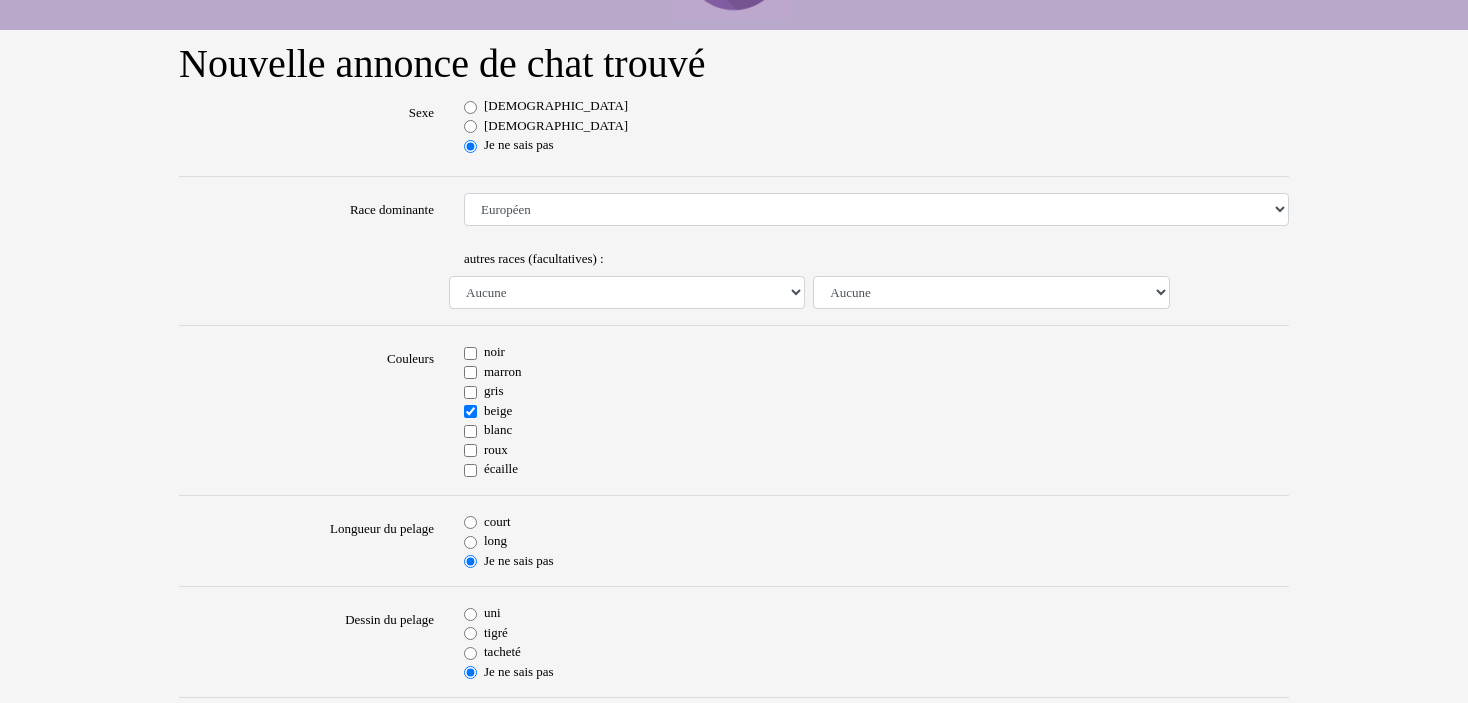 click on "marron" at bounding box center (470, 372) 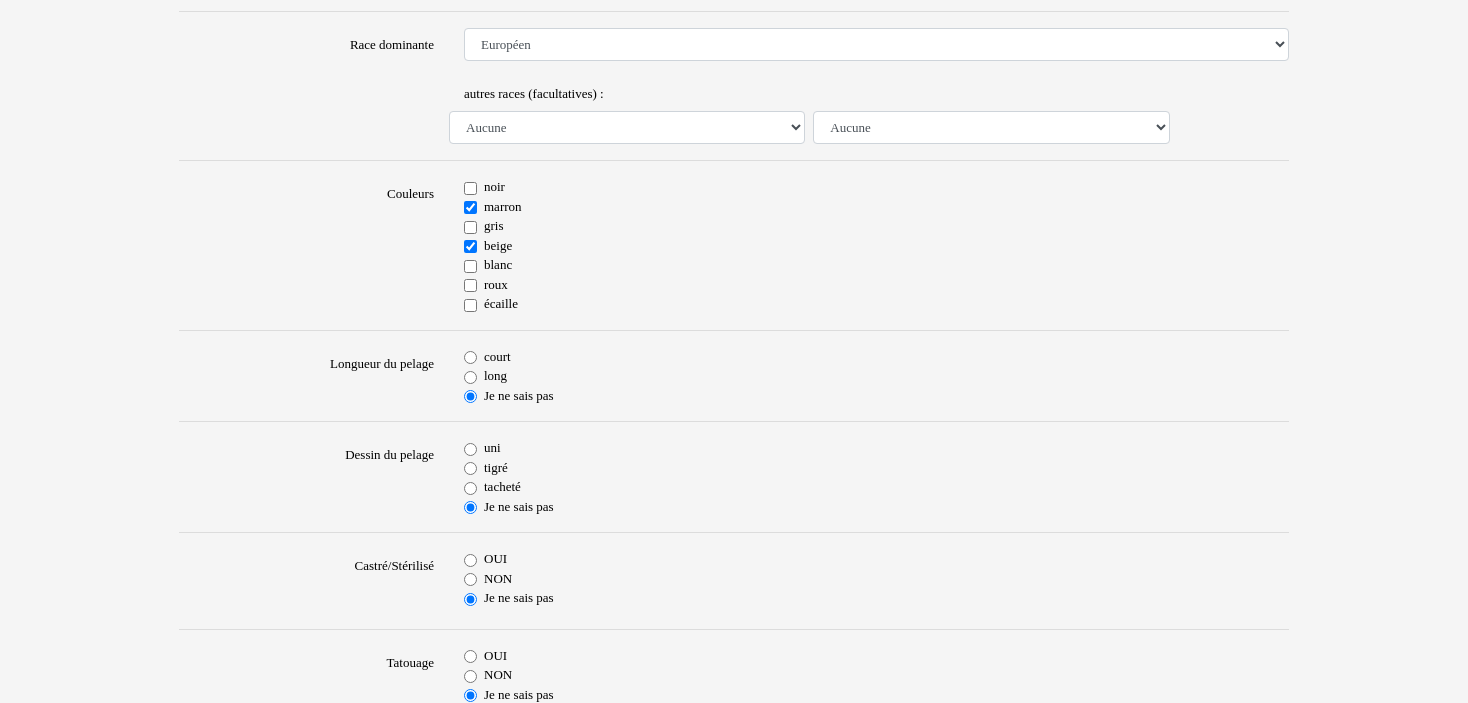 scroll, scrollTop: 300, scrollLeft: 0, axis: vertical 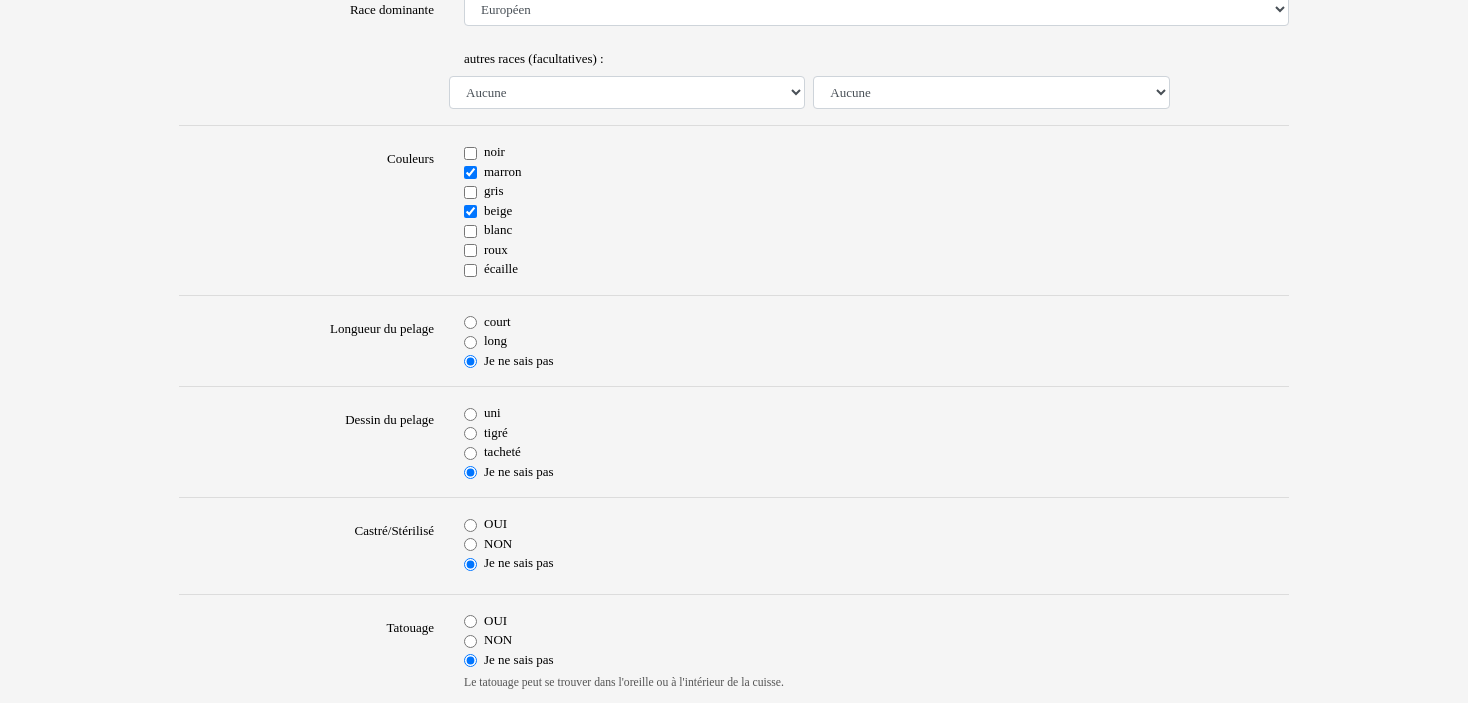 click on "court" at bounding box center [470, 322] 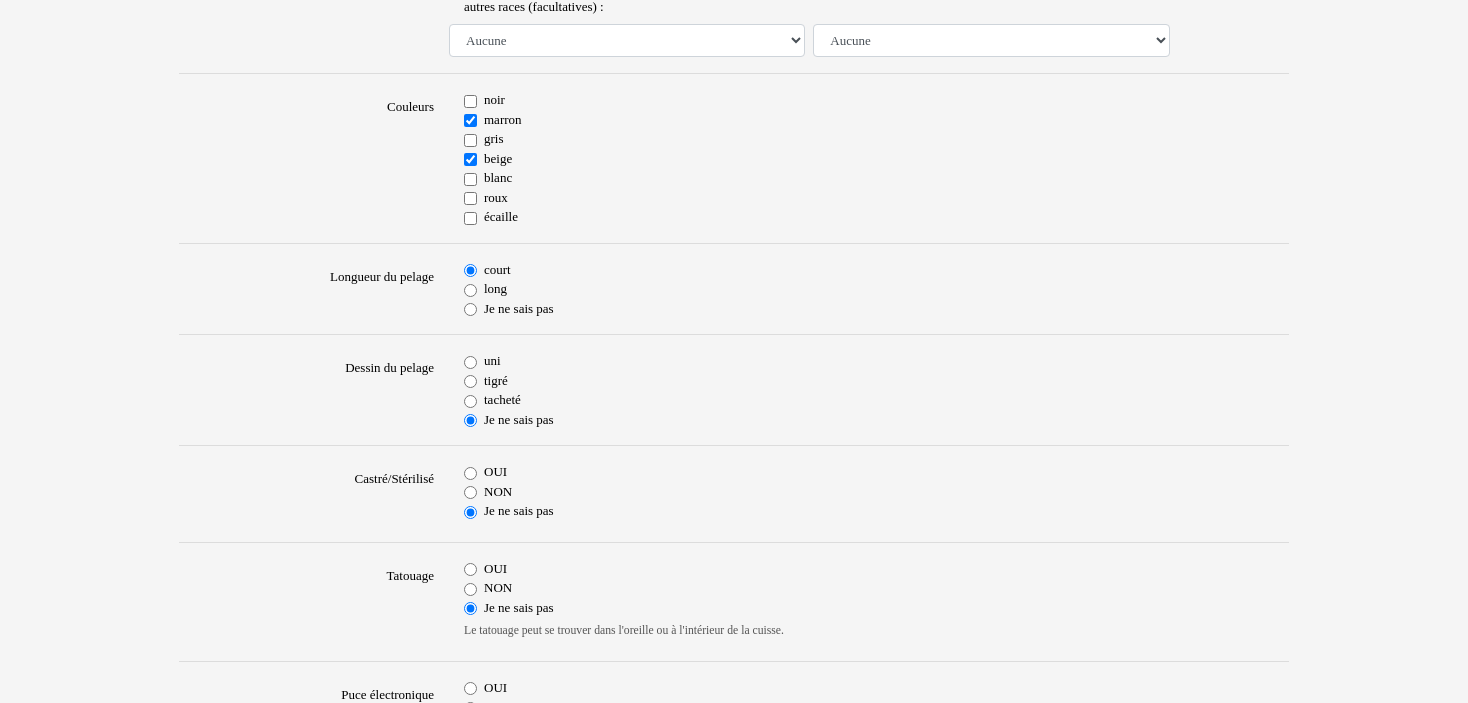 scroll, scrollTop: 400, scrollLeft: 0, axis: vertical 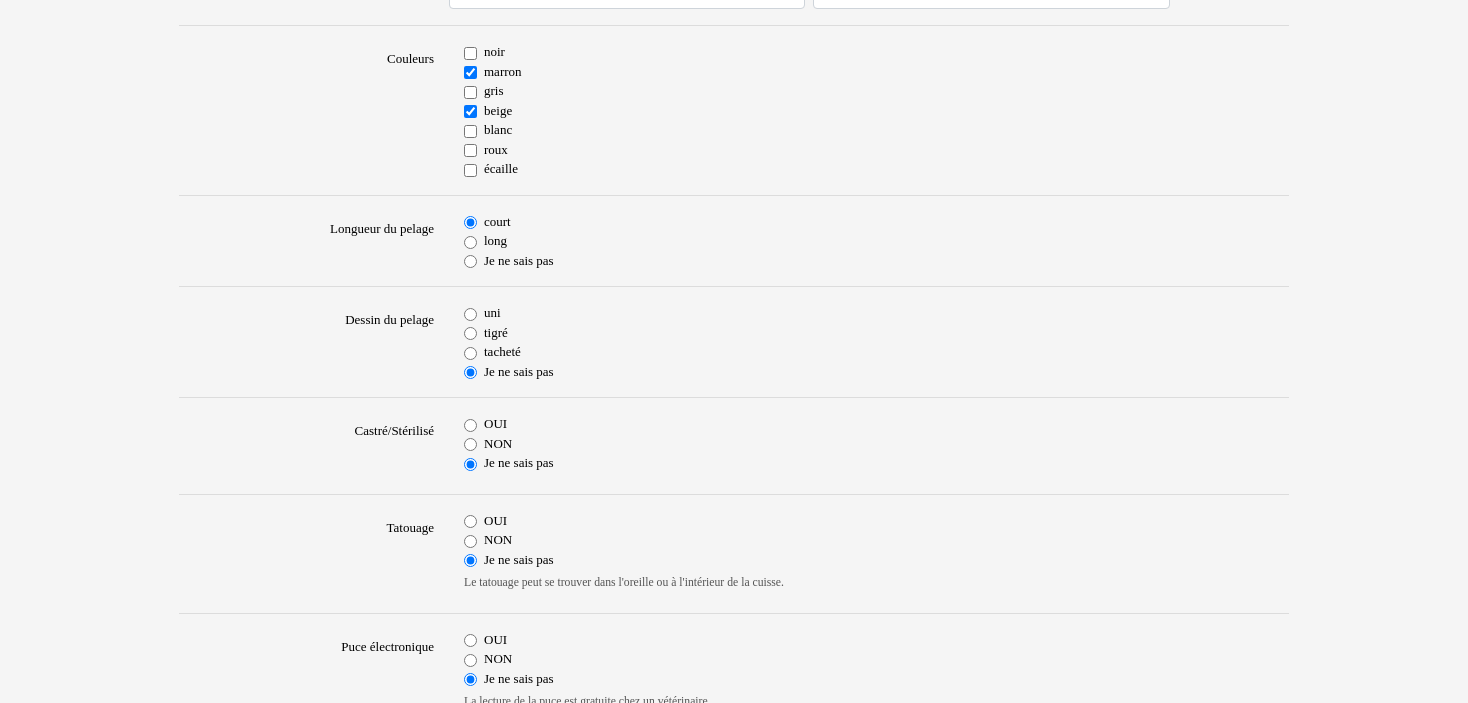 click on "tigré" at bounding box center [470, 333] 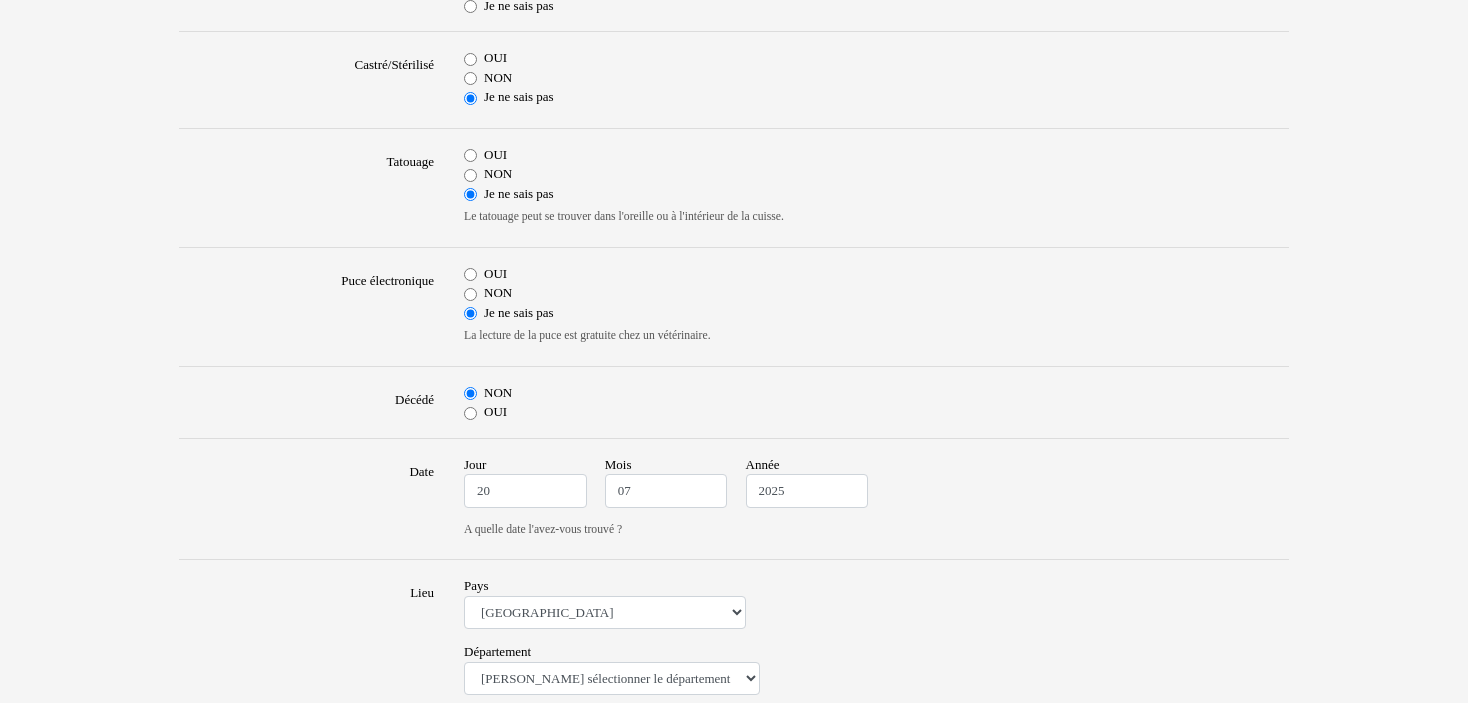 scroll, scrollTop: 800, scrollLeft: 0, axis: vertical 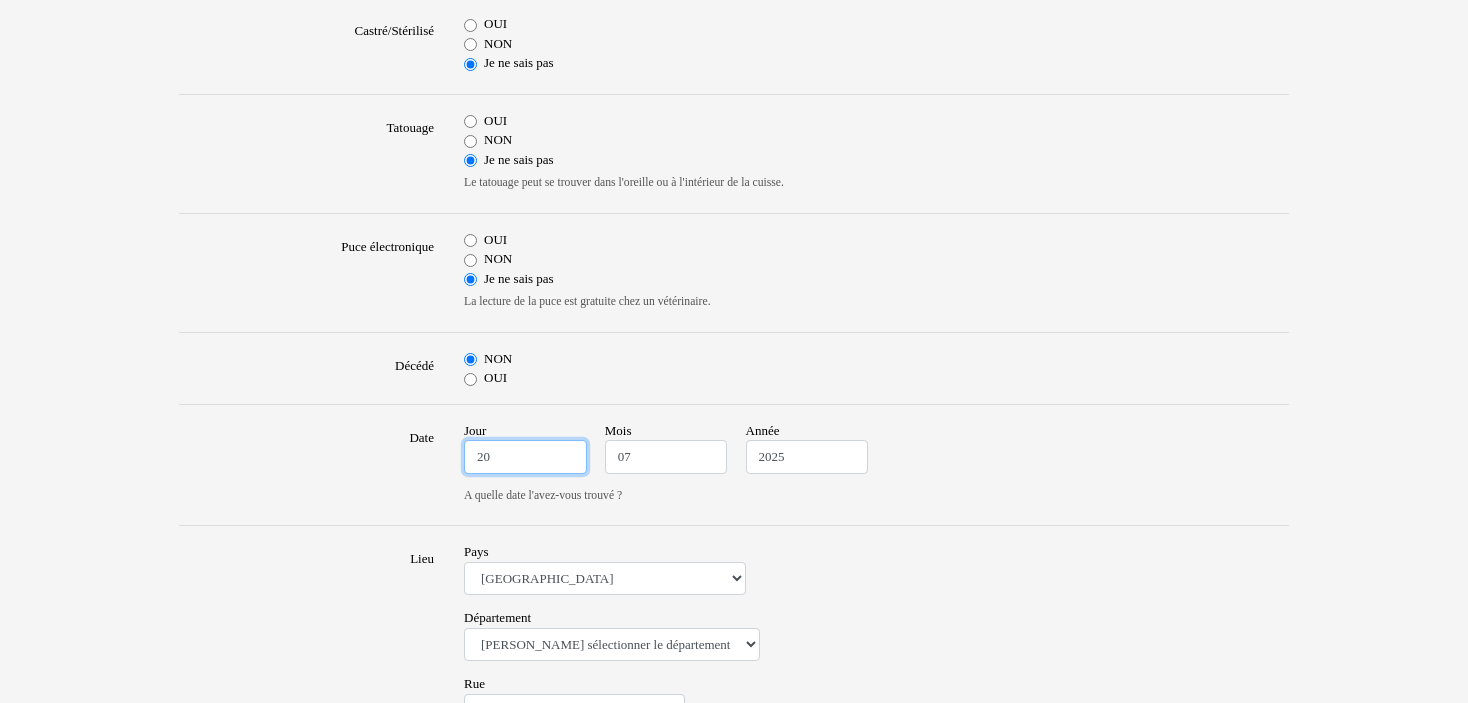 click on "20" at bounding box center (525, 457) 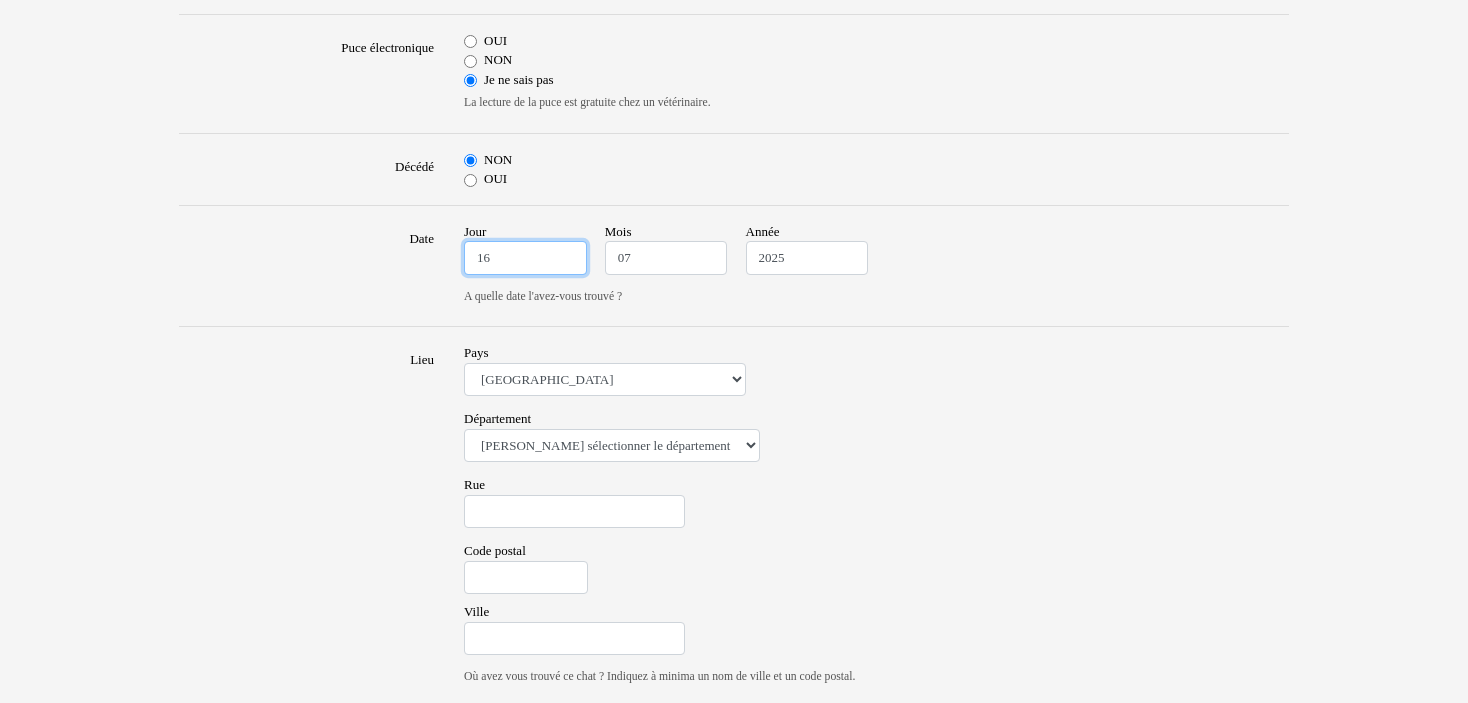 scroll, scrollTop: 1000, scrollLeft: 0, axis: vertical 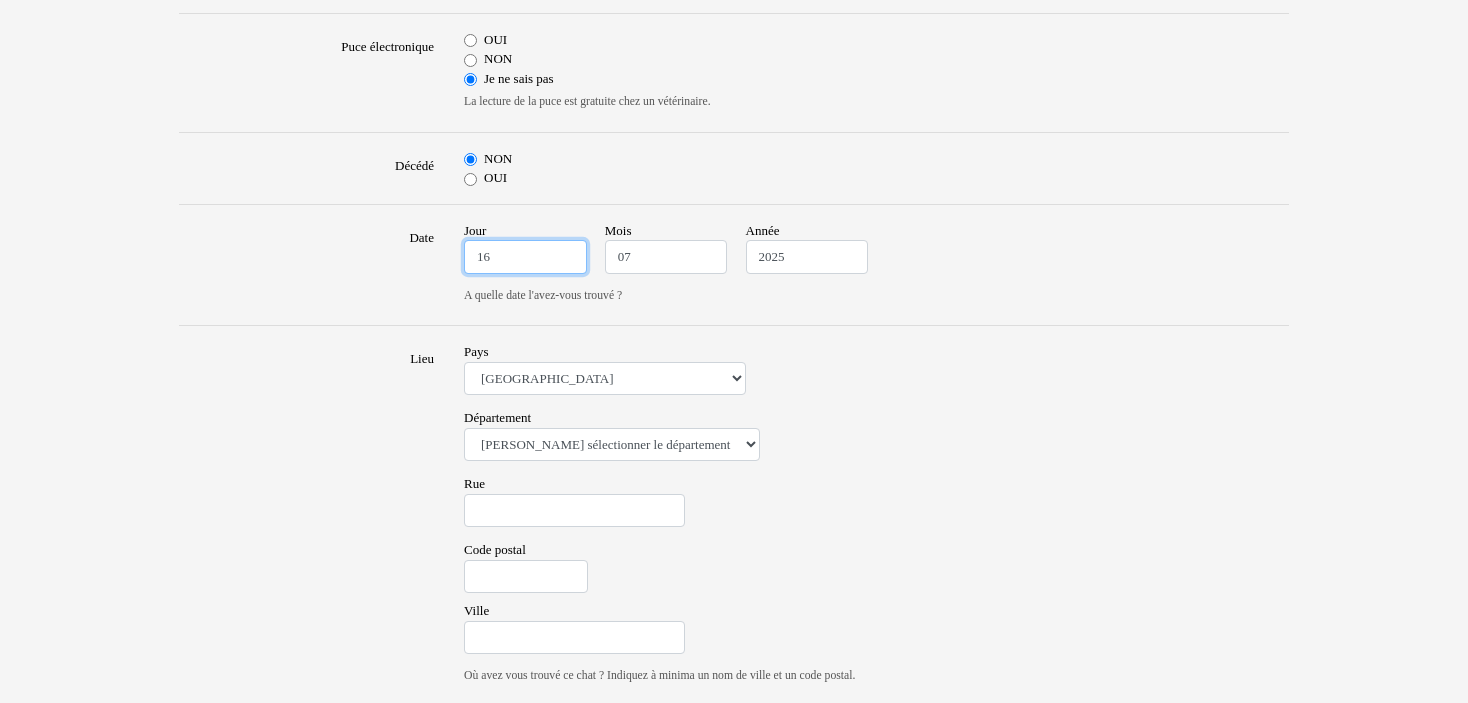 type on "16" 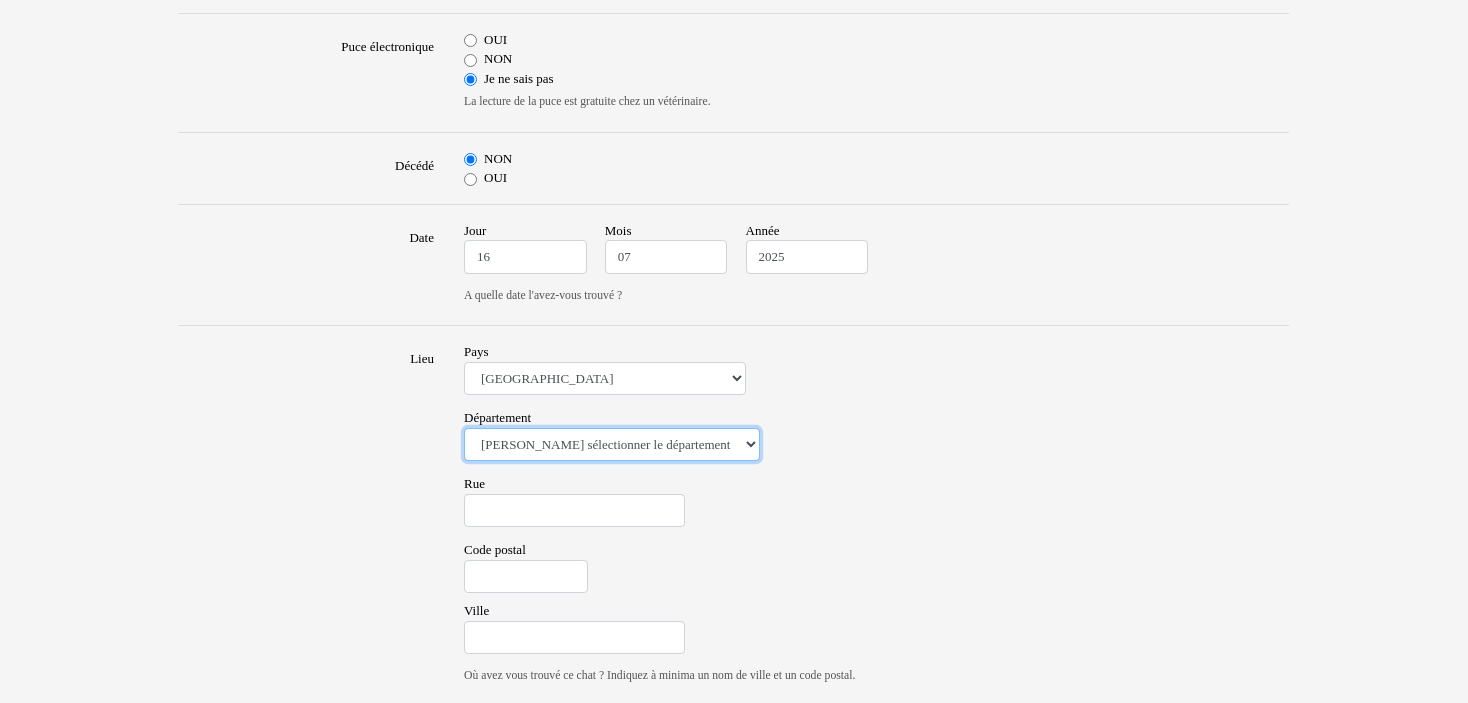 click on "Veuillez sélectionner le département 01 - Ain 02 - Aisne 03 - Allier 04 - Alpes de Hautes-Provence 05 - Hautes-Alpes 06 - Alpes-Maritimes 07 - Ardèche 08 - Ardennes 09 - Ariege 10 - Aube 11 - Aude 12 - Aveyron 13 - Bouches-Du-Rhône 14 - Calvados 15 - Cantal 16 - Charente 17 - Charente-Maritime 18 - Cher 19 - Correze 20 - Corse 21 - Cote-d'Or 22 - Côtes d'Armor 23 - Creuse 24 - Dordogne 25 - Doubs 26 - Drôme 27 - Eure 28 - Eure-et-Loir 29 - Finistere 30 - Gard 31 - Haute-Garonne 32 - Gers 33 - Gironde 34 - Hérault 35 - Ille-et-Vilaine 36 - Indre 37 - Indre-et-Loire 38 - Isère 39 - Jura 40 - Landes 41 - Loir-et-Cher 42 - Loire 43 - Haute-Loire 44 - Loire-Atlantique 45 - Loiret 46 - Lot 47 - Lot-et-Garonne 48 - Lozère 49 - Maine-et-Loire 50 - Manche 51 - Marne 52 - Haute-Marne 53 - Mayenne 54 - Meurthe-et-Moselle 55 - Meuse 56 - Morbihan 57 - Moselle 58 - Nièvre 59 - Nord 60 - Oise 61 - Orne 62 - Pas-de-Calais 63 - Puy-de-Dôme 64 - Pyrénées-Atlantiques 65 - Hautes-Pyrénées 67 - Bas-Rhin 75 - Paris" at bounding box center [612, 445] 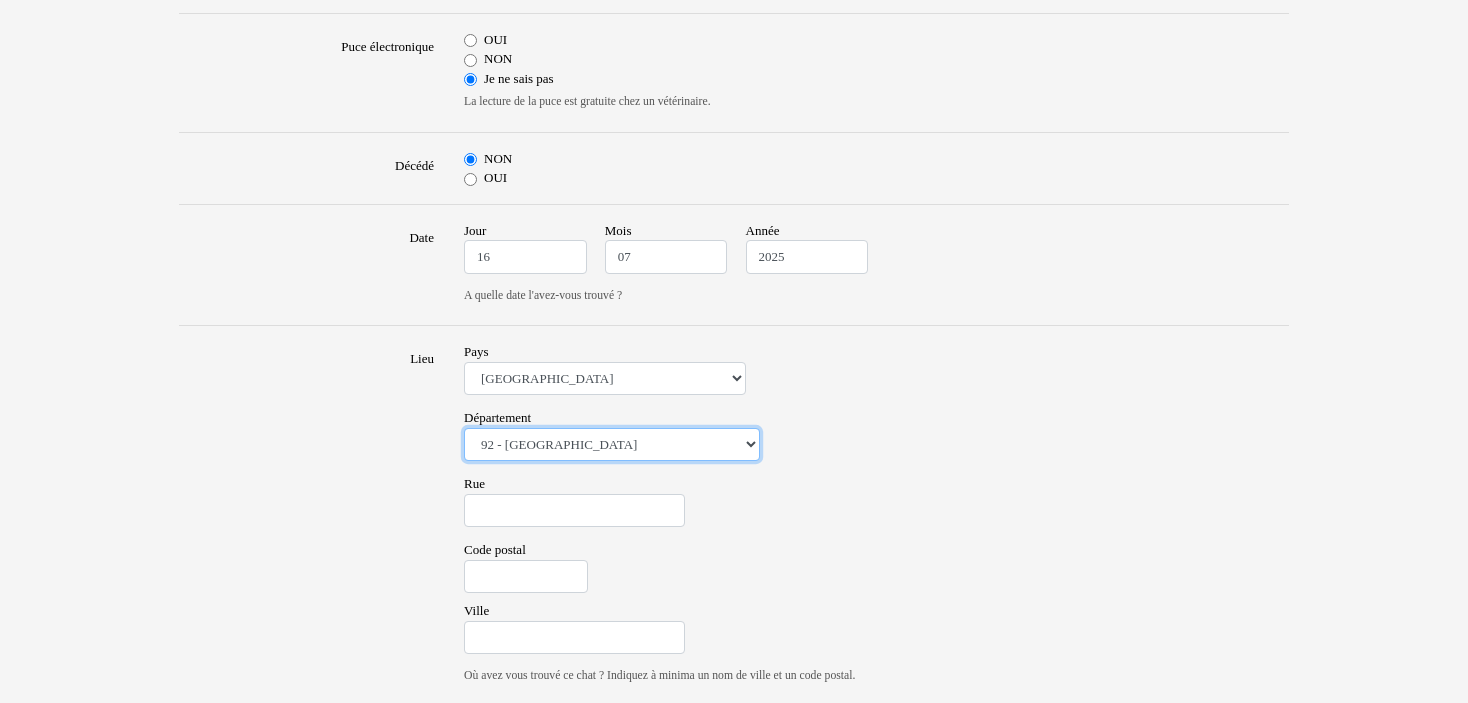 click on "Veuillez sélectionner le département 01 - Ain 02 - Aisne 03 - Allier 04 - Alpes de Hautes-Provence 05 - Hautes-Alpes 06 - Alpes-Maritimes 07 - Ardèche 08 - Ardennes 09 - Ariege 10 - Aube 11 - Aude 12 - Aveyron 13 - Bouches-Du-Rhône 14 - Calvados 15 - Cantal 16 - Charente 17 - Charente-Maritime 18 - Cher 19 - Correze 20 - Corse 21 - Cote-d'Or 22 - Côtes d'Armor 23 - Creuse 24 - Dordogne 25 - Doubs 26 - Drôme 27 - Eure 28 - Eure-et-Loir 29 - Finistere 30 - Gard 31 - Haute-Garonne 32 - Gers 33 - Gironde 34 - Hérault 35 - Ille-et-Vilaine 36 - Indre 37 - Indre-et-Loire 38 - Isère 39 - Jura 40 - Landes 41 - Loir-et-Cher 42 - Loire 43 - Haute-Loire 44 - Loire-Atlantique 45 - Loiret 46 - Lot 47 - Lot-et-Garonne 48 - Lozère 49 - Maine-et-Loire 50 - Manche 51 - Marne 52 - Haute-Marne 53 - Mayenne 54 - Meurthe-et-Moselle 55 - Meuse 56 - Morbihan 57 - Moselle 58 - Nièvre 59 - Nord 60 - Oise 61 - Orne 62 - Pas-de-Calais 63 - Puy-de-Dôme 64 - Pyrénées-Atlantiques 65 - Hautes-Pyrénées 67 - Bas-Rhin 75 - Paris" at bounding box center [612, 445] 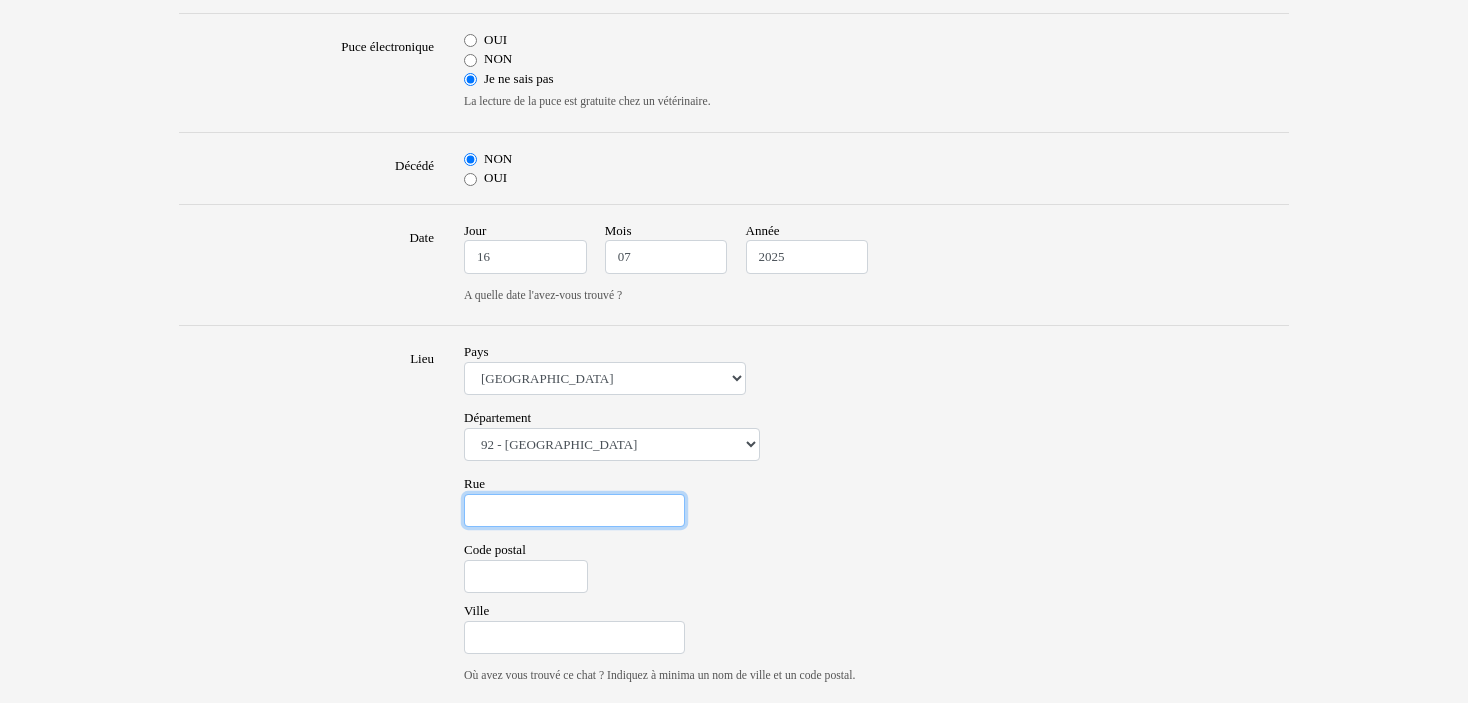 click on "Rue" at bounding box center [574, 511] 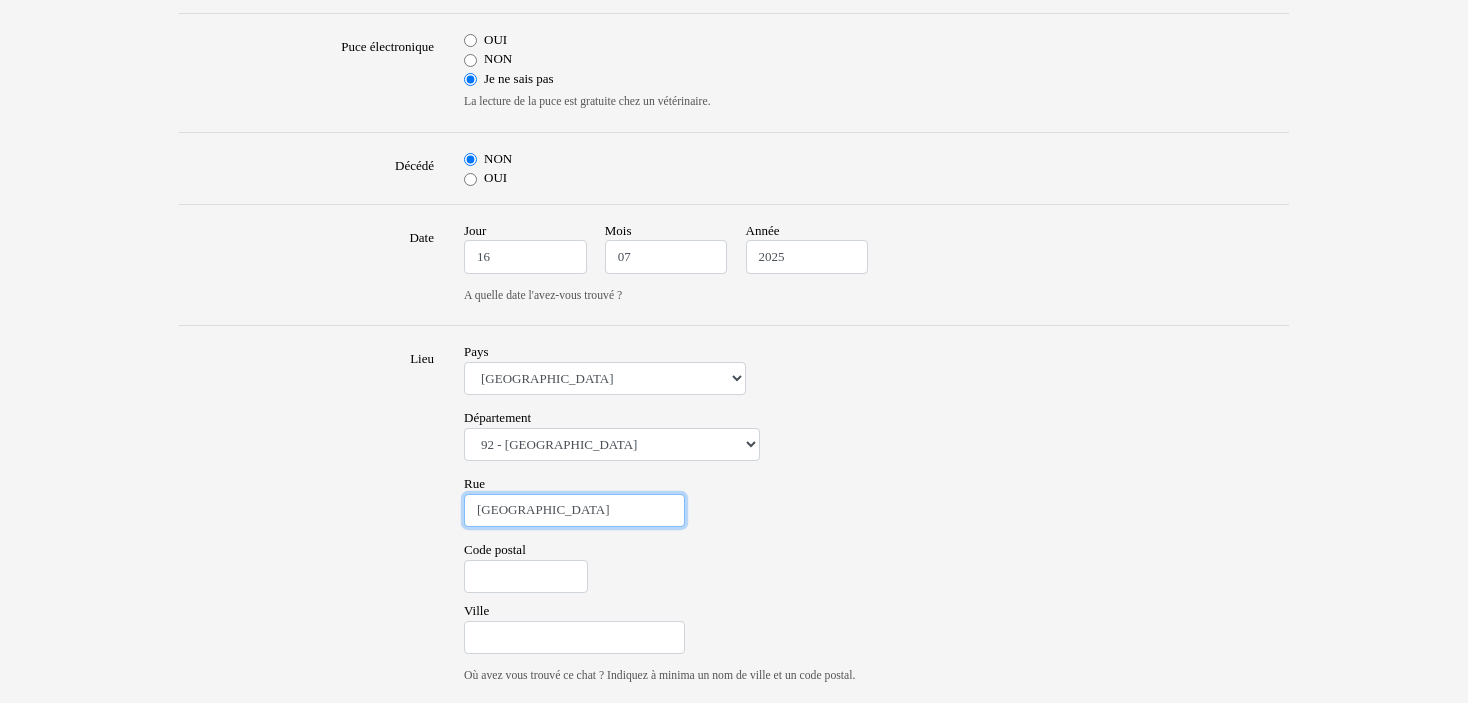 type on "Boulevard du Couchant" 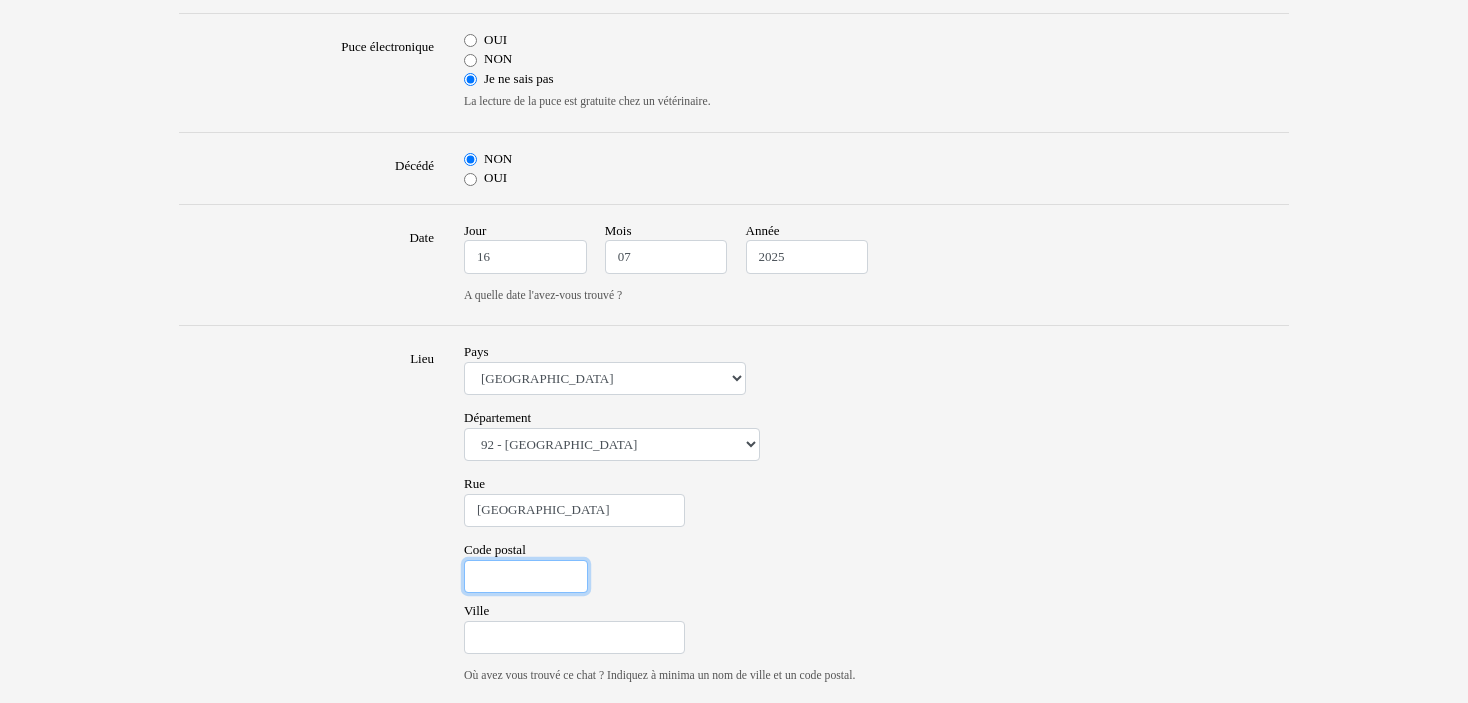 click on "Code postal" at bounding box center [526, 577] 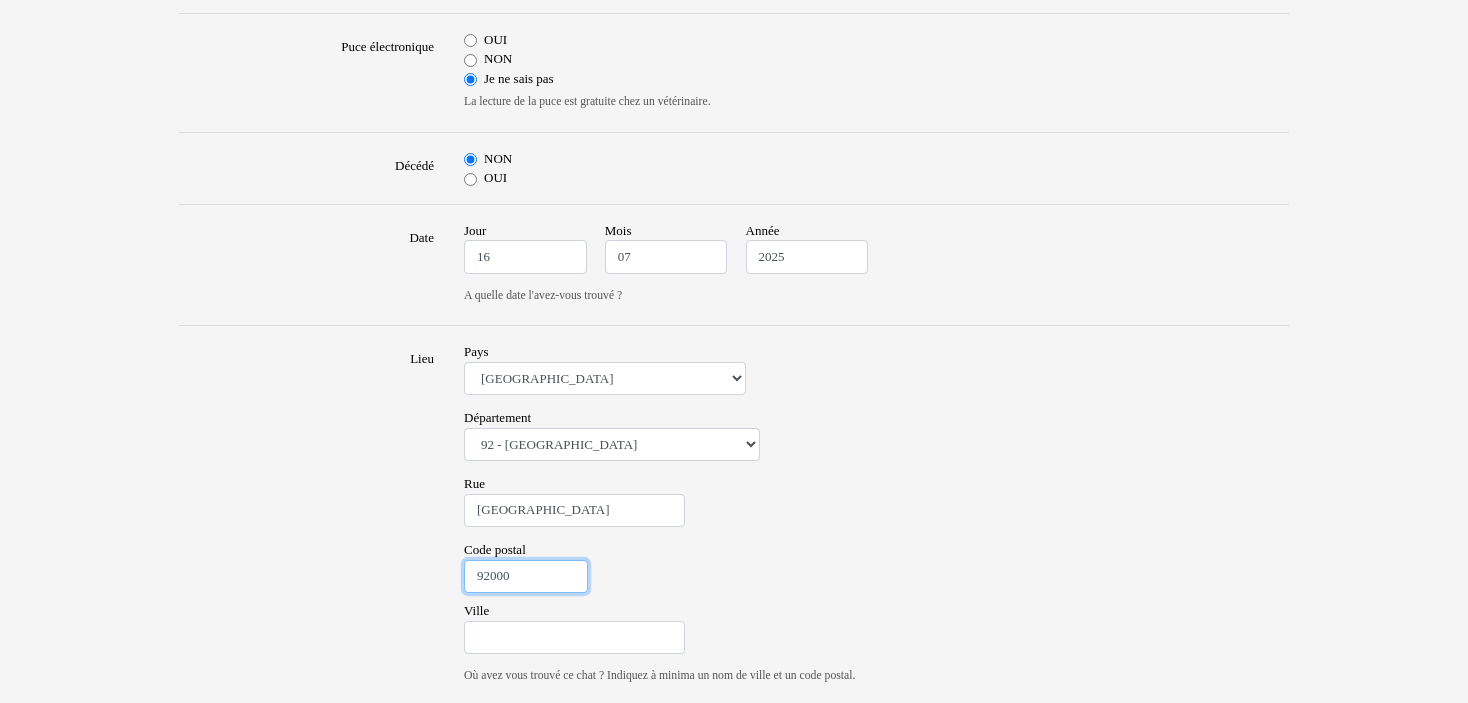 type on "92000" 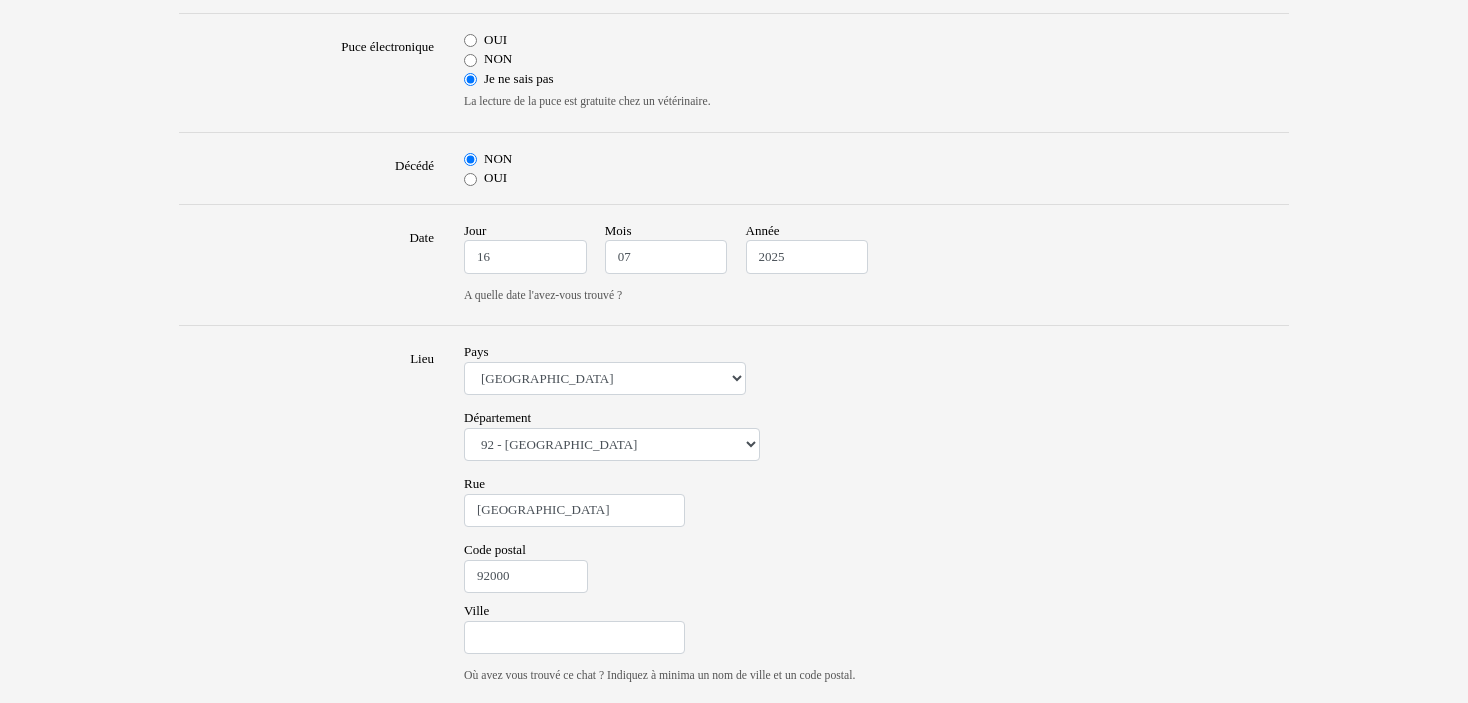 drag, startPoint x: 881, startPoint y: 542, endPoint x: 757, endPoint y: 568, distance: 126.69649 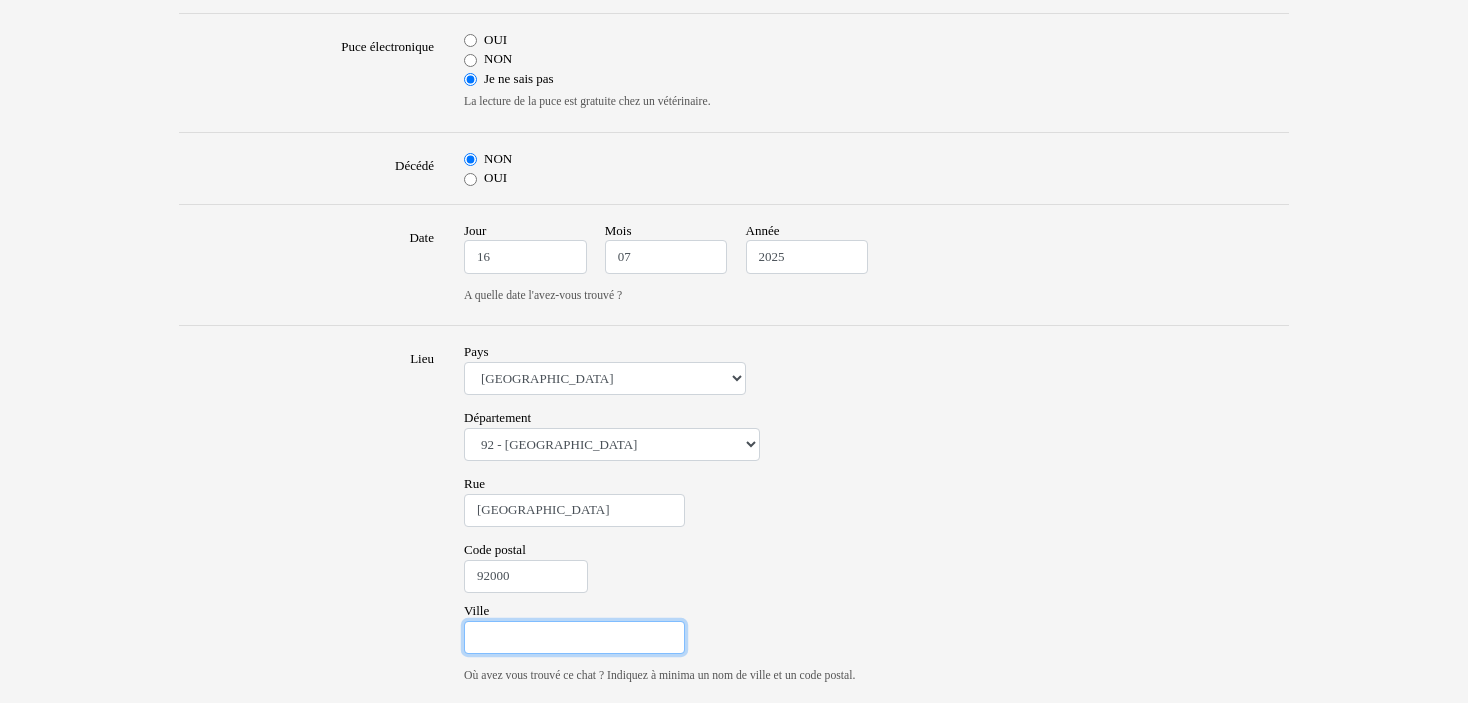 click on "Ville" at bounding box center (574, 638) 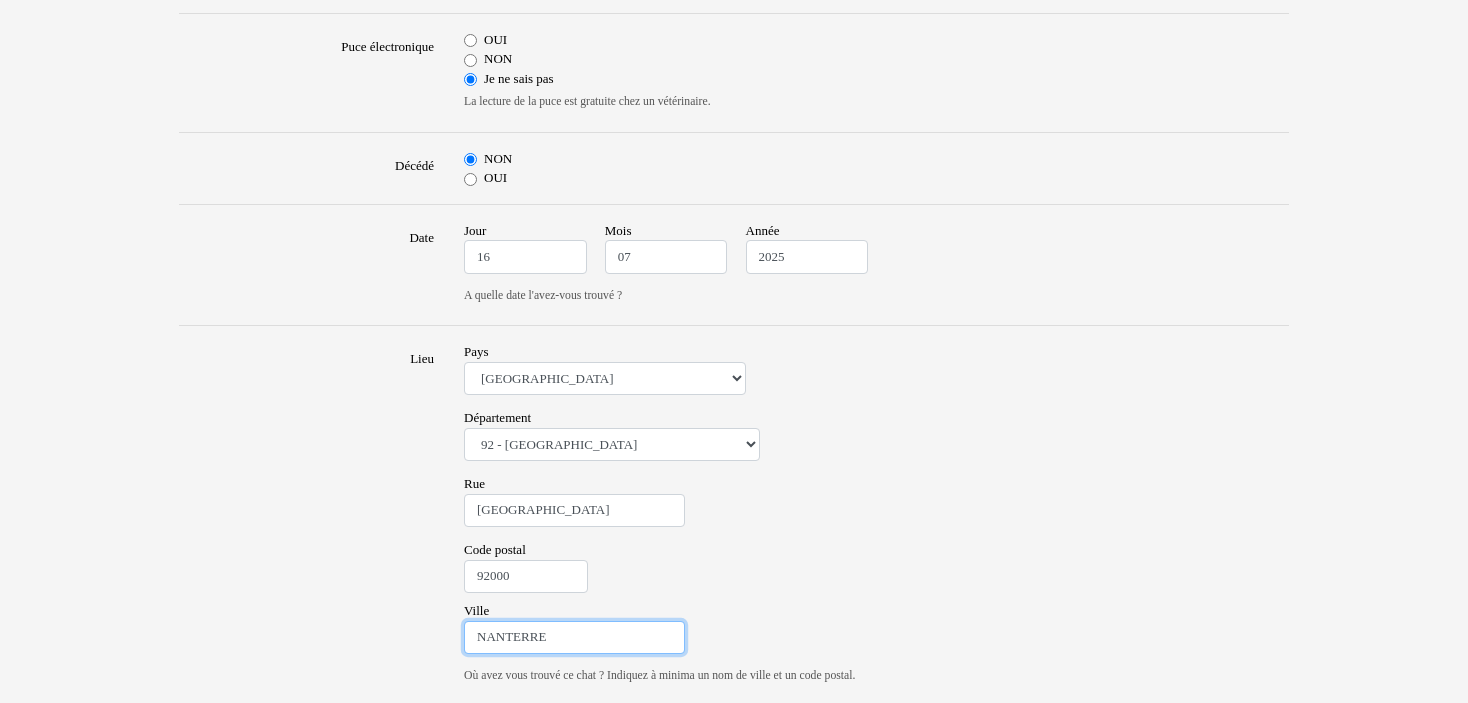 type on "NANTERRE" 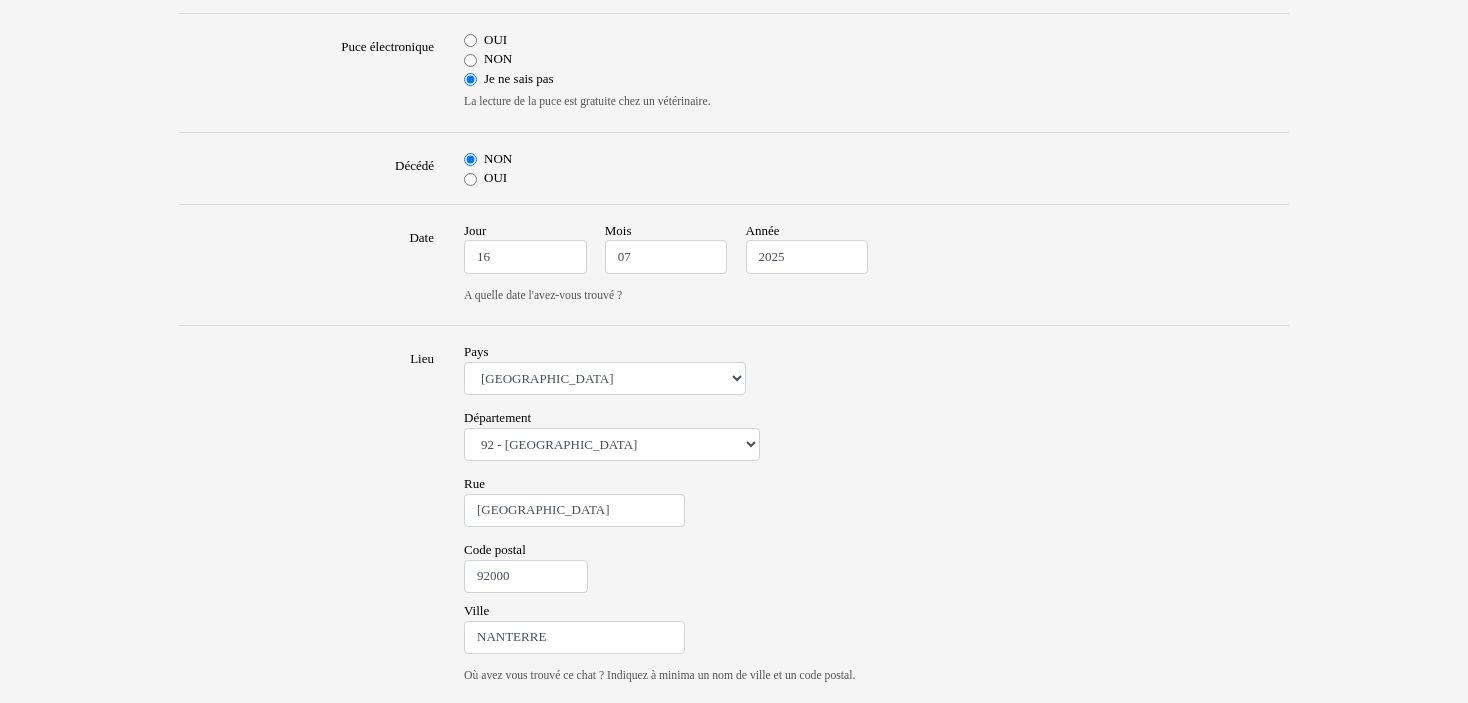 click on "Pays
Afrique du Sud Algérie Allemagne Andorre Argentine Australie Belgique Bolivie Brésil Cameroun Canada Chili Colombie Costa Rica Cuba Équateur Espagne Etats Unis France Grande Bretagne Guadeloupe Guatemala Guyane Honduras Inde Japon Kenya Luxembourg Martinique Mayotte Mexique Monaco Nicaragua Nigéria Nouvelle-Calédonie Nouvelle-Zélande Pakistan Panama Paraguay Pérou Philippines Polynésie française Porto Rico République dominicaine Réunion Saint-Barthélemy Saint-Martin Saint-Pierre-et-Miquelon Salvador Singapour Suisse Tanzanie Uruguay Venezuela Wallis-et-Futuna
Province  Veuillez sélectionner la province EC - Eastern Cape FS - Free State GA - Gauteng KN - KwaZulu-Natal LI - Limpopo MP - Mpumalanga NC - Northern Cape NW - North West WC - Western Cape Wilaya  Veuillez sélectionner la wilaya 01 - Adrar 02 - Chlef 03 - Laghouat 04 - Oum El Bouaghi 05 - Batna 06 - Béjaïa 07 - Biskra 08 - Béchar 09 - Blida 10 - Bouira 11 - Tamanrasset 12 - Tébessa Région" at bounding box center (876, 516) 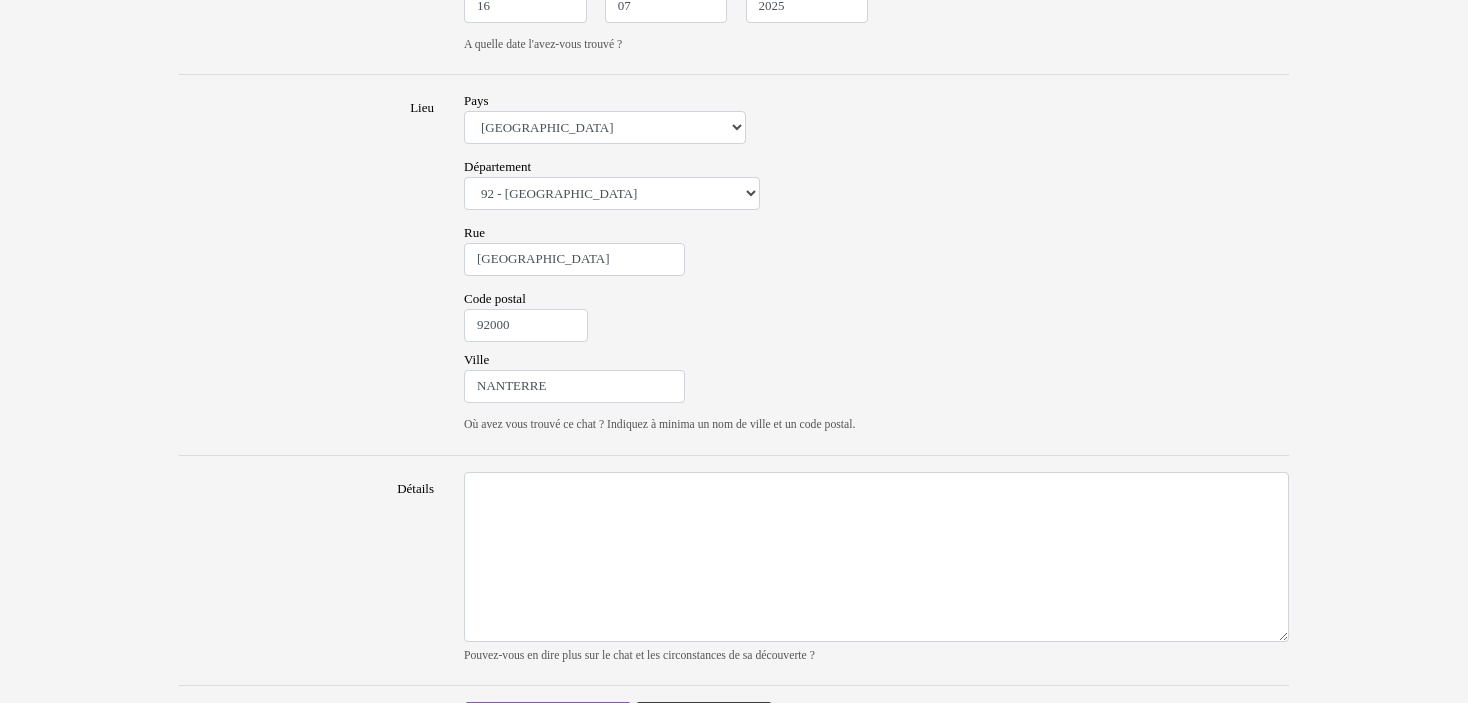 scroll, scrollTop: 1300, scrollLeft: 0, axis: vertical 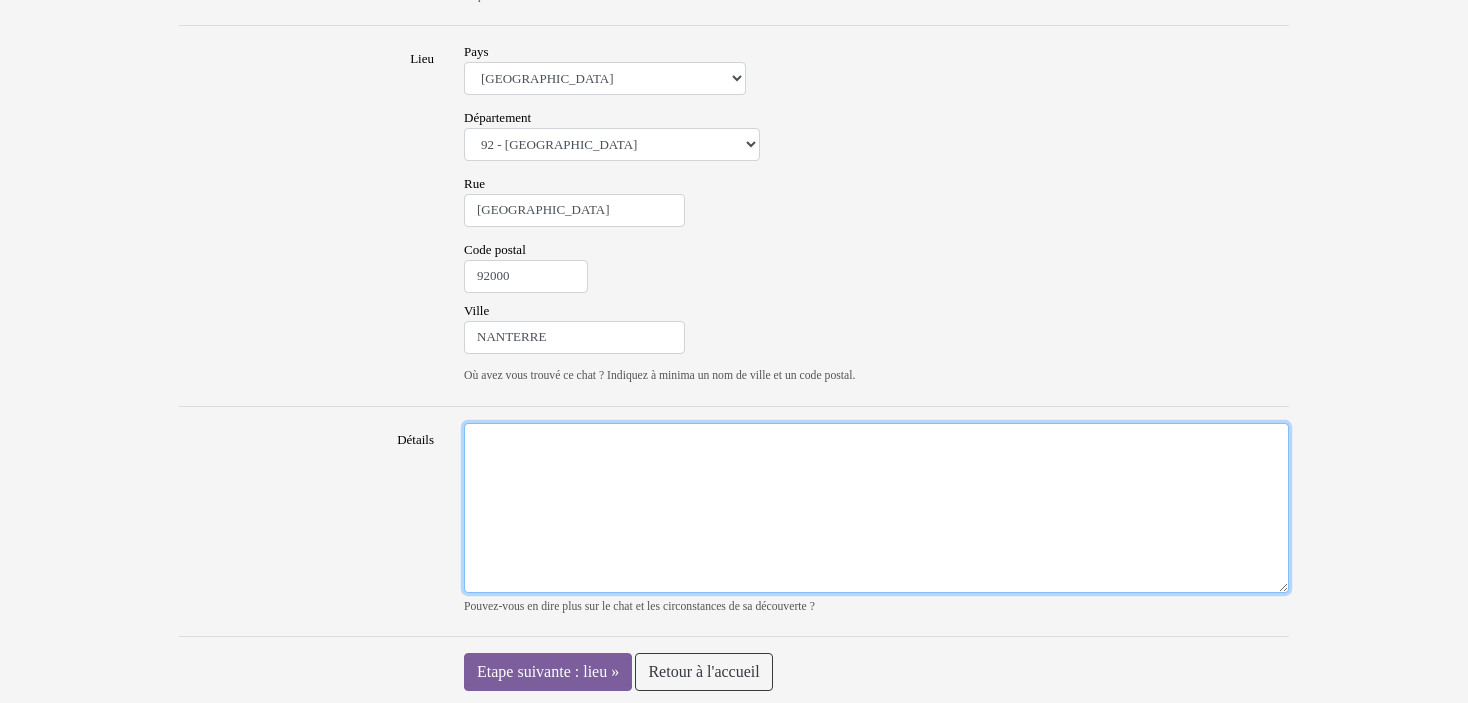 click on "Détails" at bounding box center [876, 508] 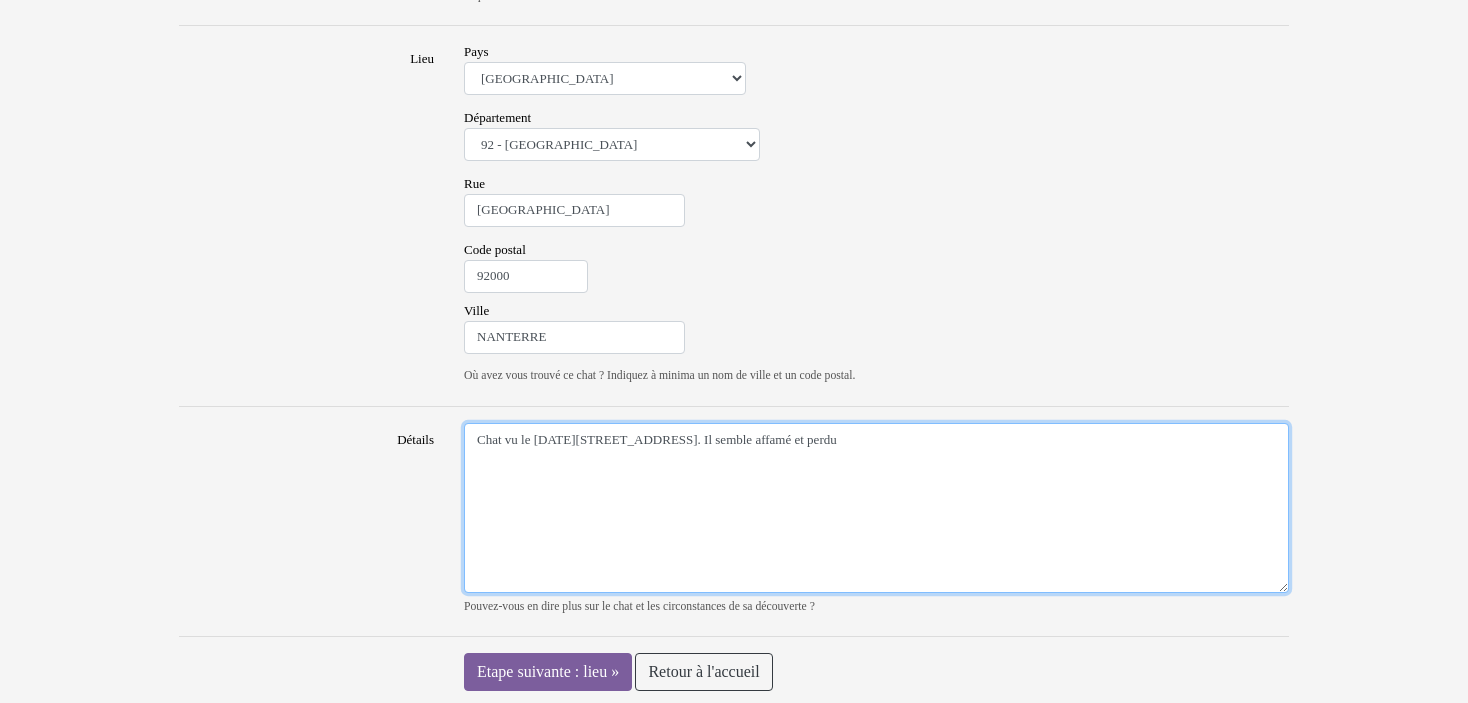 scroll, scrollTop: 1300, scrollLeft: 0, axis: vertical 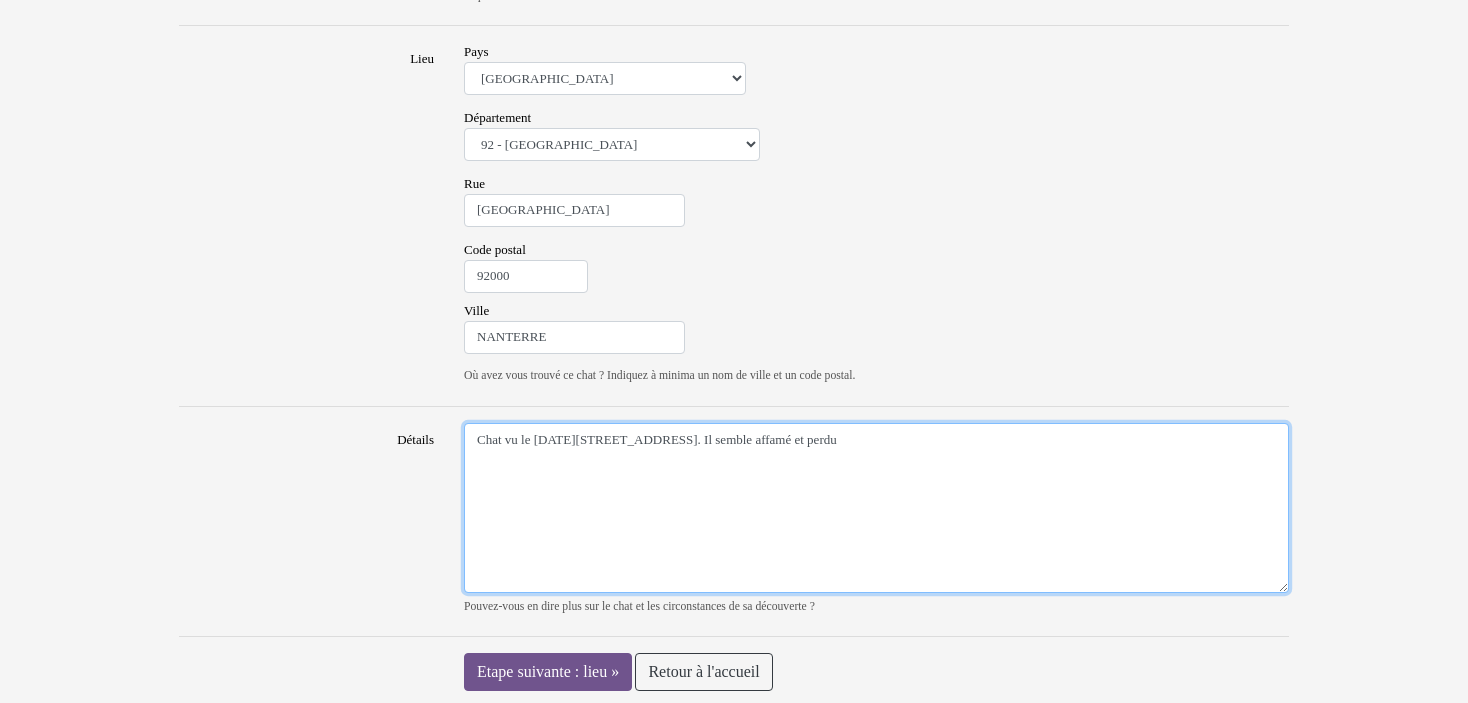 type on "Chat vu le 16 juillet 2025 boulevard du Couchant à Nanterre (92000). Il semble affamé et perdu" 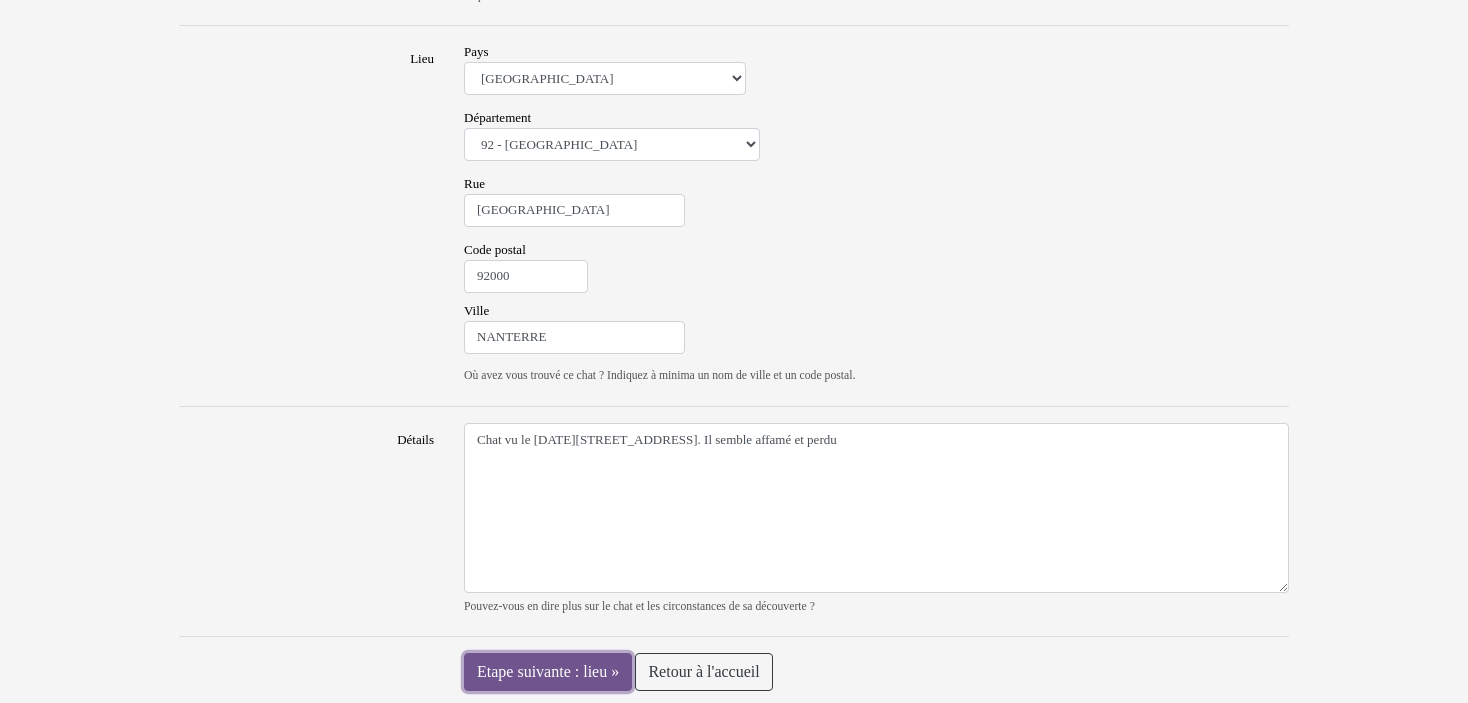 click on "Etape suivante : lieu »" at bounding box center (548, 672) 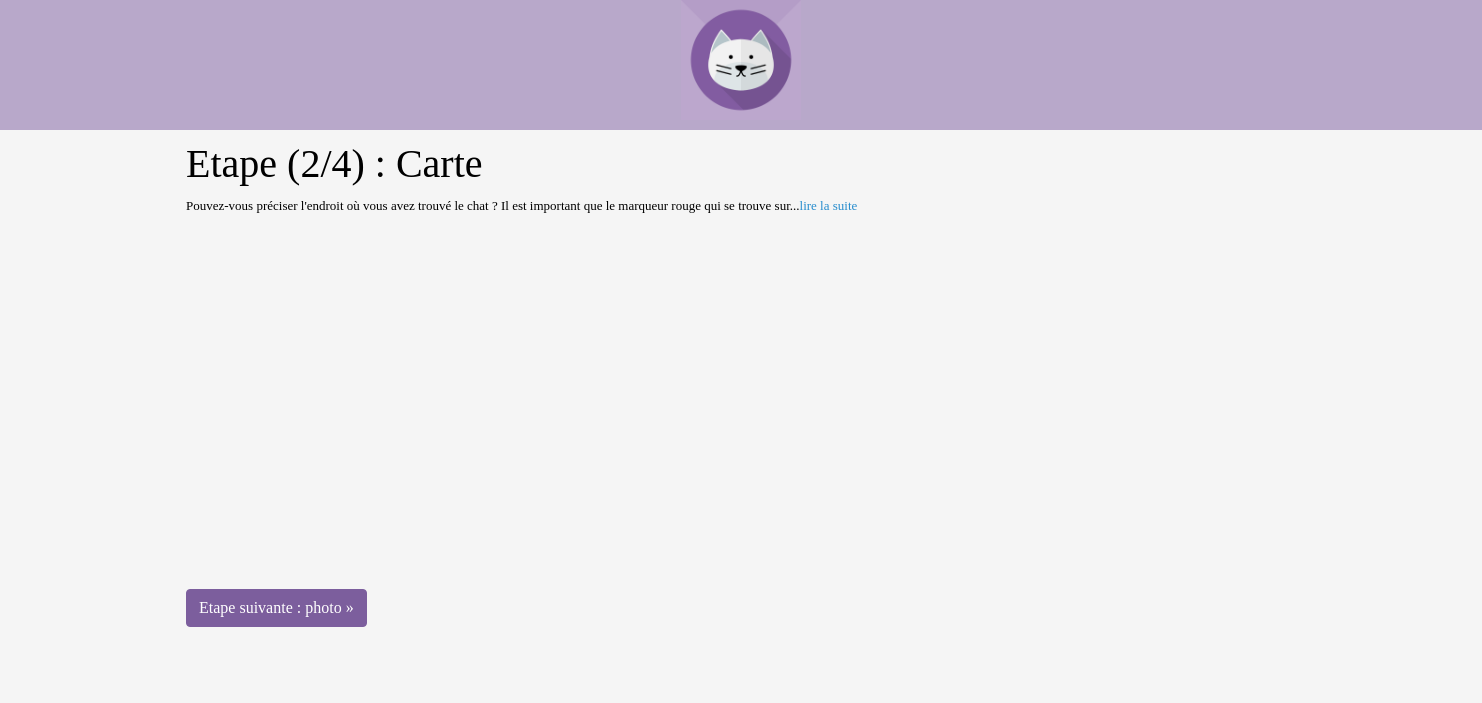 scroll, scrollTop: 0, scrollLeft: 0, axis: both 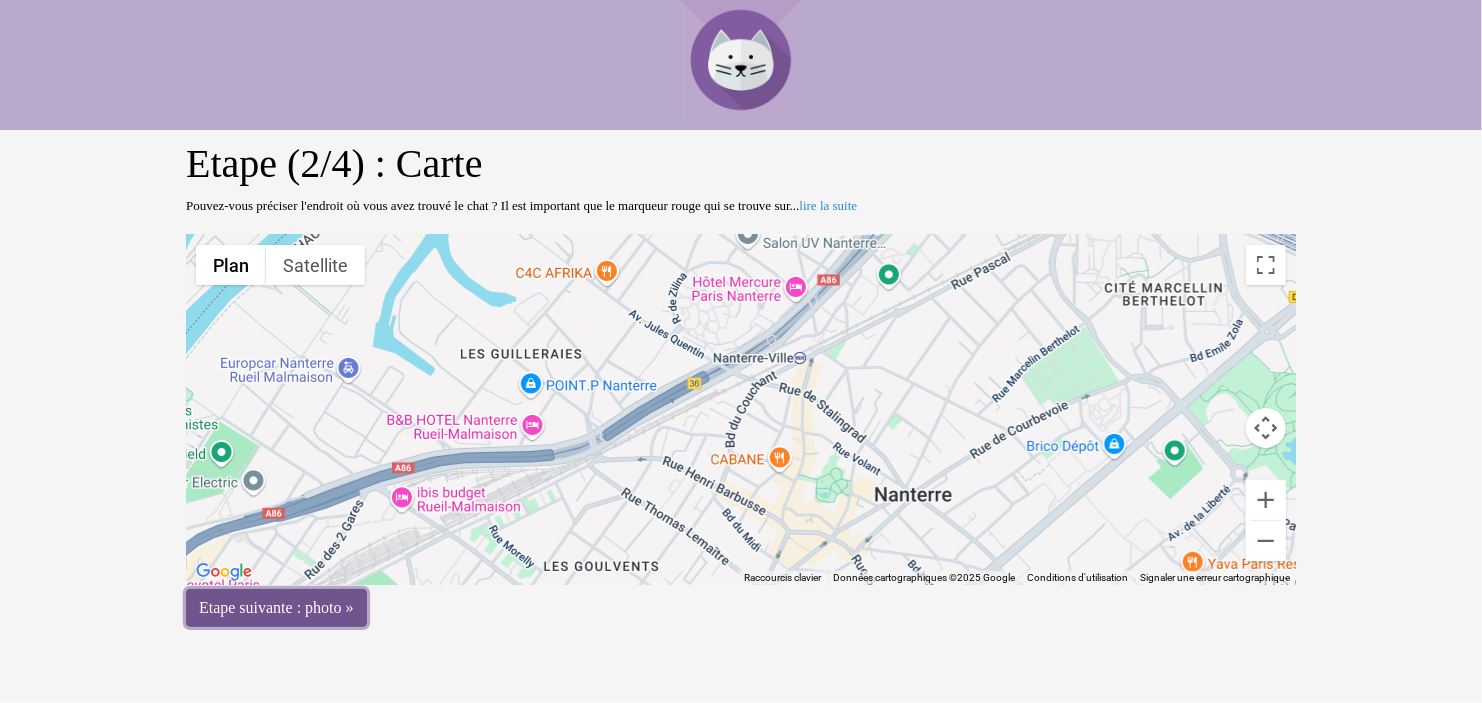 click on "Etape suivante : photo »" at bounding box center (276, 608) 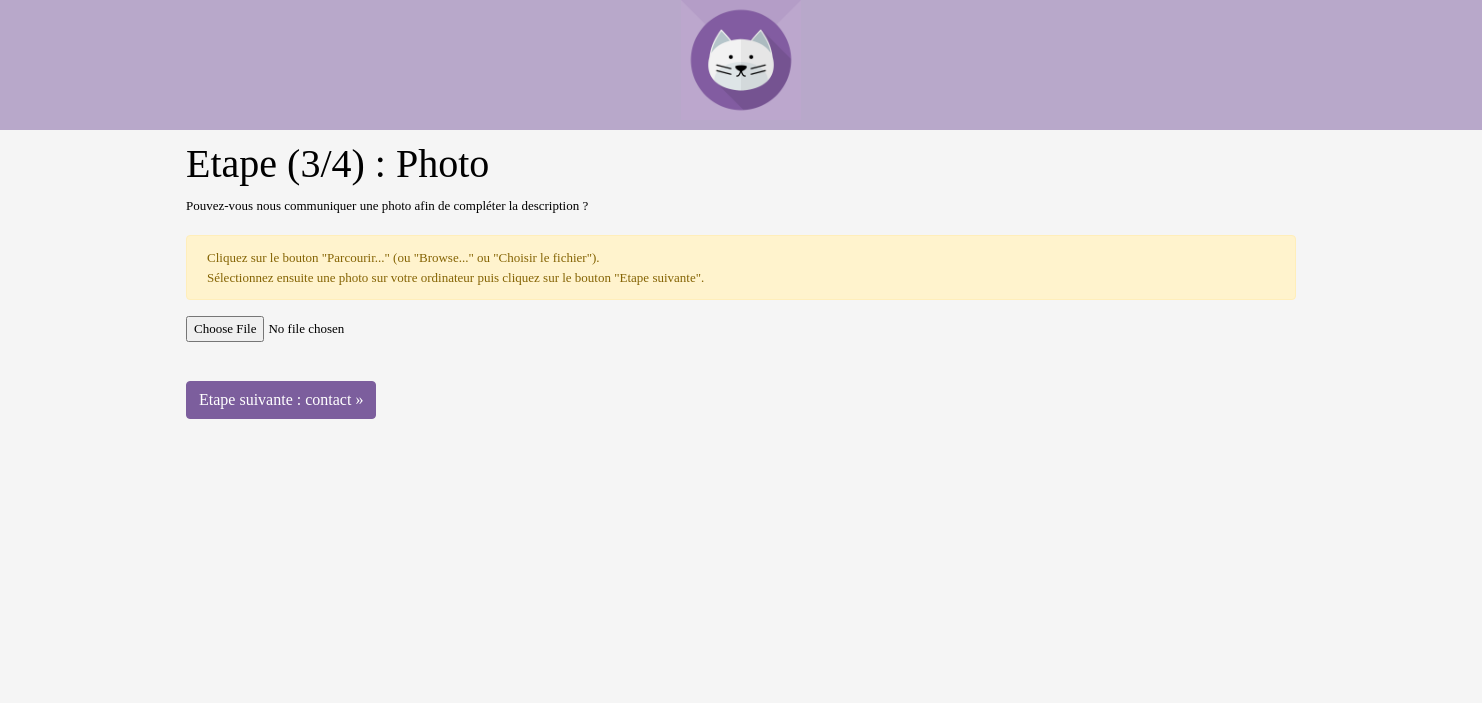 scroll, scrollTop: 0, scrollLeft: 0, axis: both 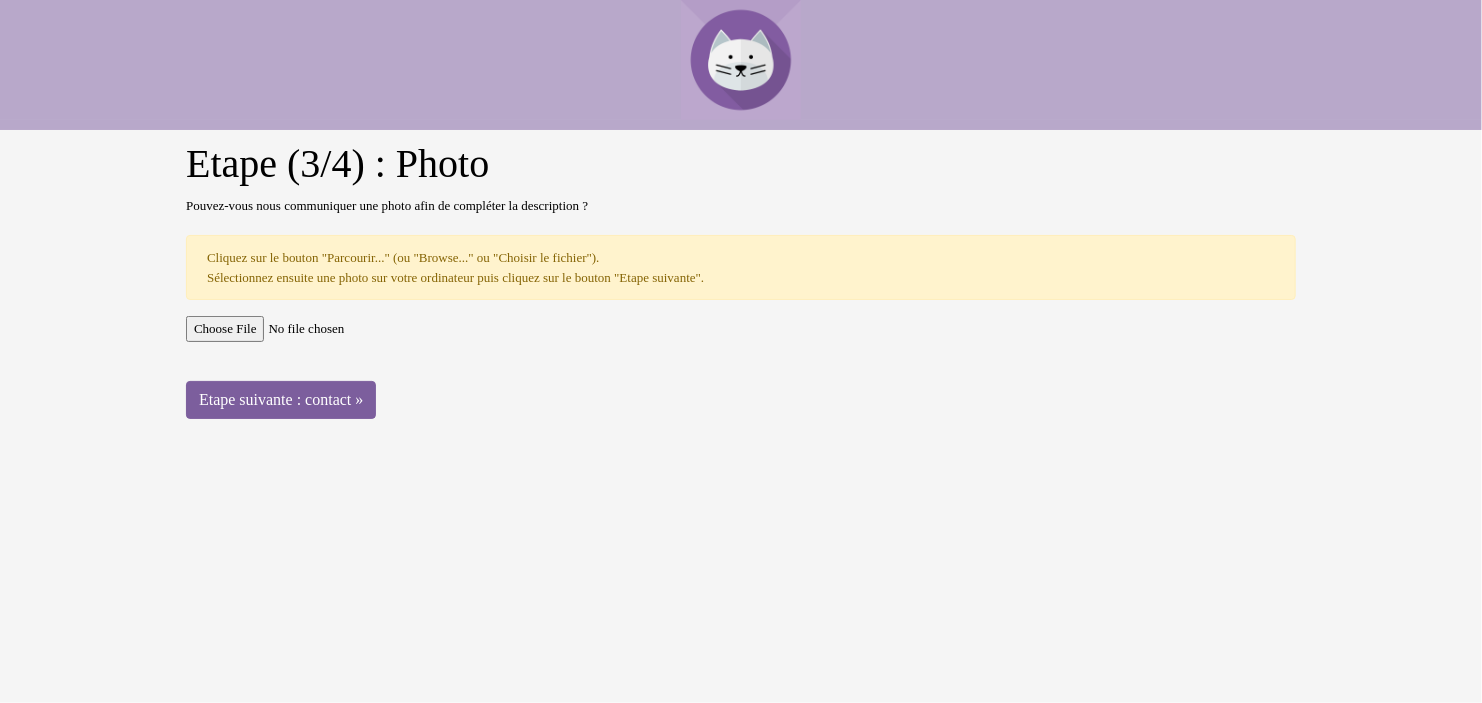 click at bounding box center [741, 329] 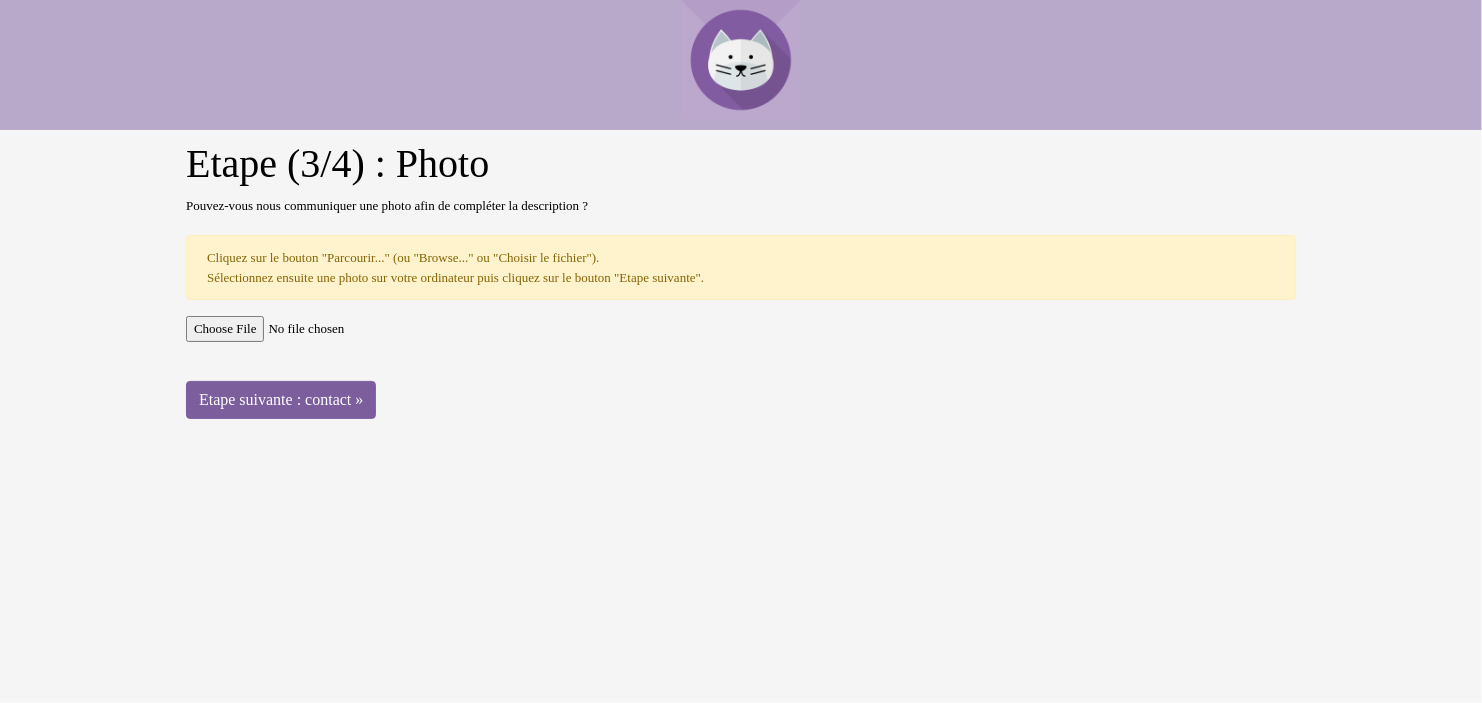 type on "C:\fakepath\1.jpg" 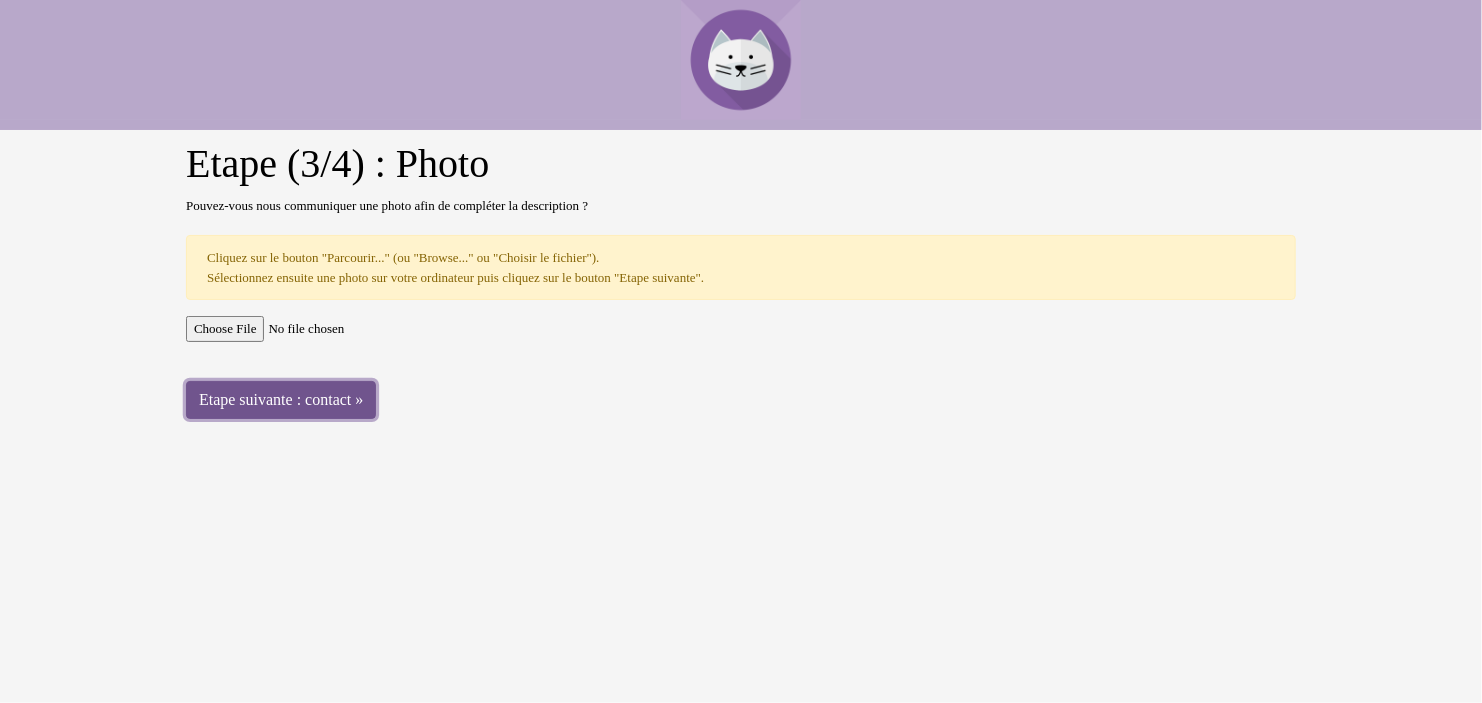 click on "Etape suivante : contact »" at bounding box center [281, 400] 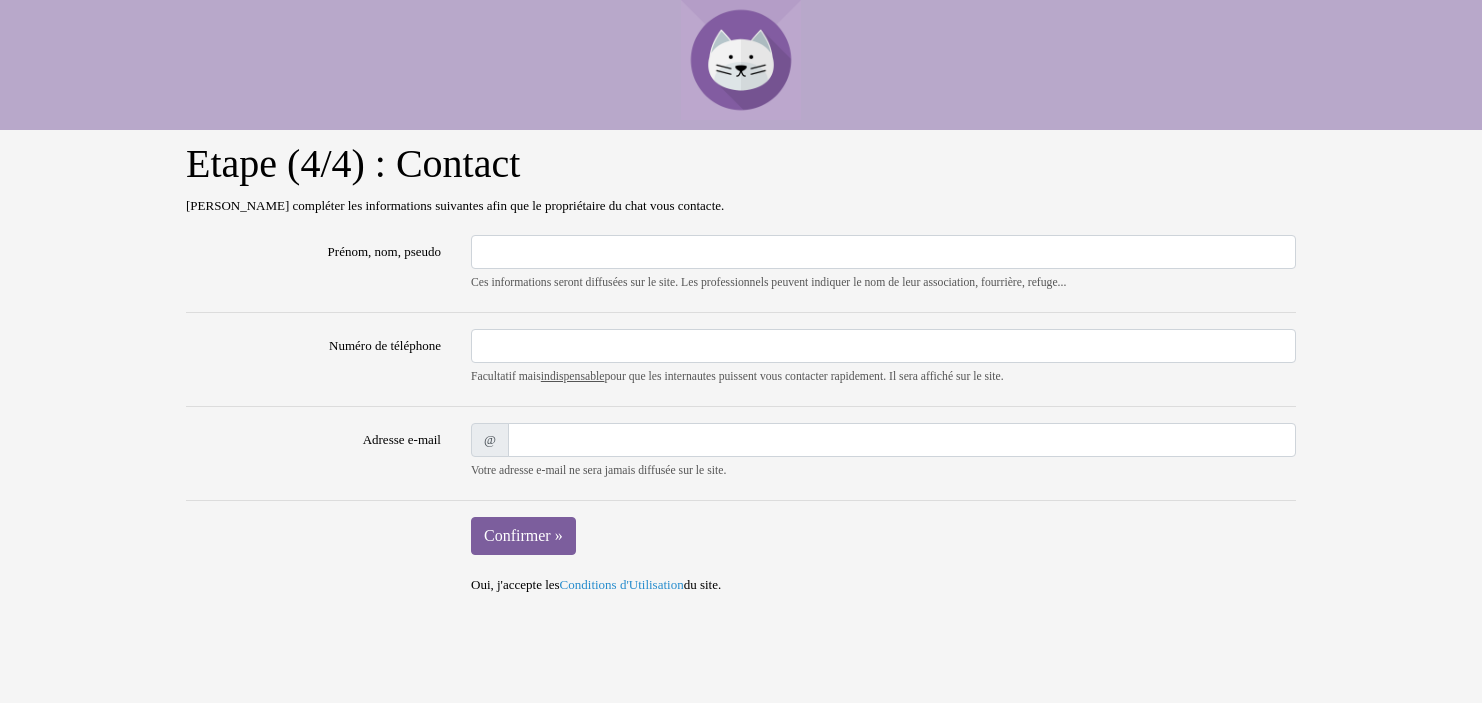 scroll, scrollTop: 0, scrollLeft: 0, axis: both 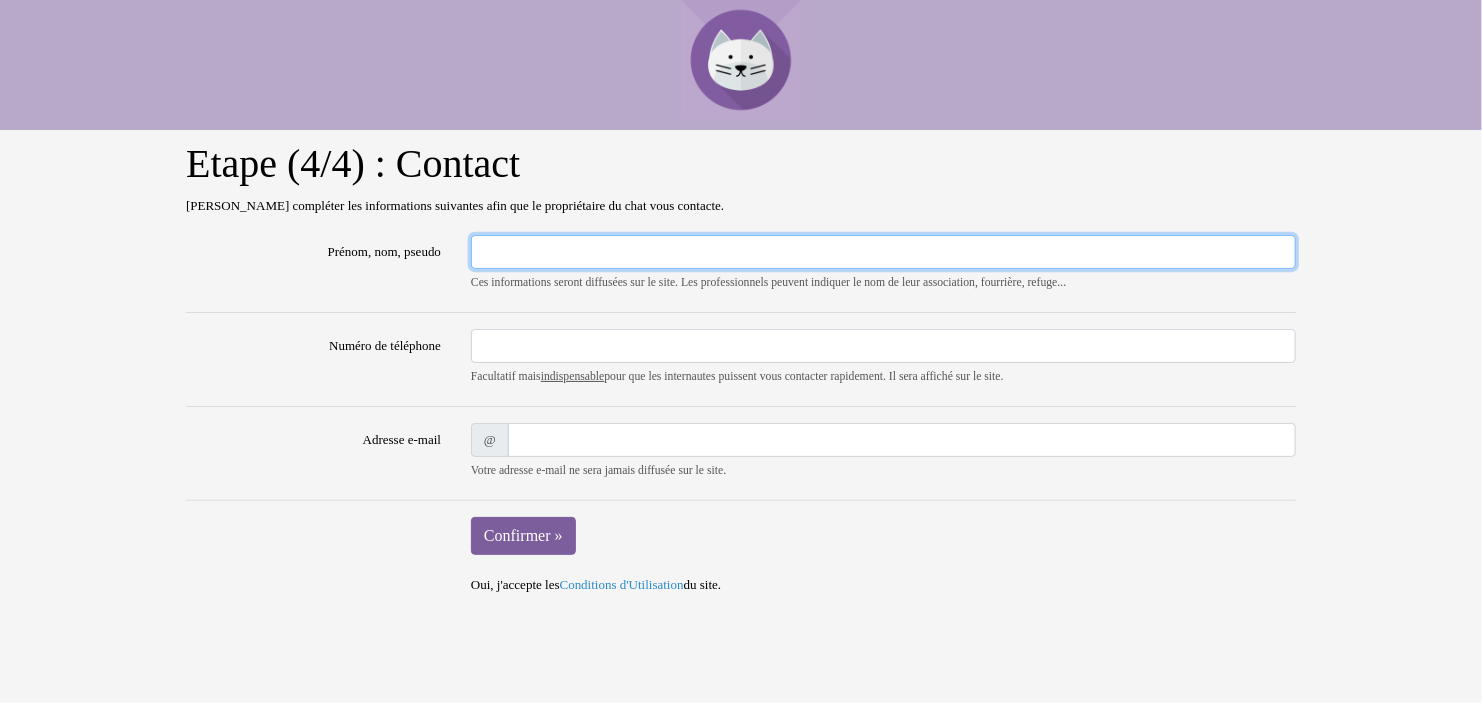 click on "Prénom, nom, pseudo" at bounding box center (883, 252) 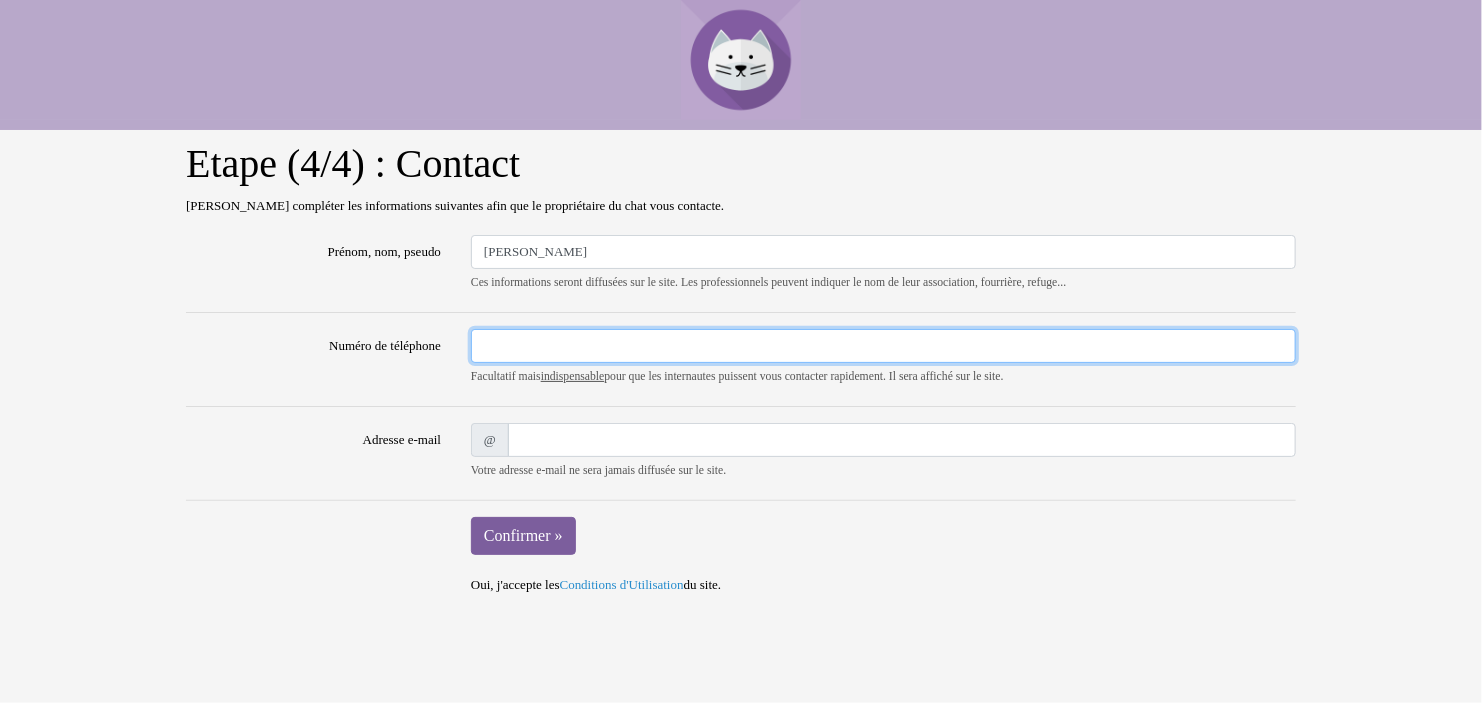click on "Numéro de téléphone" at bounding box center [883, 346] 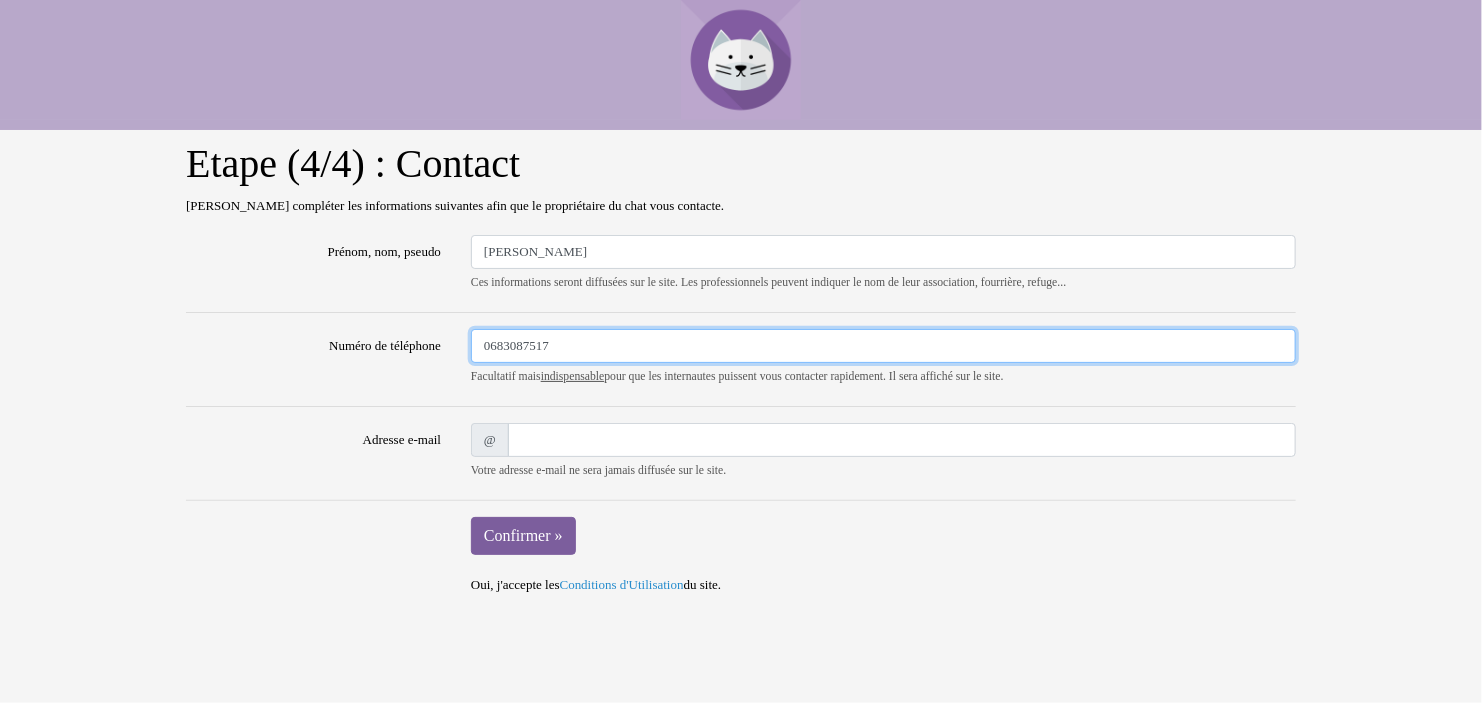 type on "0683087517" 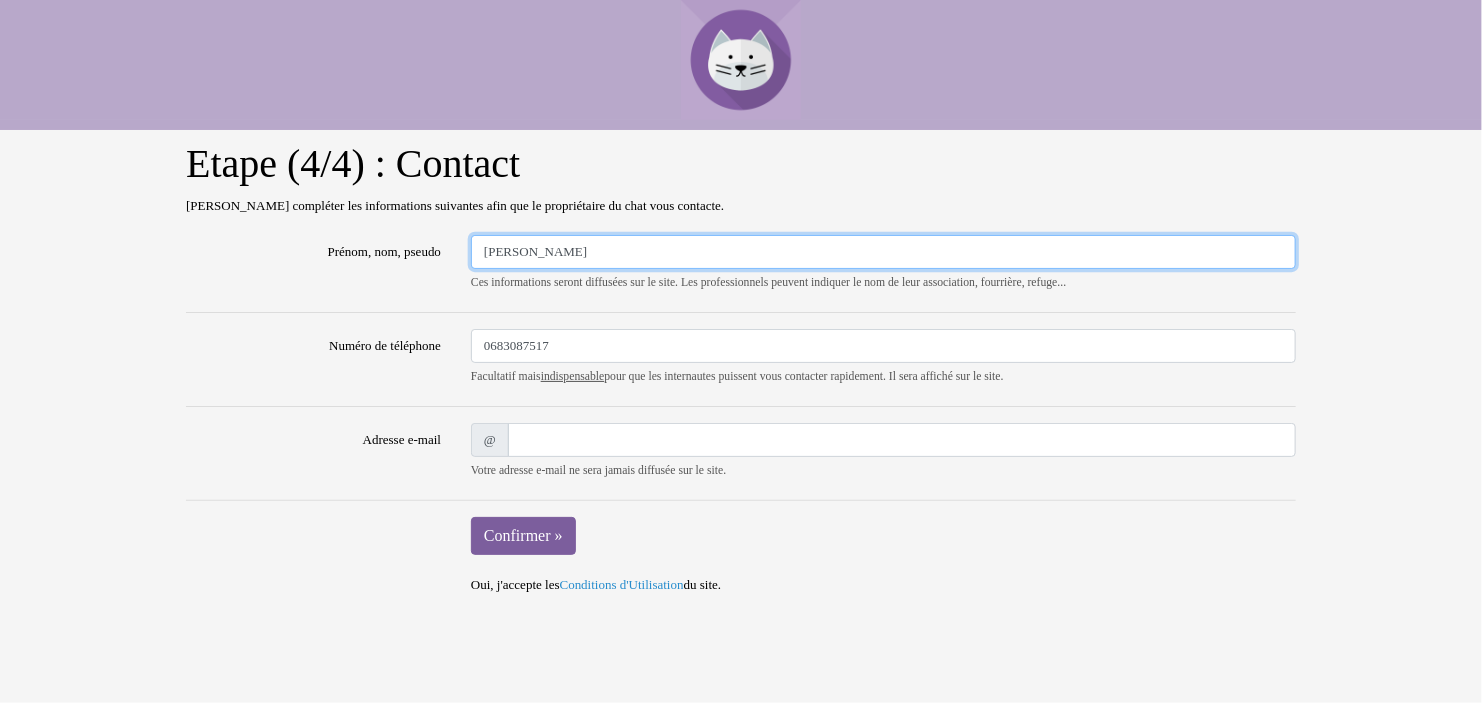 drag, startPoint x: 651, startPoint y: 248, endPoint x: 412, endPoint y: 252, distance: 239.03348 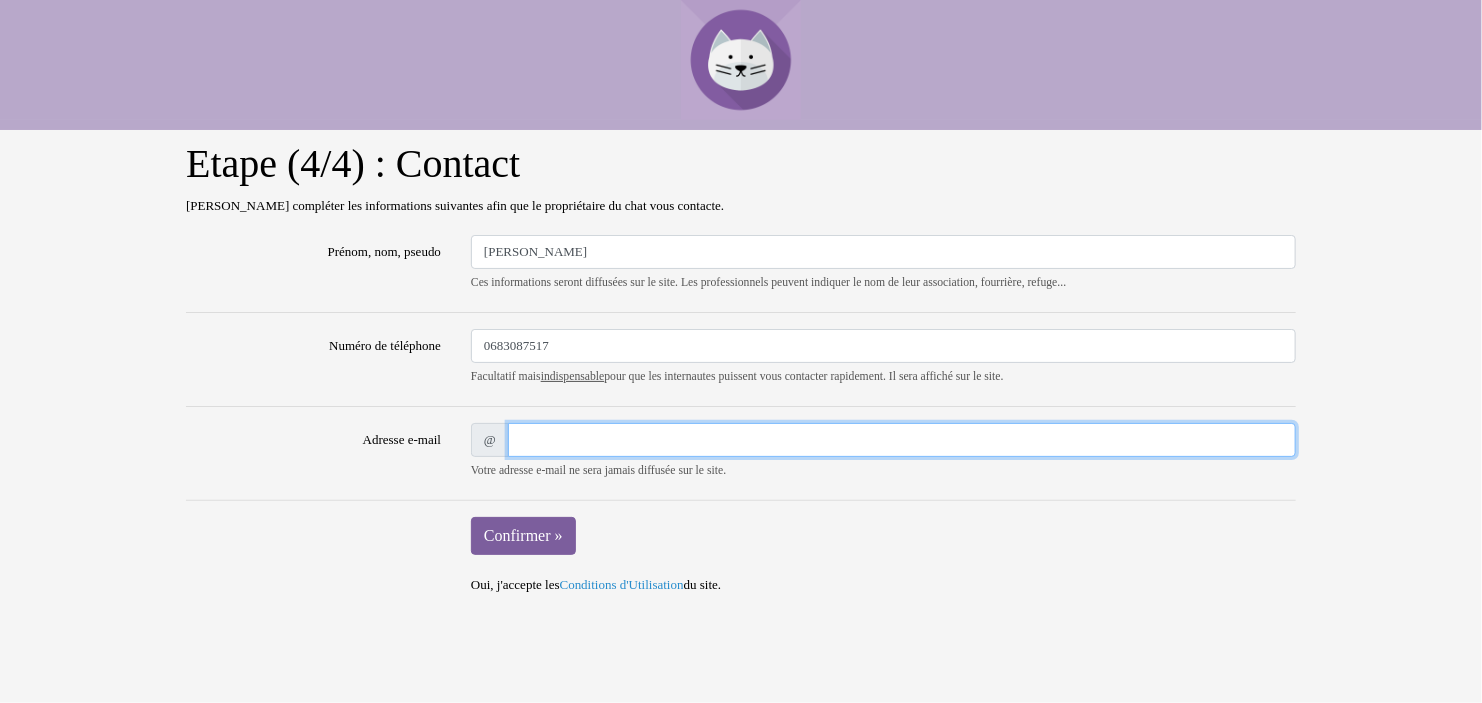 click on "Adresse e-mail" at bounding box center (902, 440) 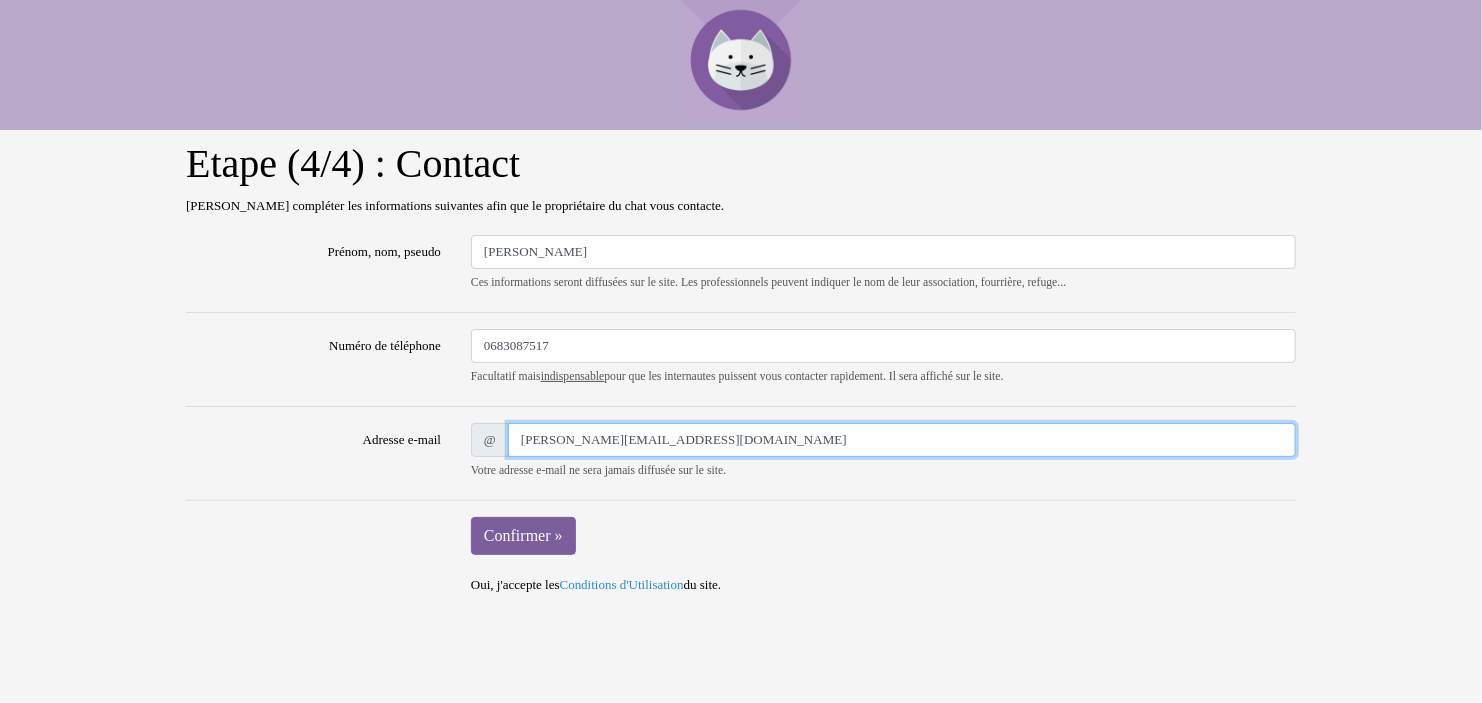 type on "sophie.gagnard@club-internet.fr" 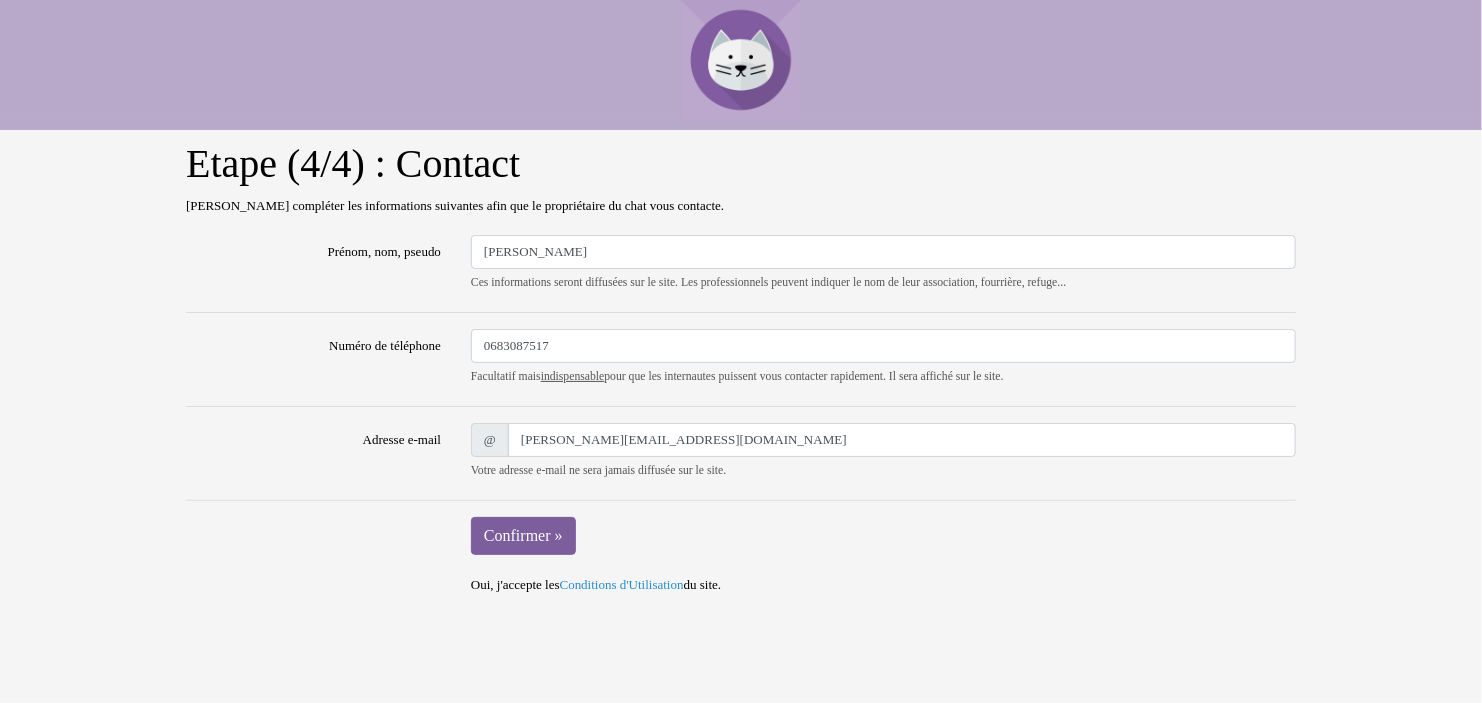 click on "Etape (4/4) : Contact
Veuillez compléter les informations suivantes afin que le propriétaire du chat vous contacte.
Prénom, nom, pseudo
Sophie Gagnard
Ces informations seront diffusées sur le site. Les professionnels peuvent indiquer le nom de leur association, fourrière, refuge...
Numéro de téléphone
0683087517
Facultatif mais  indispensable  pour que les internautes puissent vous contacter rapidement.
Il sera affiché sur le site.
Adresse e-mail
@
sophie.gagnard@club-internet.fr
Votre adresse e-mail ne sera jamais diffusée sur le site.
Confirmer »
Oui, j'accepte les  Conditions d'Utilisation  du site." at bounding box center (741, 367) 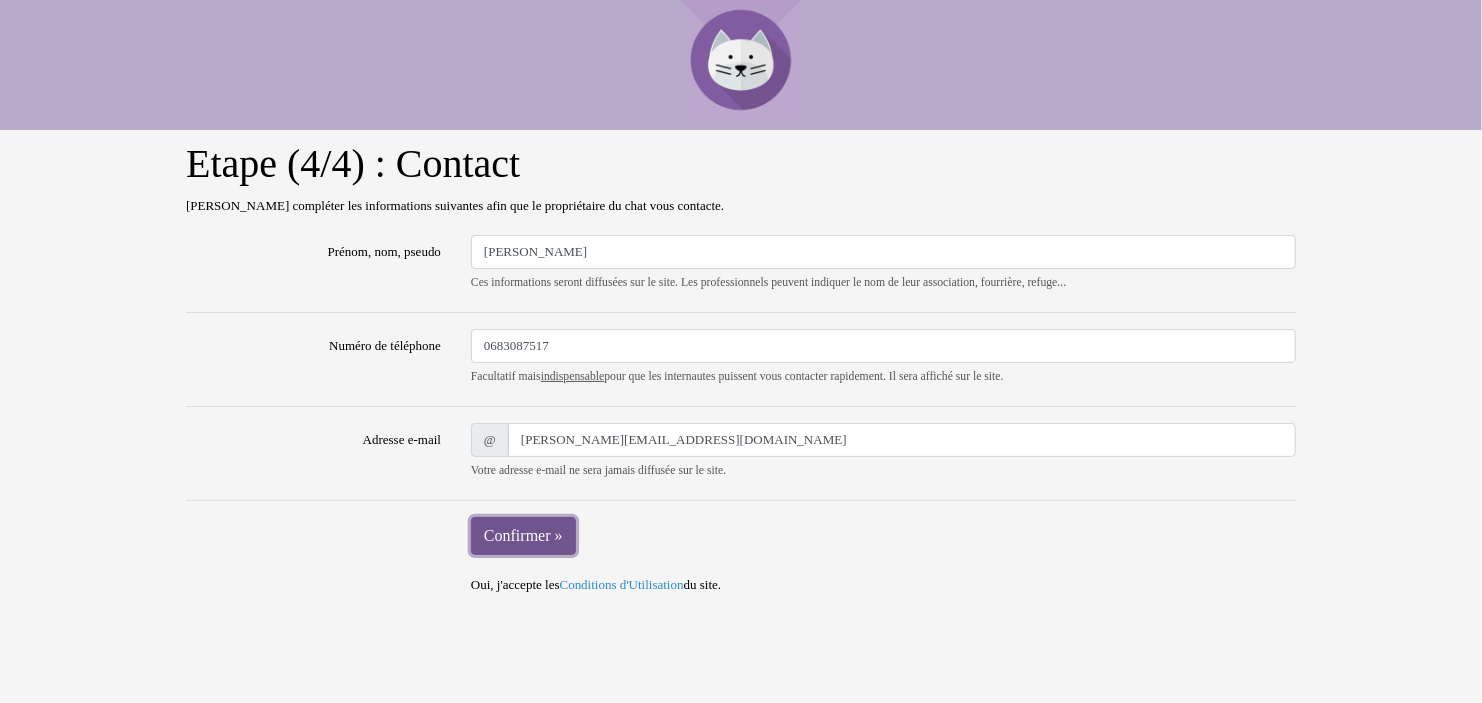 click on "Confirmer »" at bounding box center (523, 536) 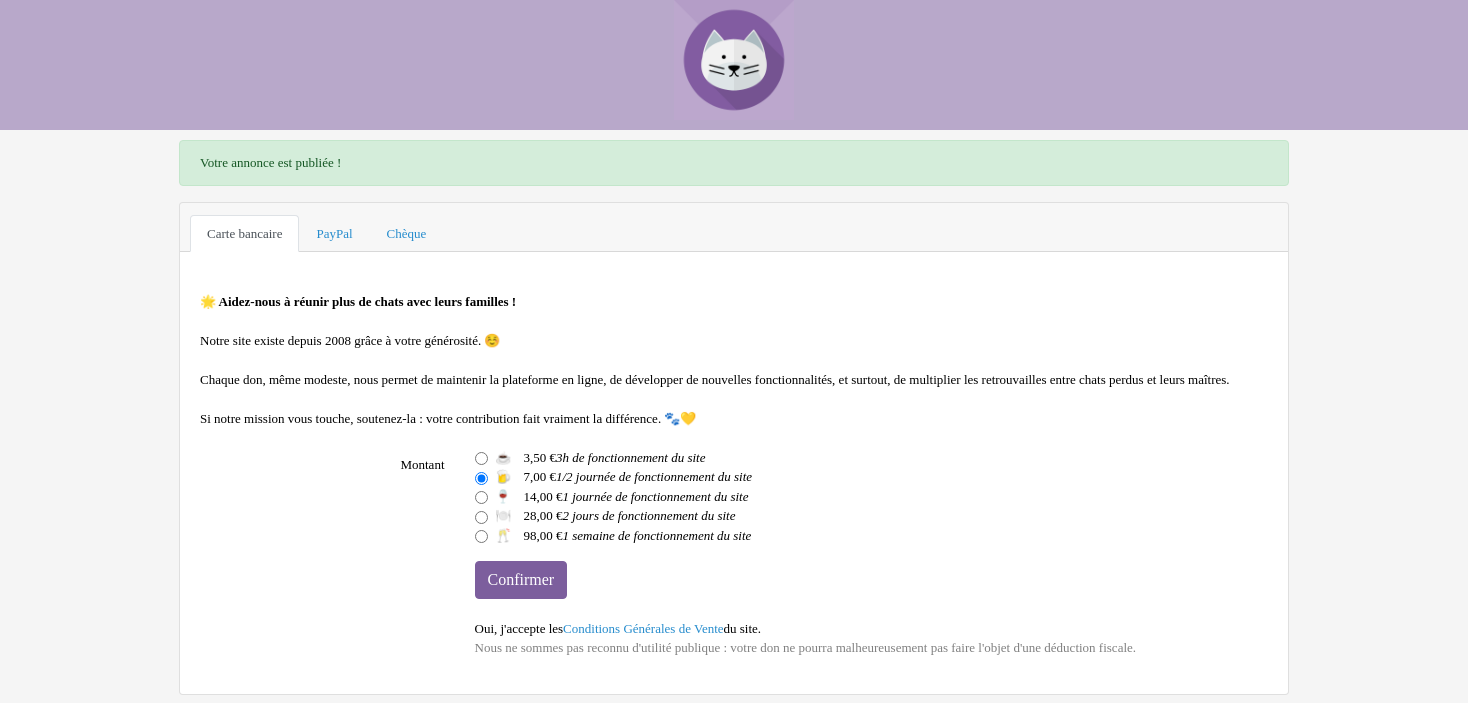 scroll, scrollTop: 28, scrollLeft: 0, axis: vertical 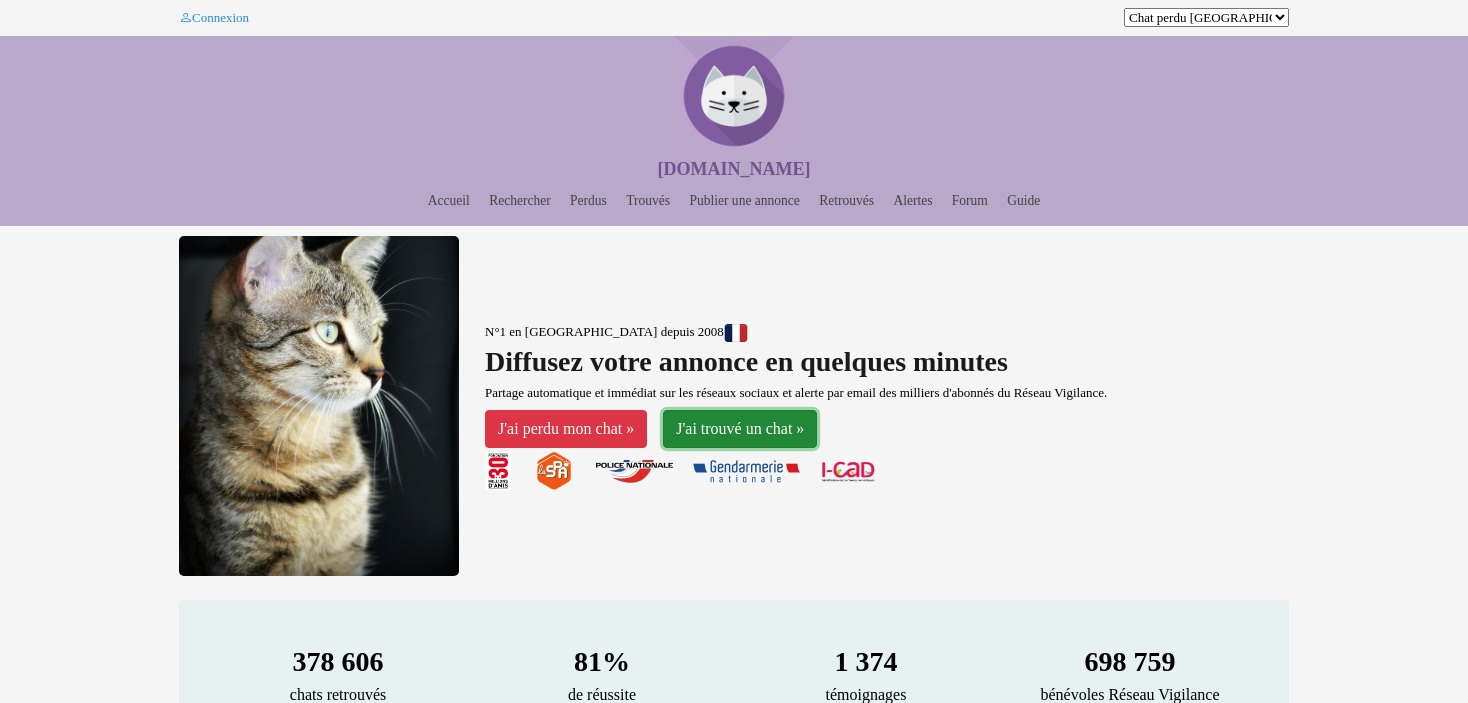 click on "J'ai trouvé un chat »" at bounding box center (740, 429) 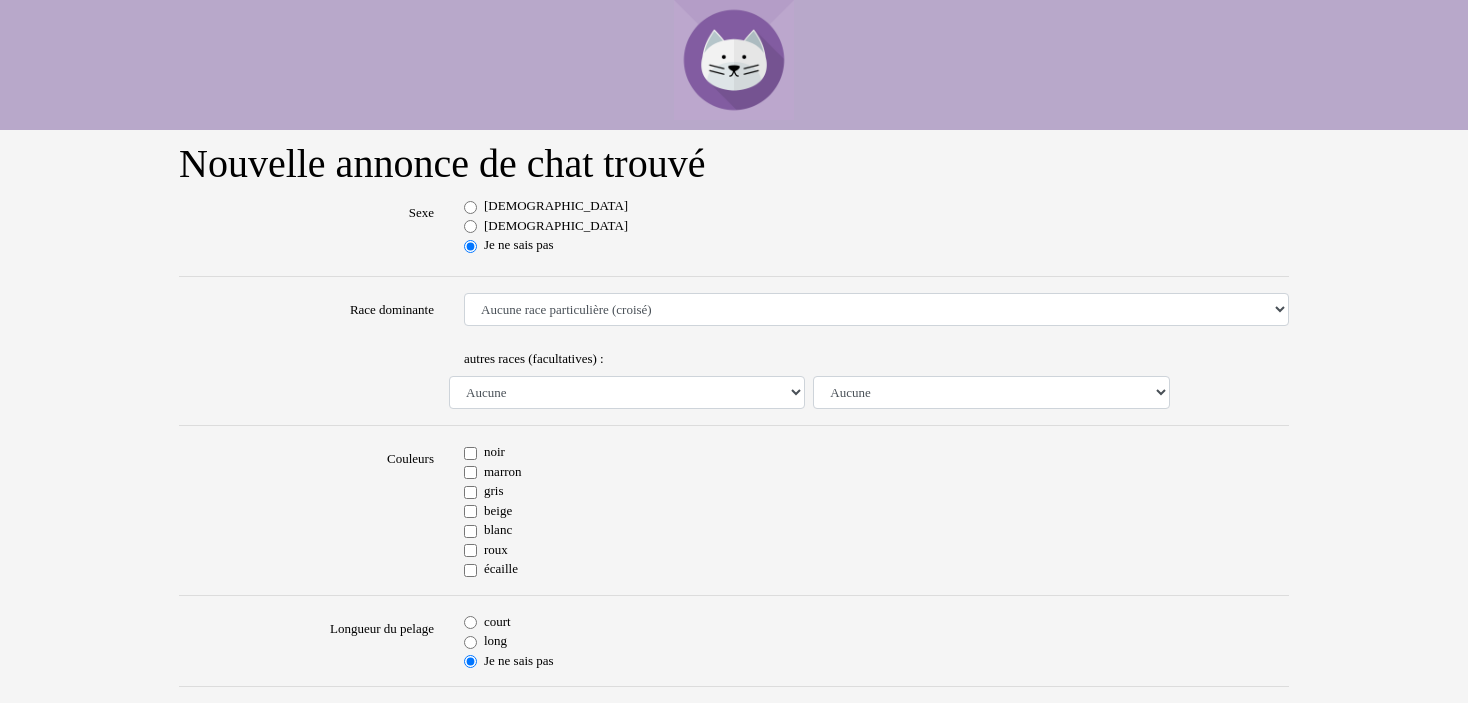 scroll, scrollTop: 0, scrollLeft: 0, axis: both 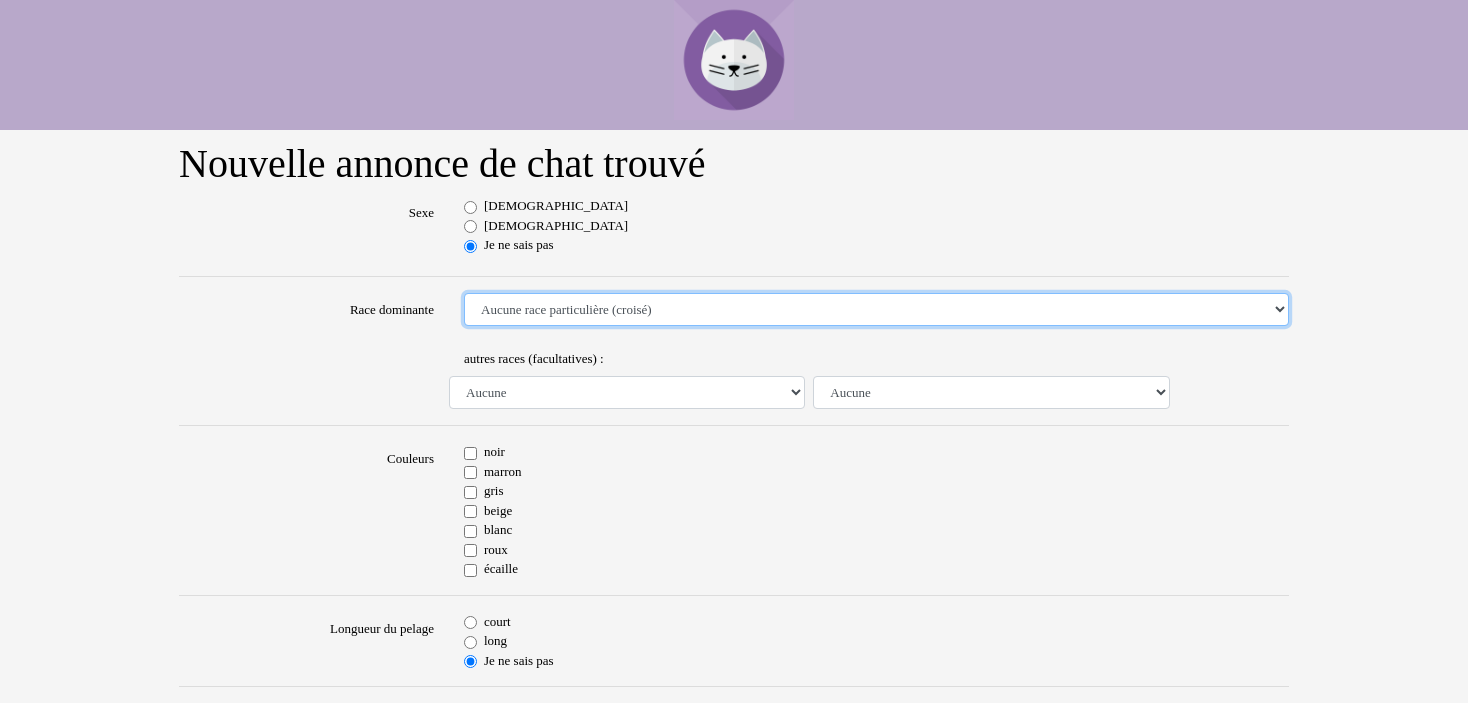 click on "Aucune race particulière (croisé)
Abyssin Américain à poil dur American Bobtail American Shorthair Angora Turc Balinais Bengal Bleu Russe Bombay British Shorthair Burmese Chartreux Chat de gouttière Chat des bois Norvégiens Chat du Sri Lanka Chat sacré de Birmanie Commun Cornish rex Devon rex Européen Exotic Shorthair Himalayan Korat Maine Coon Mandarin Norvégien Ocicat Oriental Persan Ragdoll Rex Selkirk Scottish Fold Siamois Sibérien Somali Sphynx" at bounding box center (876, 310) 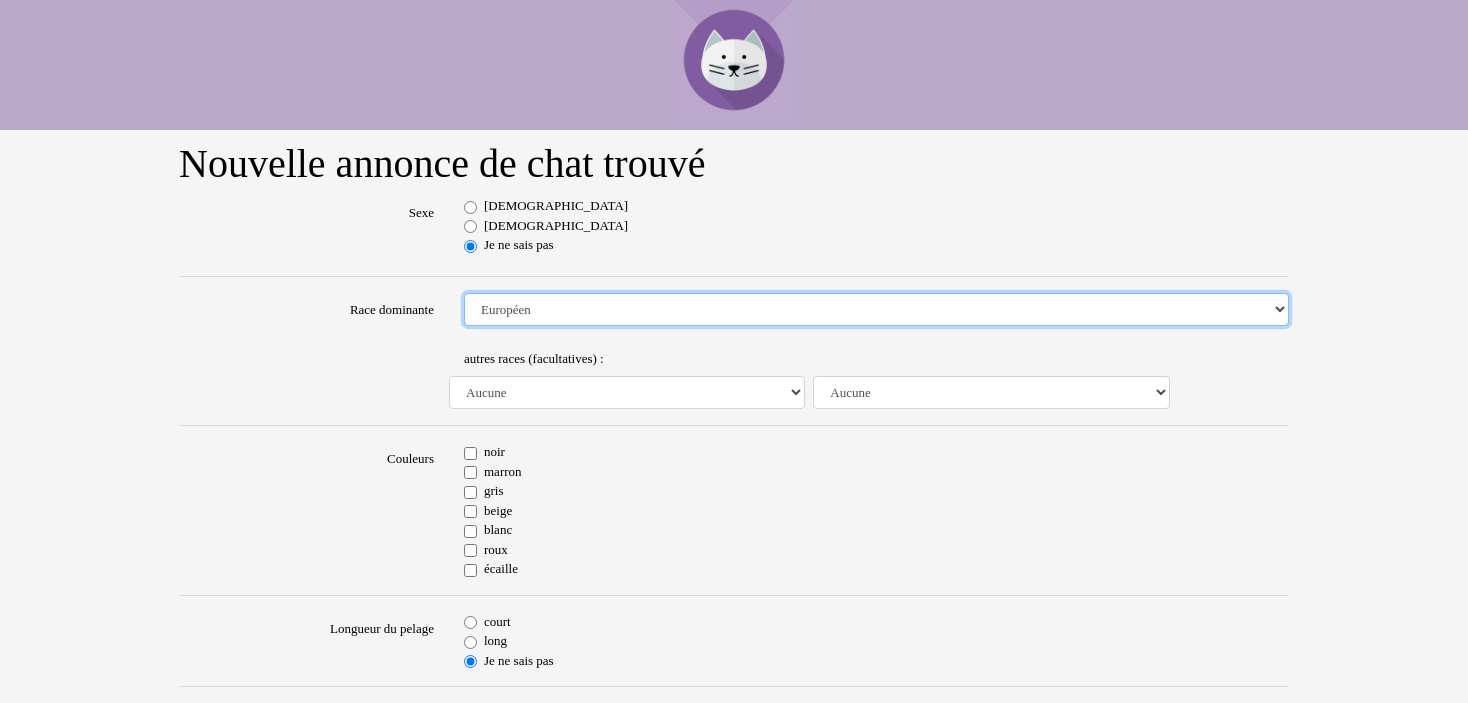 click on "Aucune race particulière (croisé)
Abyssin Américain à poil dur American Bobtail American Shorthair Angora Turc Balinais Bengal Bleu Russe Bombay British Shorthair Burmese Chartreux Chat de gouttière Chat des bois Norvégiens Chat du Sri Lanka Chat sacré de Birmanie Commun Cornish rex Devon rex Européen Exotic Shorthair Himalayan Korat Maine Coon Mandarin Norvégien Ocicat Oriental Persan Ragdoll Rex Selkirk Scottish Fold Siamois Sibérien Somali Sphynx" at bounding box center [876, 310] 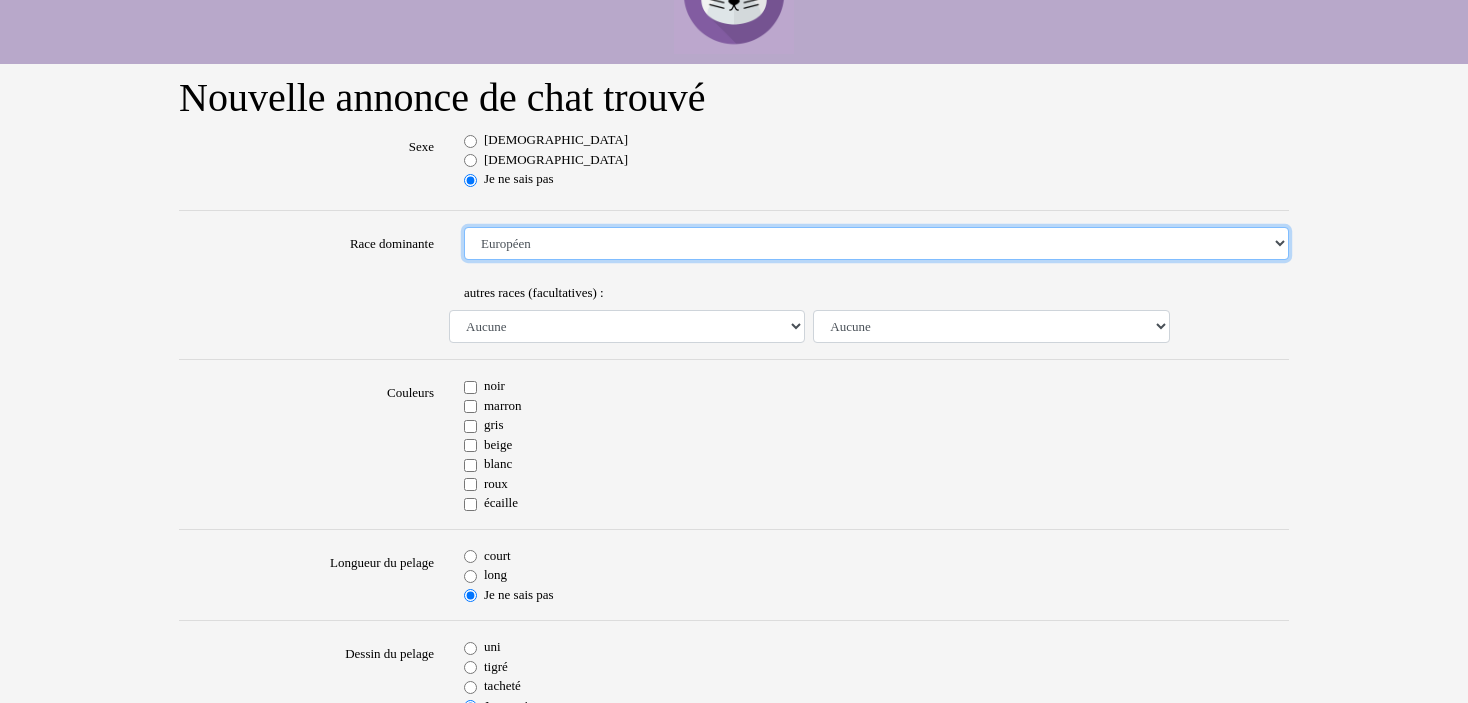 scroll, scrollTop: 100, scrollLeft: 0, axis: vertical 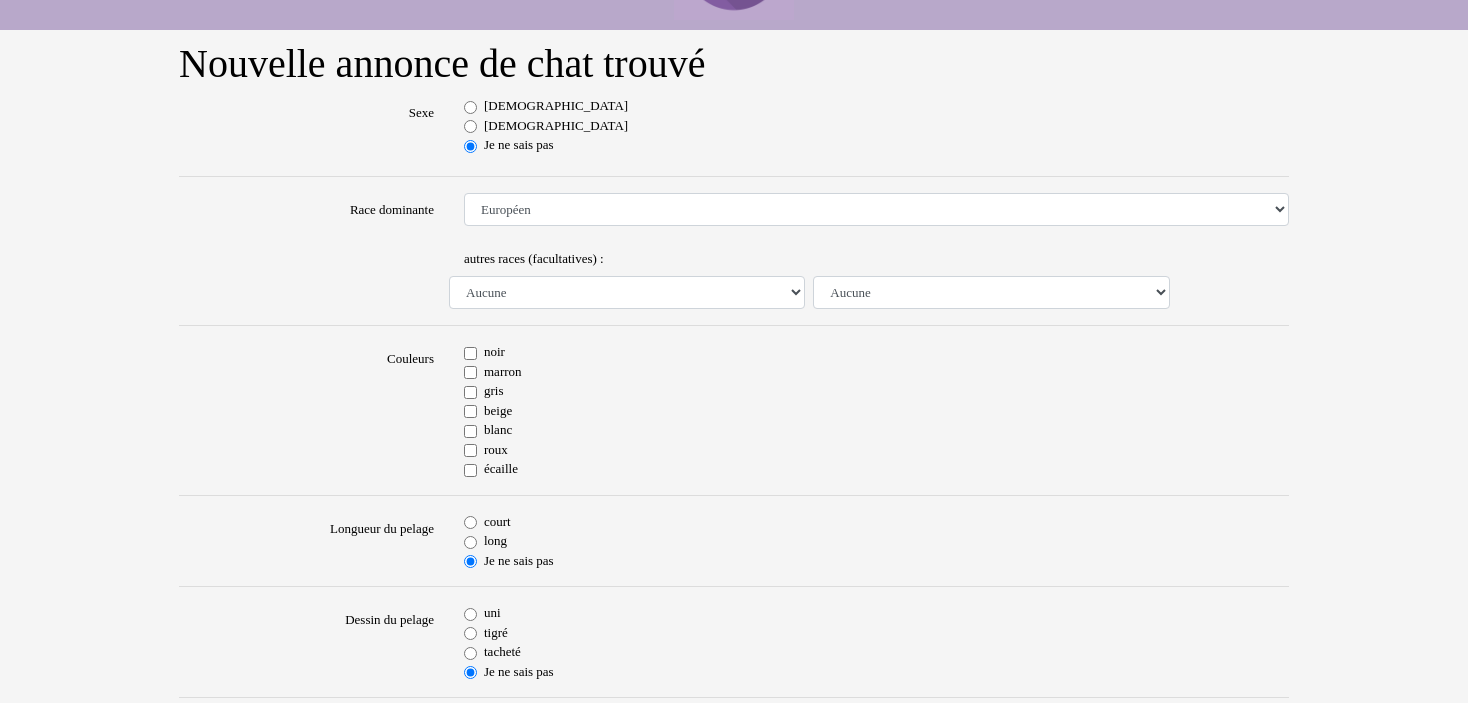 click on "beige" at bounding box center (470, 411) 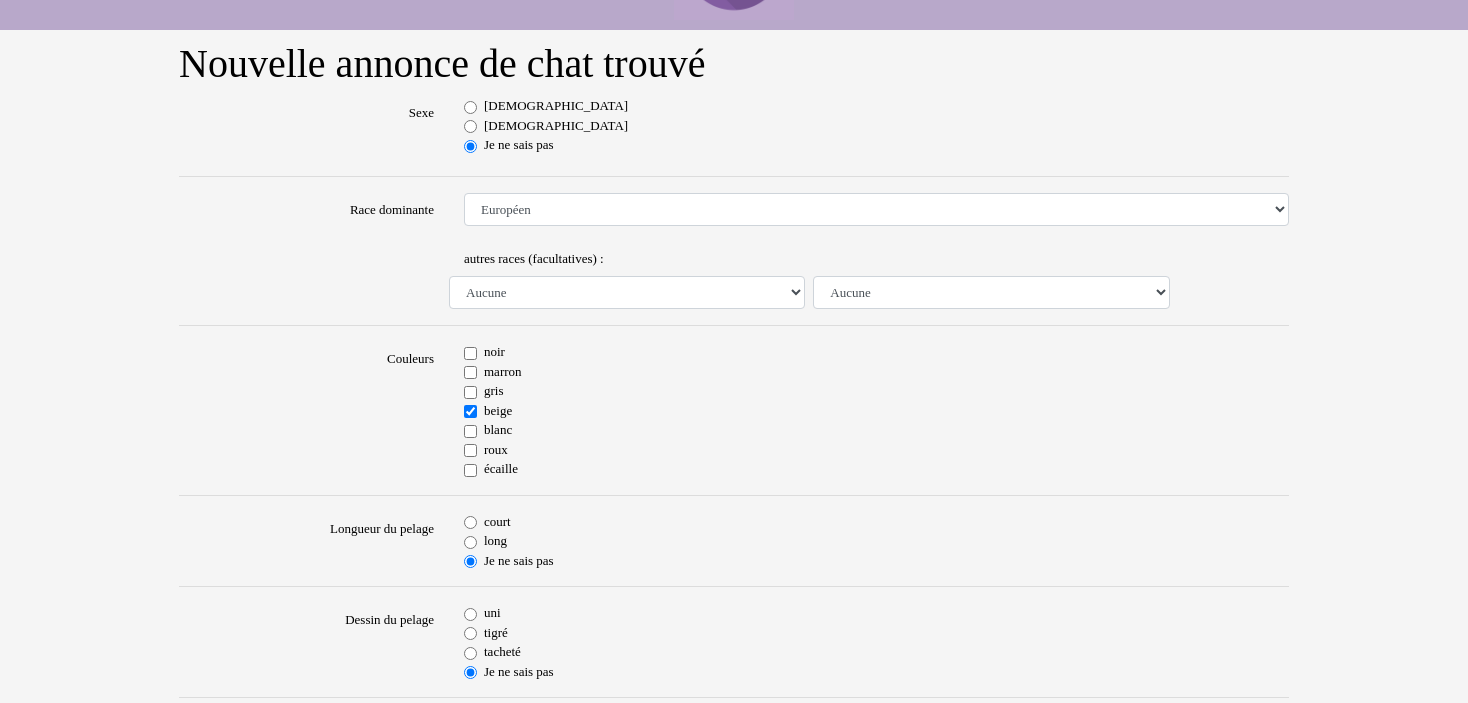 click on "marron" at bounding box center (470, 372) 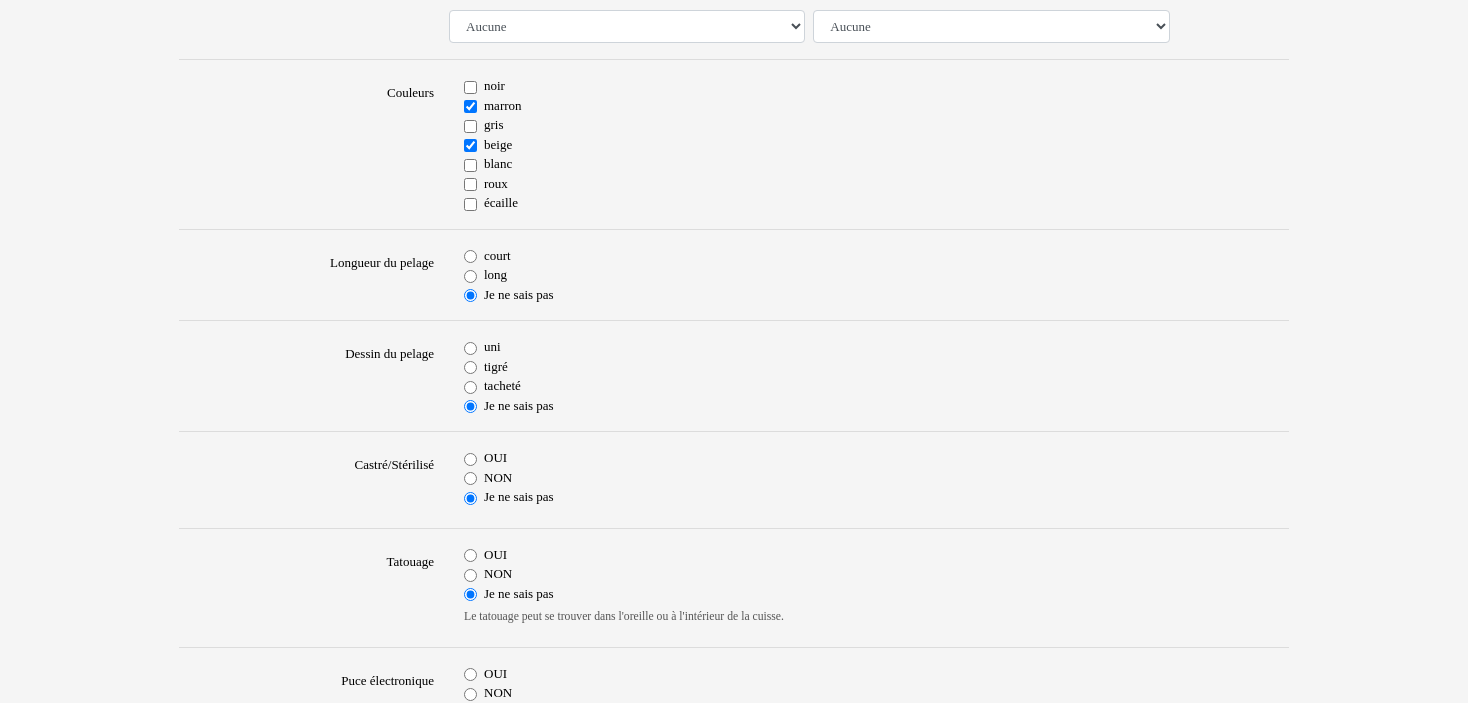 scroll, scrollTop: 400, scrollLeft: 0, axis: vertical 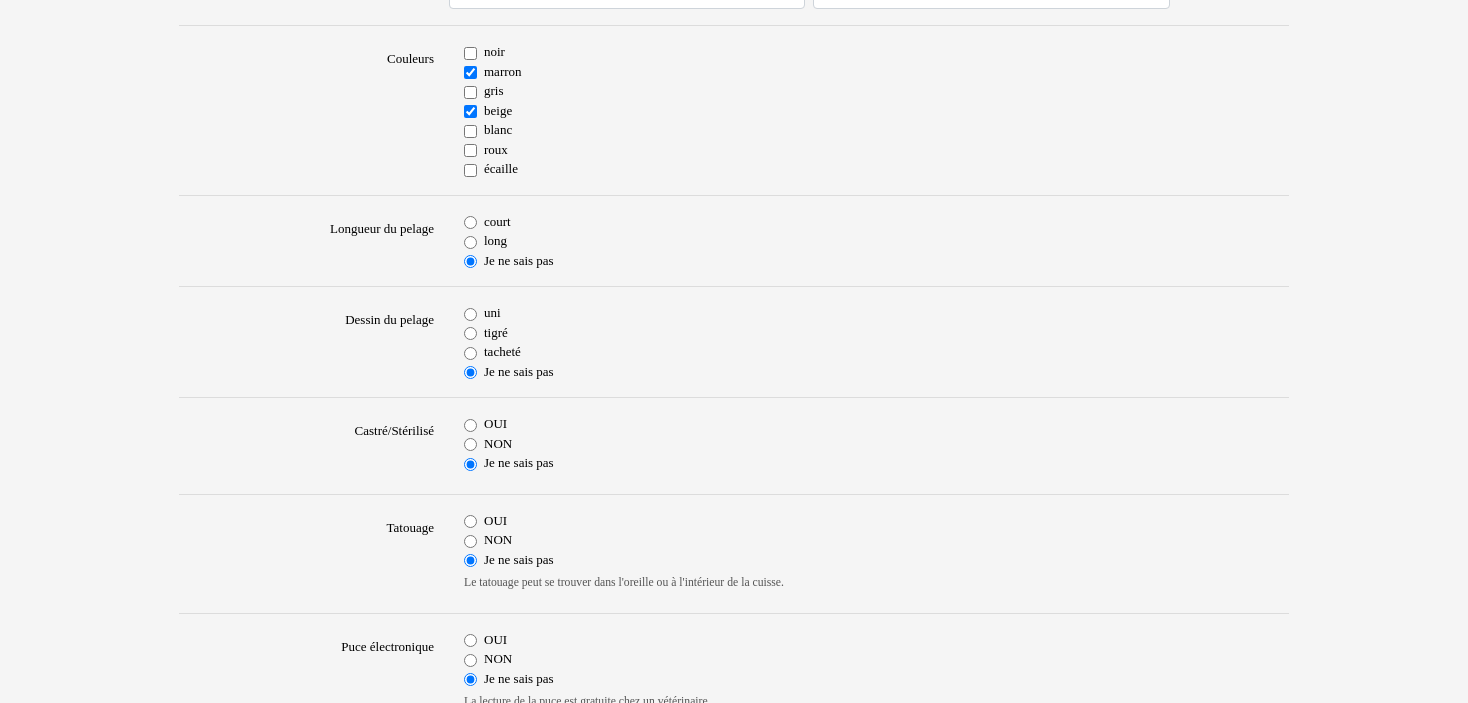 click on "court" at bounding box center (470, 222) 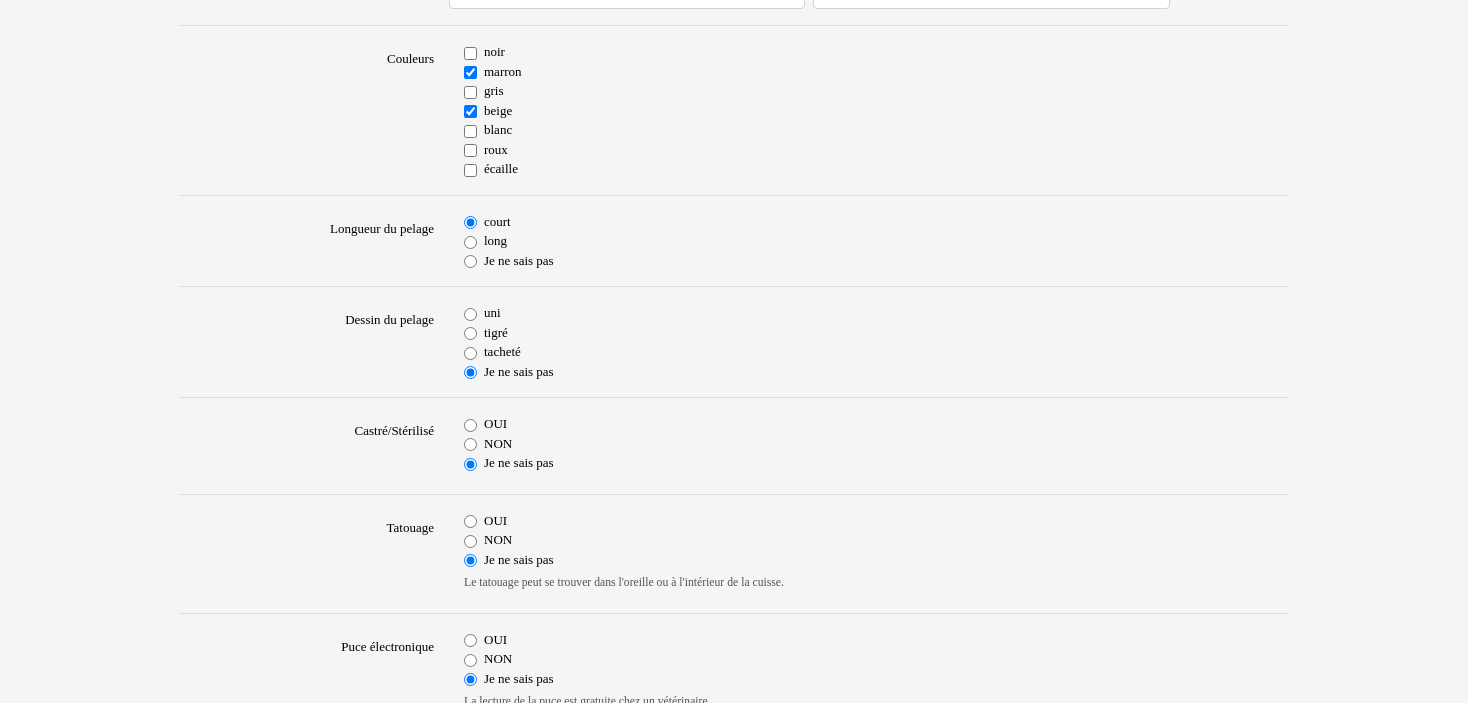 click on "tigré" at bounding box center [470, 333] 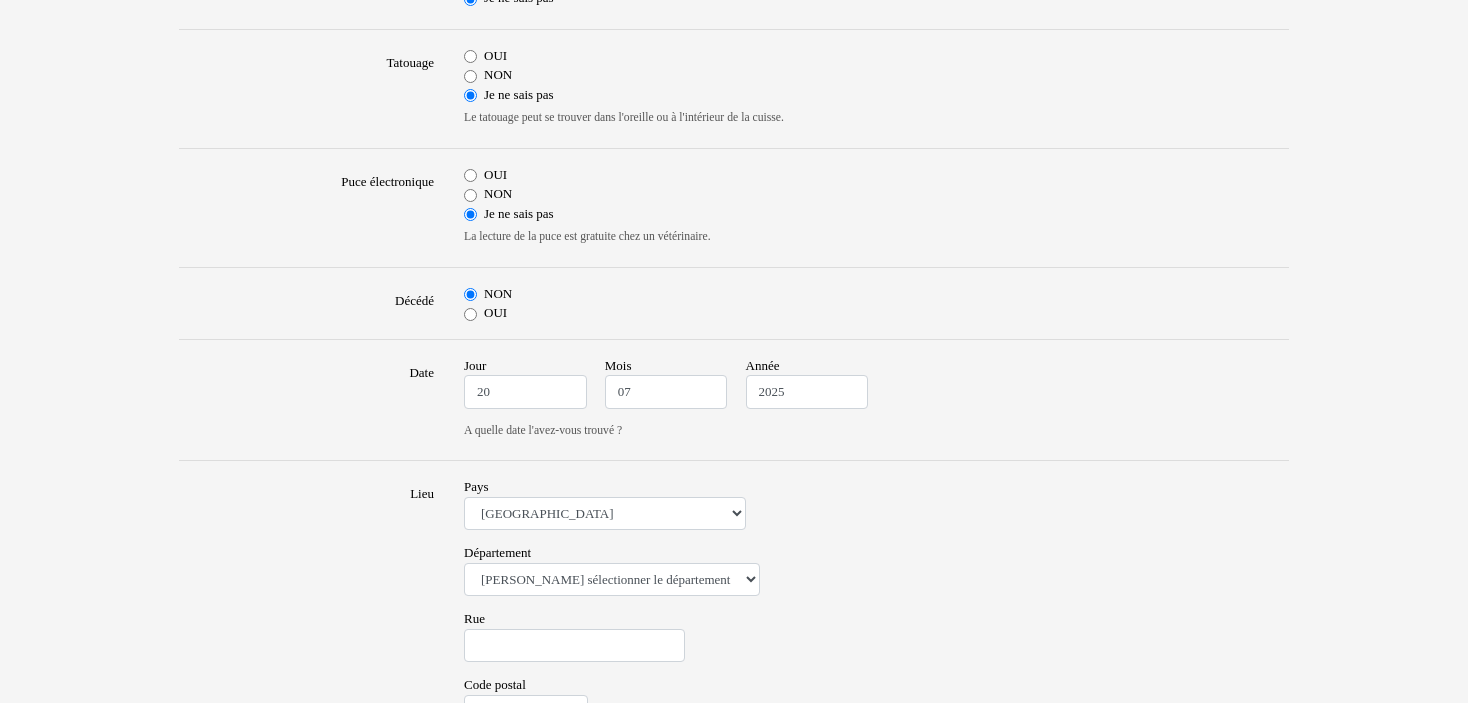 scroll, scrollTop: 900, scrollLeft: 0, axis: vertical 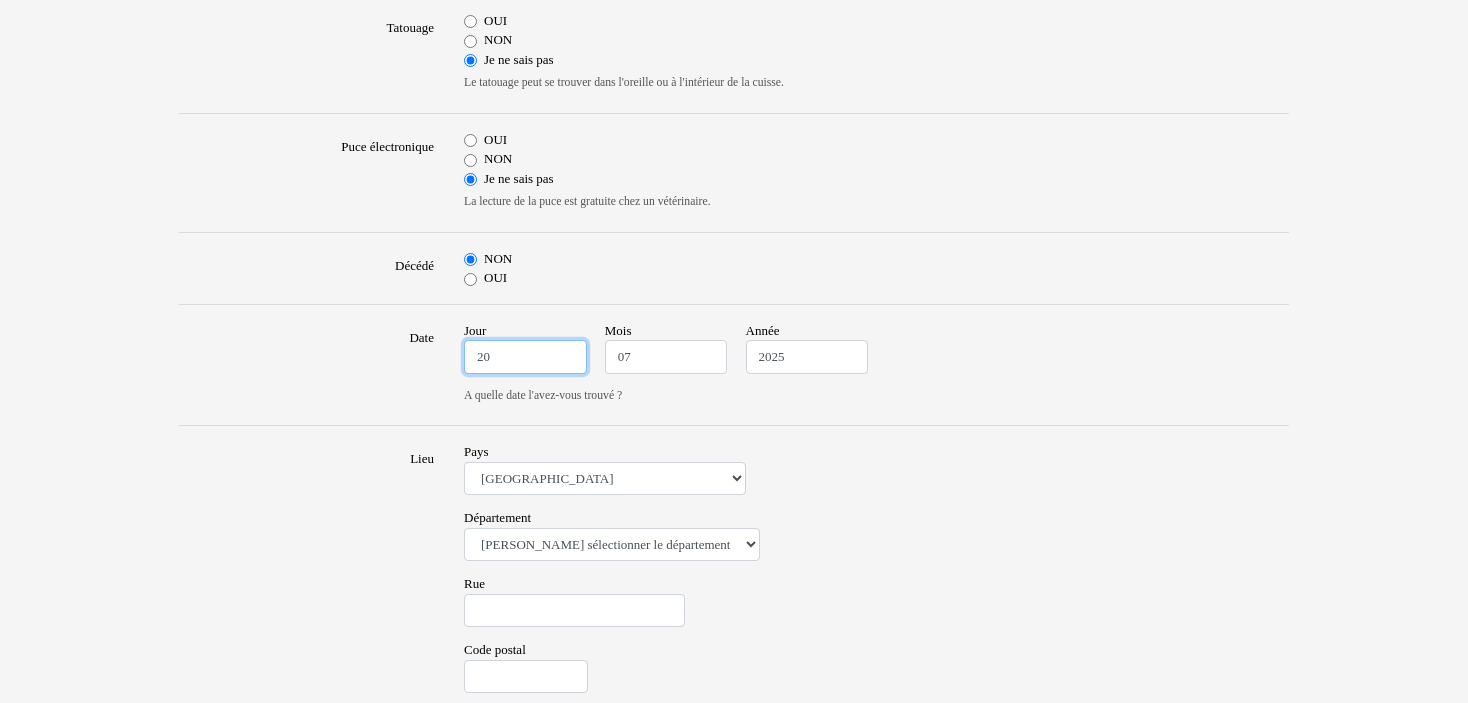 drag, startPoint x: 477, startPoint y: 356, endPoint x: 495, endPoint y: 355, distance: 18.027756 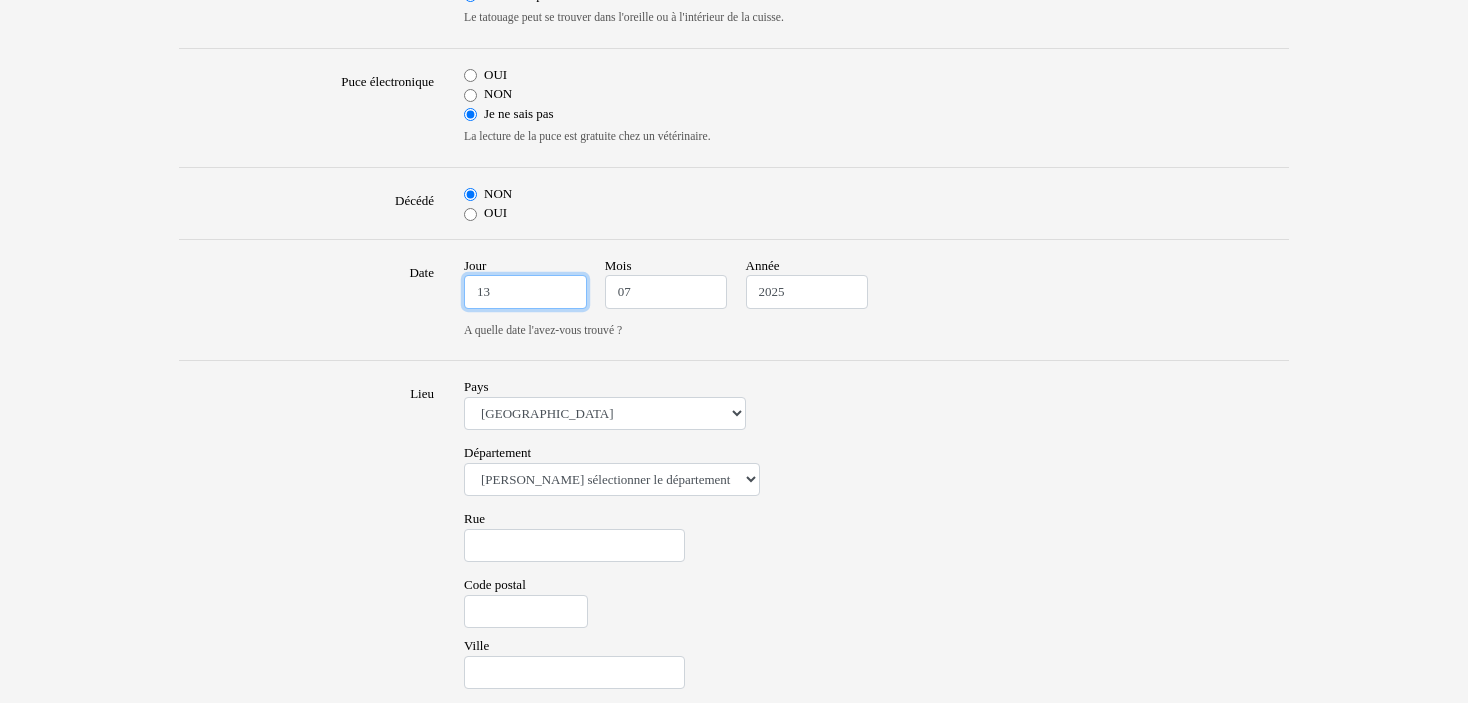 scroll, scrollTop: 1000, scrollLeft: 0, axis: vertical 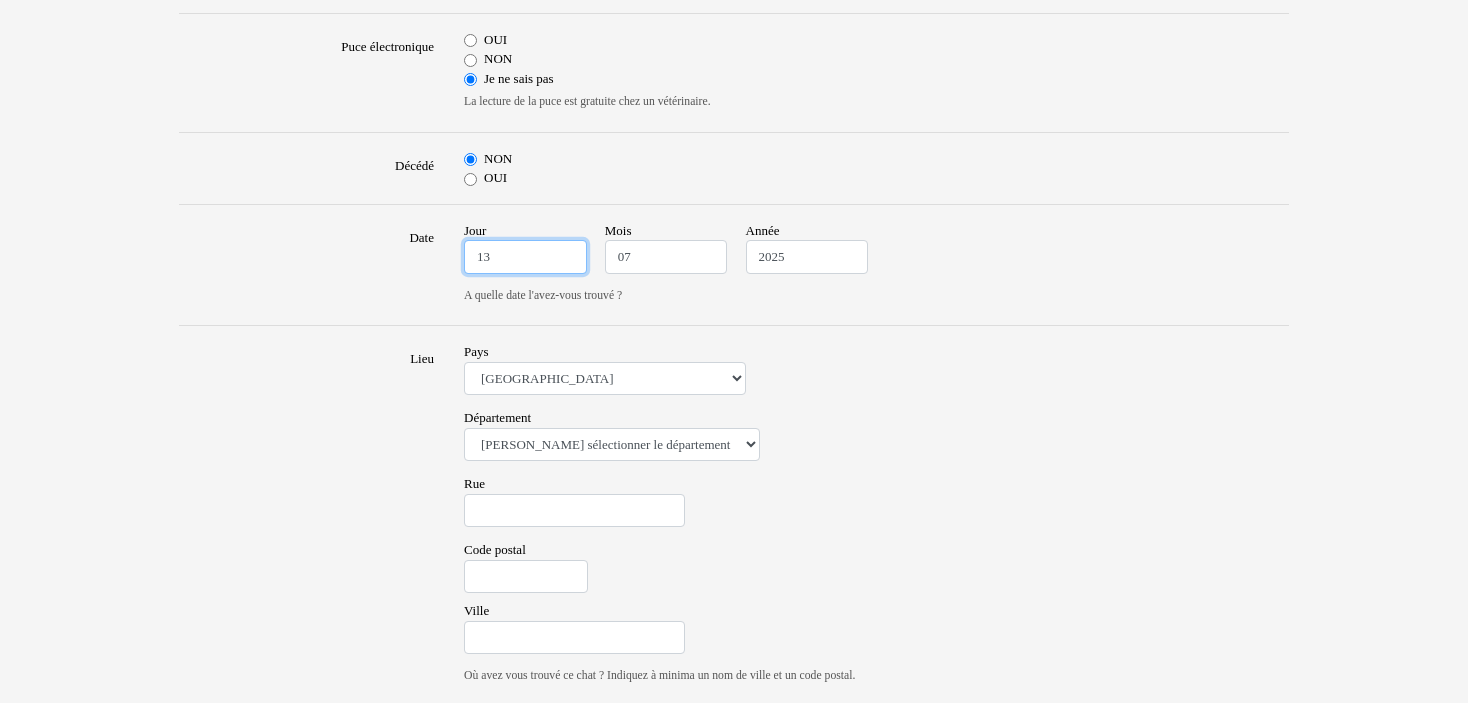 type on "13" 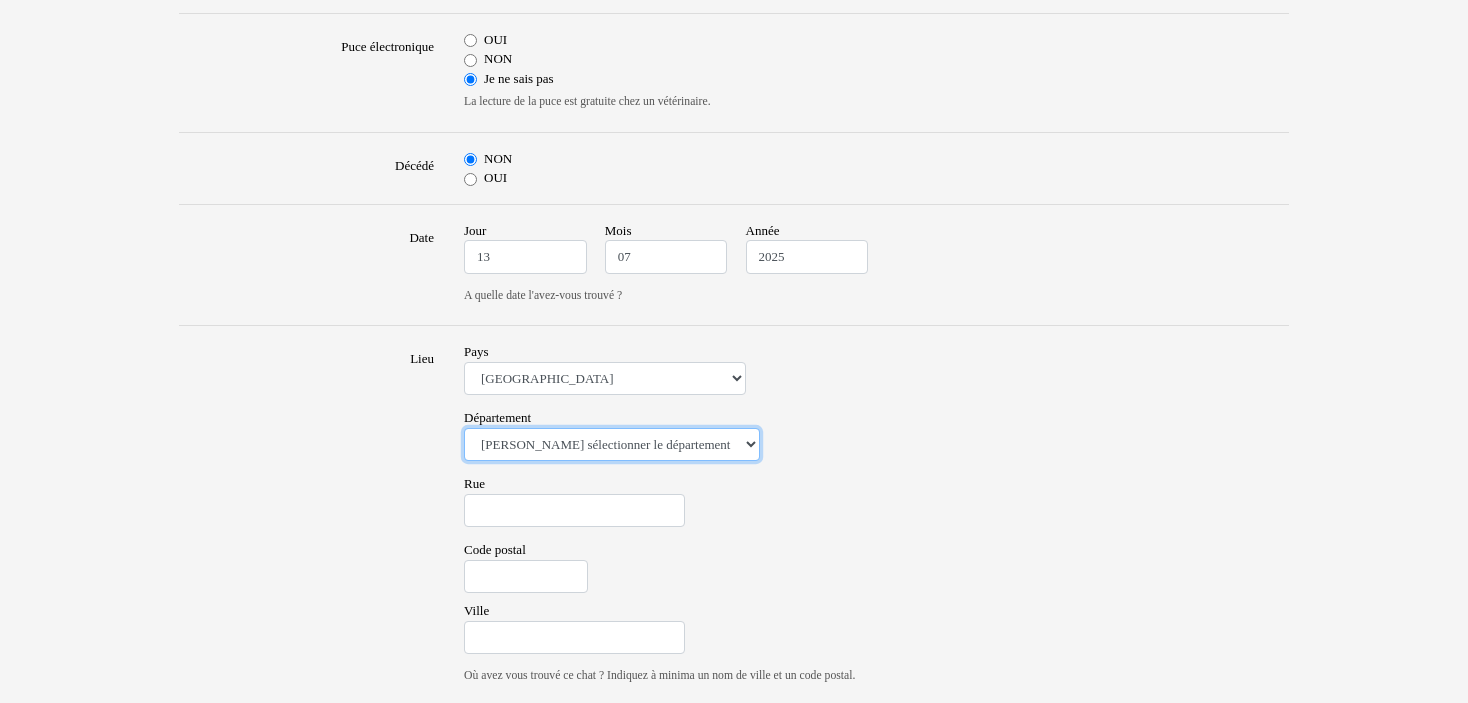 click on "Veuillez sélectionner le département 01 - Ain 02 - Aisne 03 - Allier 04 - Alpes de Hautes-Provence 05 - Hautes-Alpes 06 - Alpes-Maritimes 07 - Ardèche 08 - Ardennes 09 - Ariege 10 - Aube 11 - Aude 12 - Aveyron 13 - Bouches-Du-Rhône 14 - Calvados 15 - Cantal 16 - Charente 17 - Charente-Maritime 18 - Cher 19 - Correze 20 - Corse 21 - Cote-d'Or 22 - Côtes d'Armor 23 - Creuse 24 - Dordogne 25 - Doubs 26 - Drôme 27 - Eure 28 - Eure-et-Loir 29 - Finistere 30 - Gard 31 - Haute-Garonne 32 - Gers 33 - Gironde 34 - Hérault 35 - Ille-et-Vilaine 36 - Indre 37 - Indre-et-Loire 38 - Isère 39 - Jura 40 - Landes 41 - Loir-et-Cher 42 - Loire 43 - Haute-Loire 44 - Loire-Atlantique 45 - Loiret 46 - Lot 47 - Lot-et-Garonne 48 - Lozère 49 - Maine-et-Loire 50 - Manche 51 - Marne 52 - Haute-Marne 53 - Mayenne 54 - Meurthe-et-Moselle 55 - Meuse 56 - Morbihan 57 - Moselle 58 - Nièvre 59 - Nord 60 - Oise 61 - Orne 62 - Pas-de-Calais 63 - Puy-de-Dôme 64 - Pyrénées-Atlantiques 65 - Hautes-Pyrénées 67 - Bas-Rhin 75 - Paris" at bounding box center [612, 445] 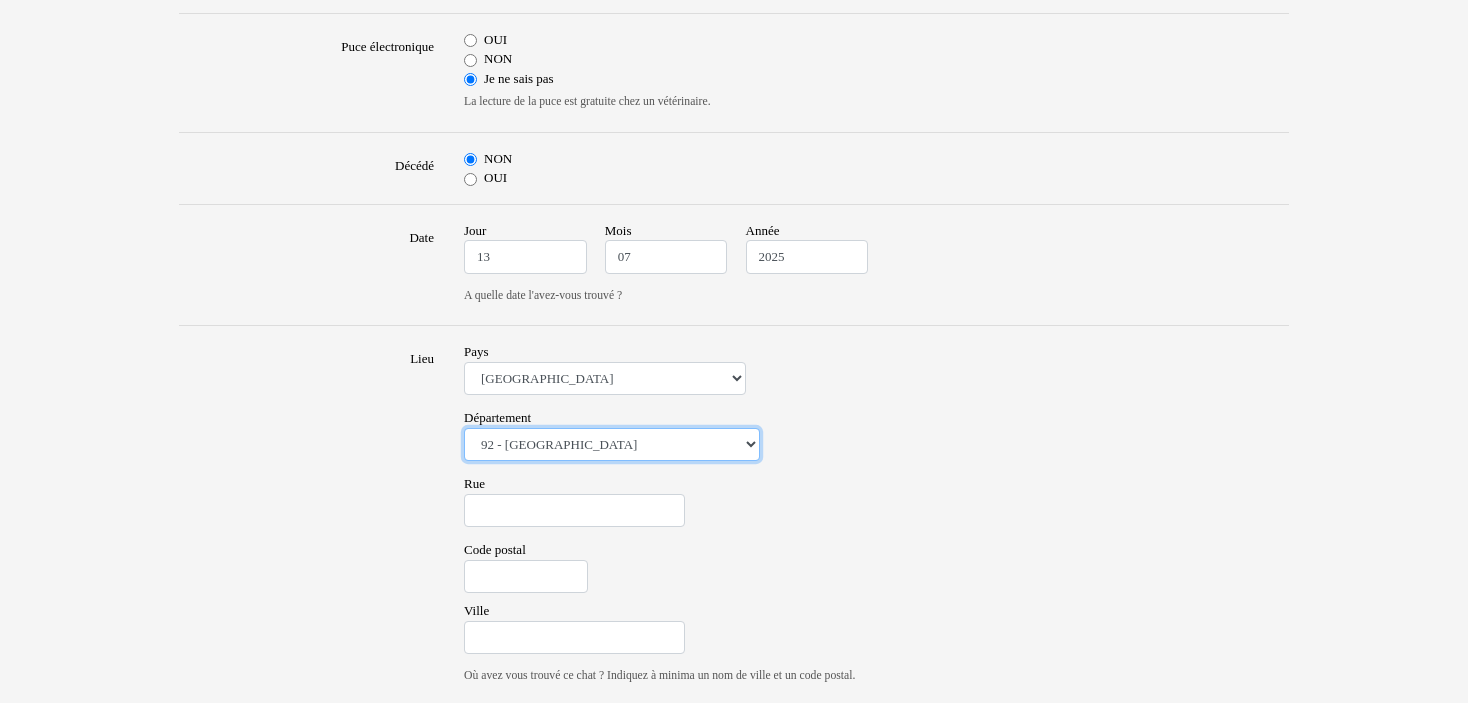click on "Veuillez sélectionner le département 01 - Ain 02 - Aisne 03 - Allier 04 - Alpes de Hautes-Provence 05 - Hautes-Alpes 06 - Alpes-Maritimes 07 - Ardèche 08 - Ardennes 09 - Ariege 10 - Aube 11 - Aude 12 - Aveyron 13 - Bouches-Du-Rhône 14 - Calvados 15 - Cantal 16 - Charente 17 - Charente-Maritime 18 - Cher 19 - Correze 20 - Corse 21 - Cote-d'Or 22 - Côtes d'Armor 23 - Creuse 24 - Dordogne 25 - Doubs 26 - Drôme 27 - Eure 28 - Eure-et-Loir 29 - Finistere 30 - Gard 31 - Haute-Garonne 32 - Gers 33 - Gironde 34 - Hérault 35 - Ille-et-Vilaine 36 - Indre 37 - Indre-et-Loire 38 - Isère 39 - Jura 40 - Landes 41 - Loir-et-Cher 42 - Loire 43 - Haute-Loire 44 - Loire-Atlantique 45 - Loiret 46 - Lot 47 - Lot-et-Garonne 48 - Lozère 49 - Maine-et-Loire 50 - Manche 51 - Marne 52 - Haute-Marne 53 - Mayenne 54 - Meurthe-et-Moselle 55 - Meuse 56 - Morbihan 57 - Moselle 58 - Nièvre 59 - Nord 60 - Oise 61 - Orne 62 - Pas-de-Calais 63 - Puy-de-Dôme 64 - Pyrénées-Atlantiques 65 - Hautes-Pyrénées 67 - Bas-Rhin 75 - Paris" at bounding box center [612, 445] 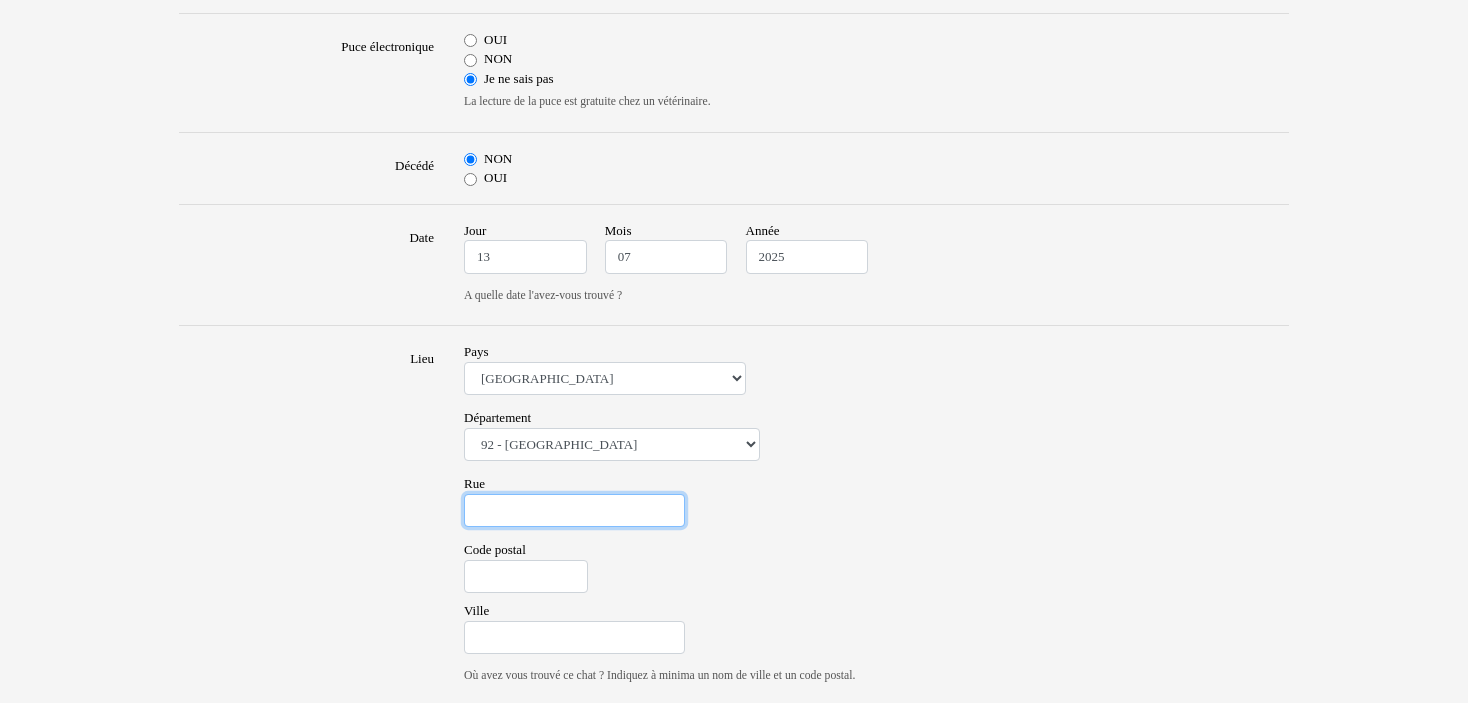 click on "Rue" at bounding box center (574, 511) 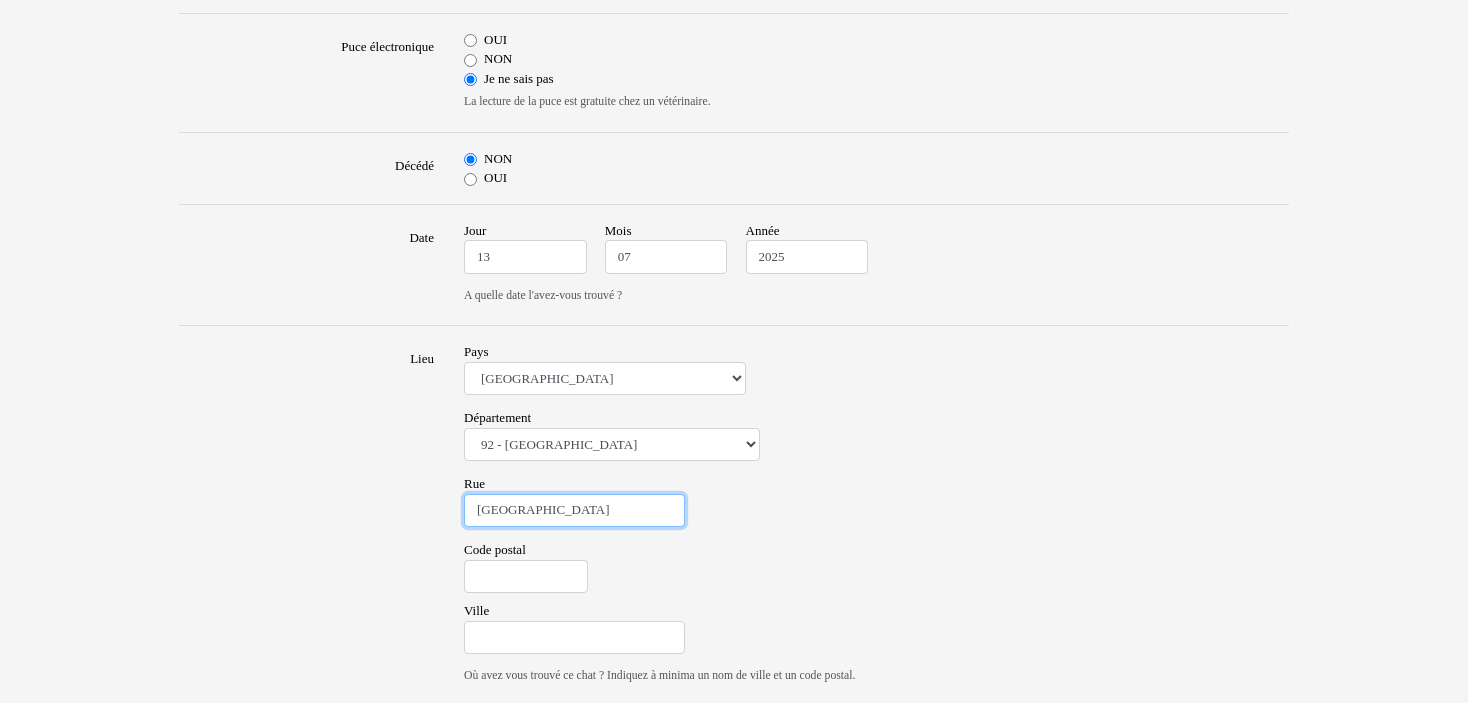 type on "Rue du Bois Joly" 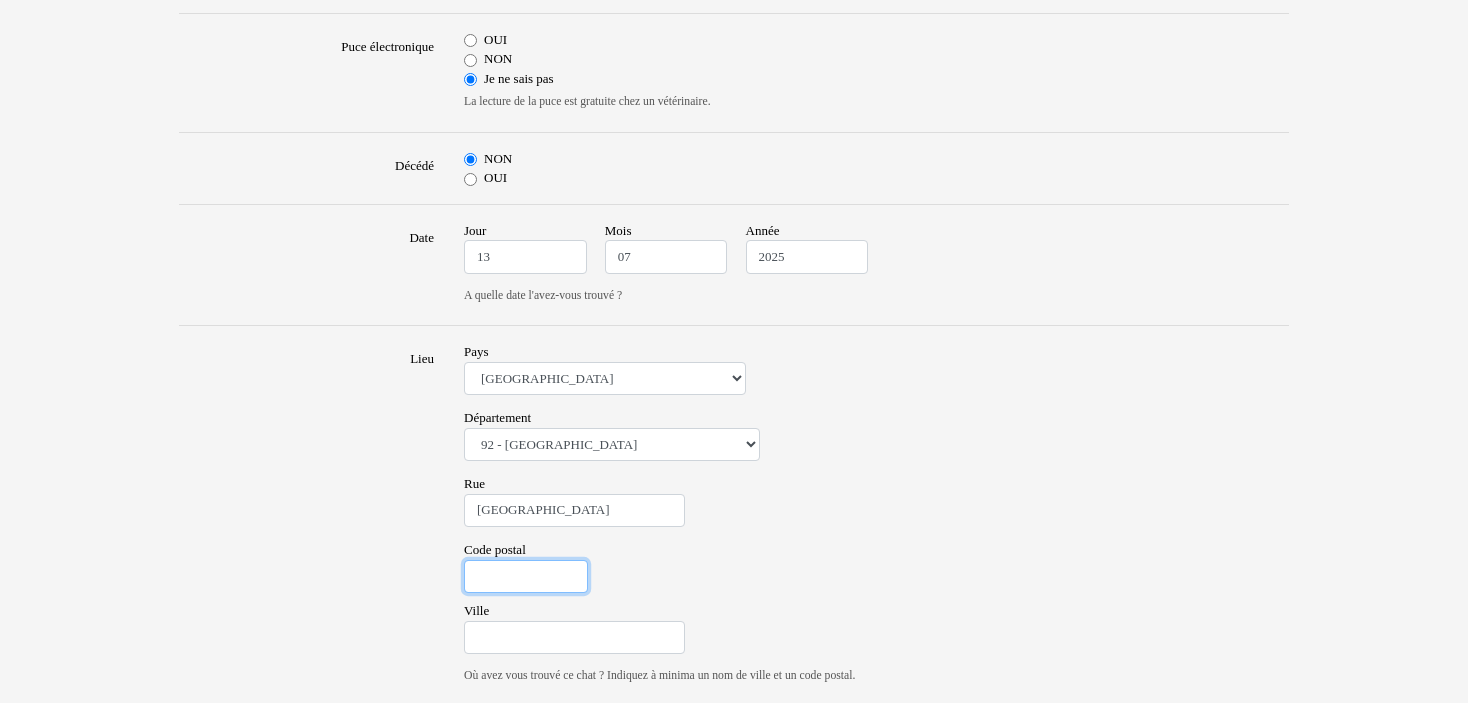 drag, startPoint x: 566, startPoint y: 581, endPoint x: 592, endPoint y: 488, distance: 96.56604 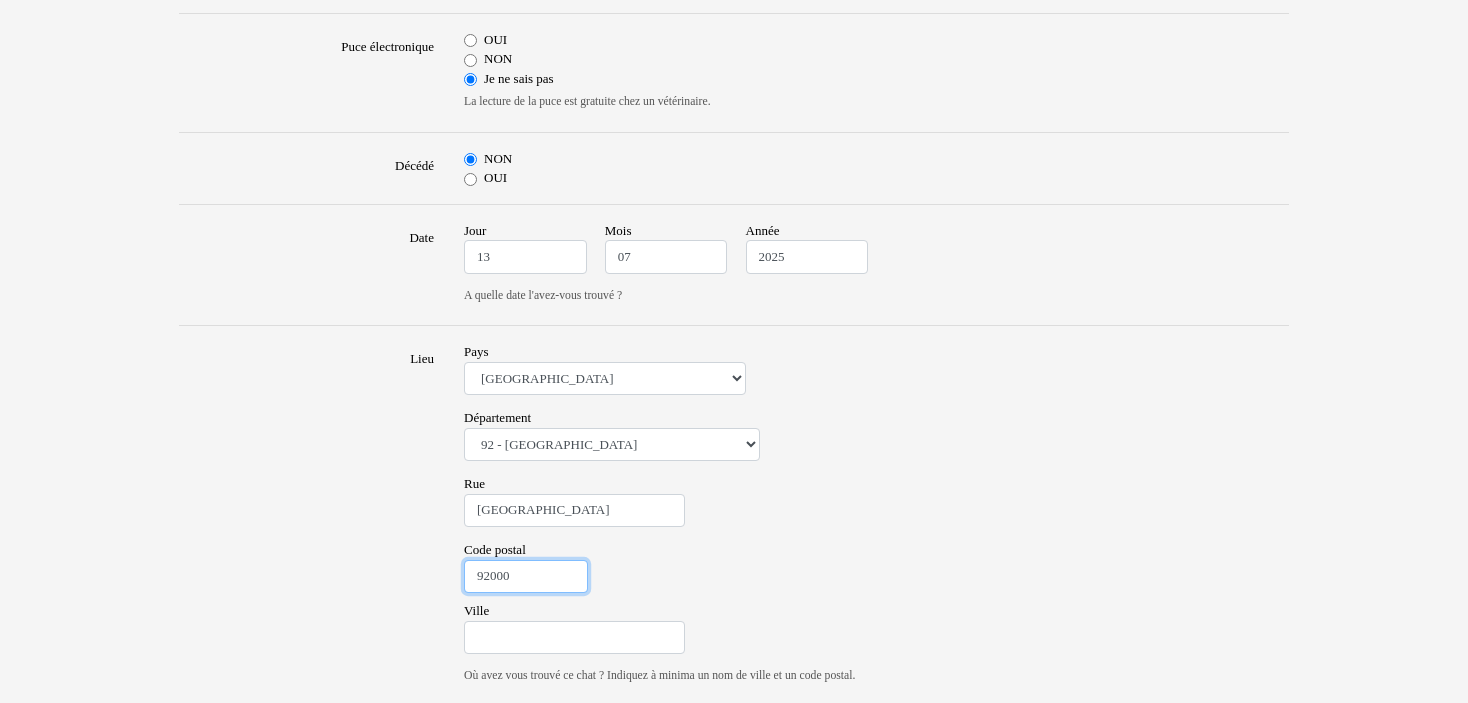type on "92000" 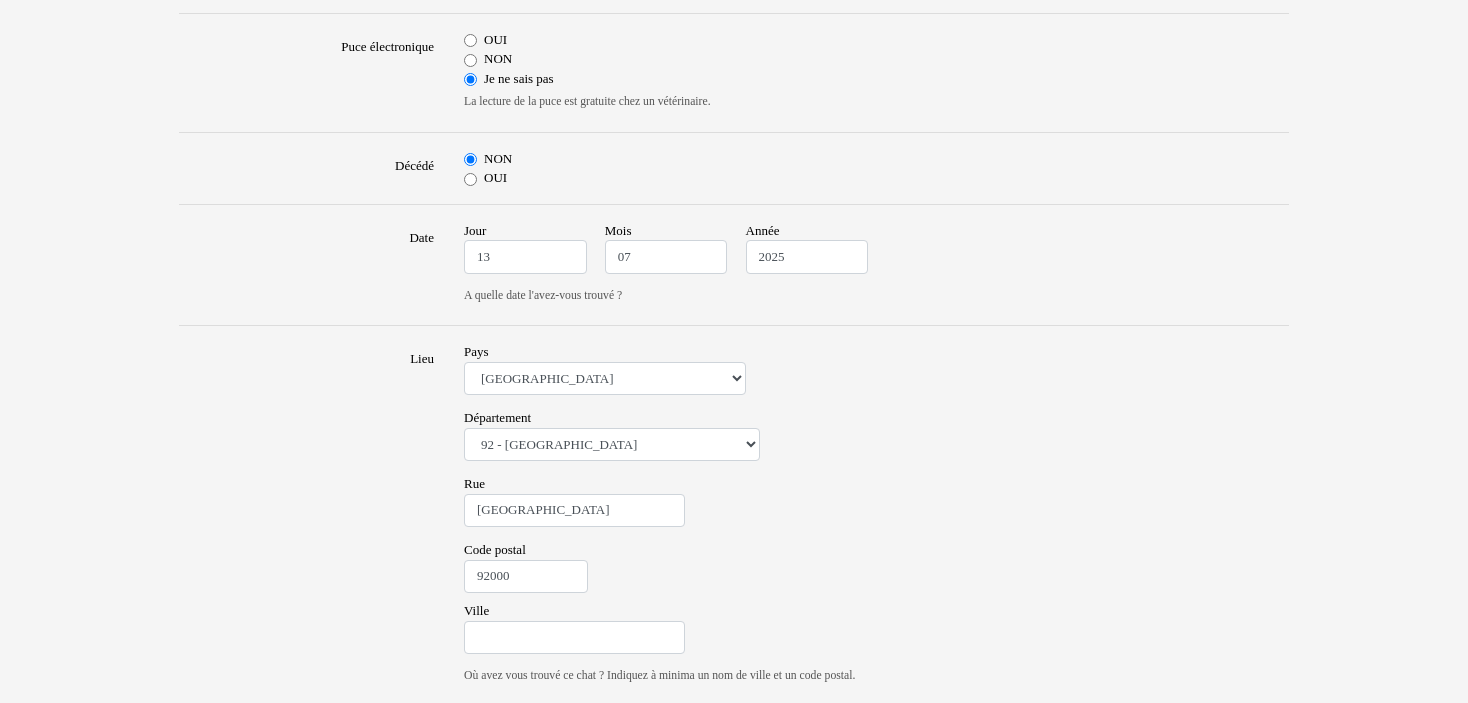 click on "Rue
Rue du Bois Joly" at bounding box center (876, 504) 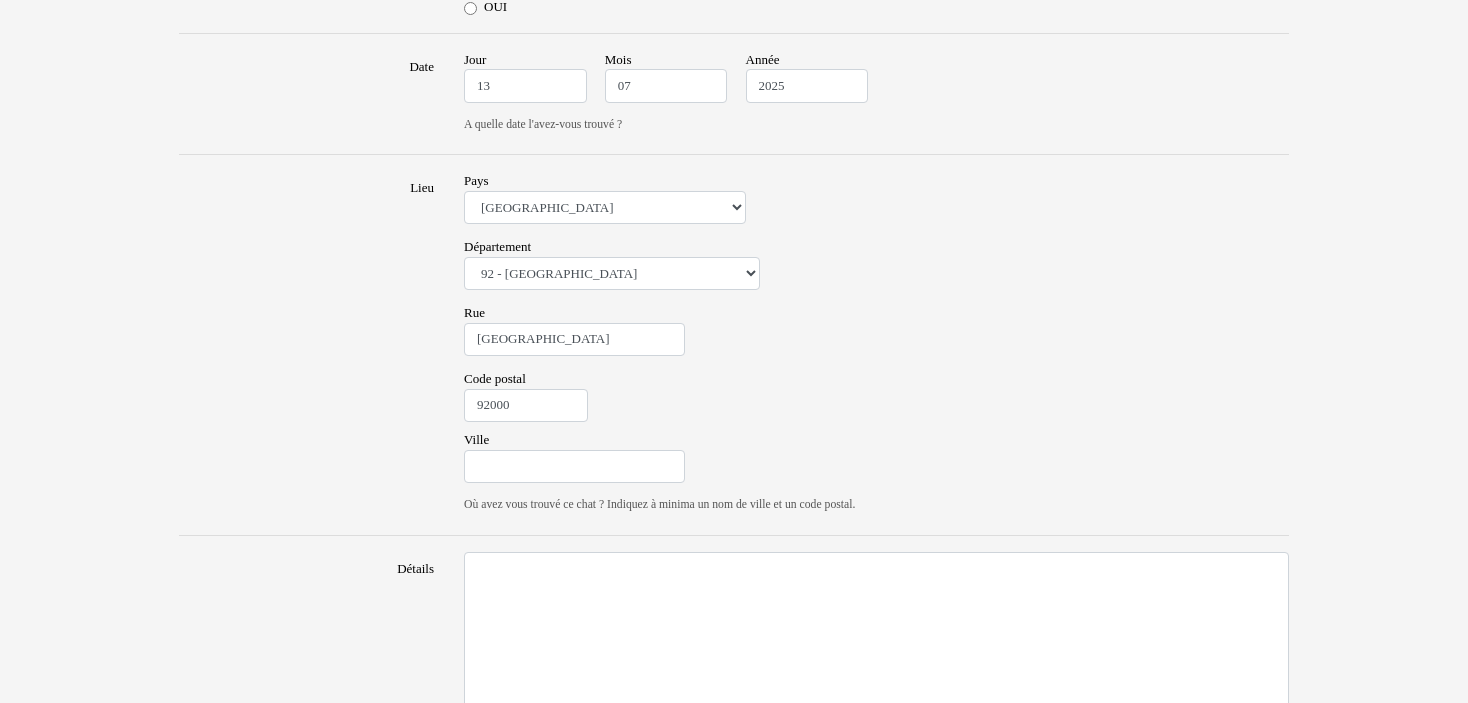 scroll, scrollTop: 1200, scrollLeft: 0, axis: vertical 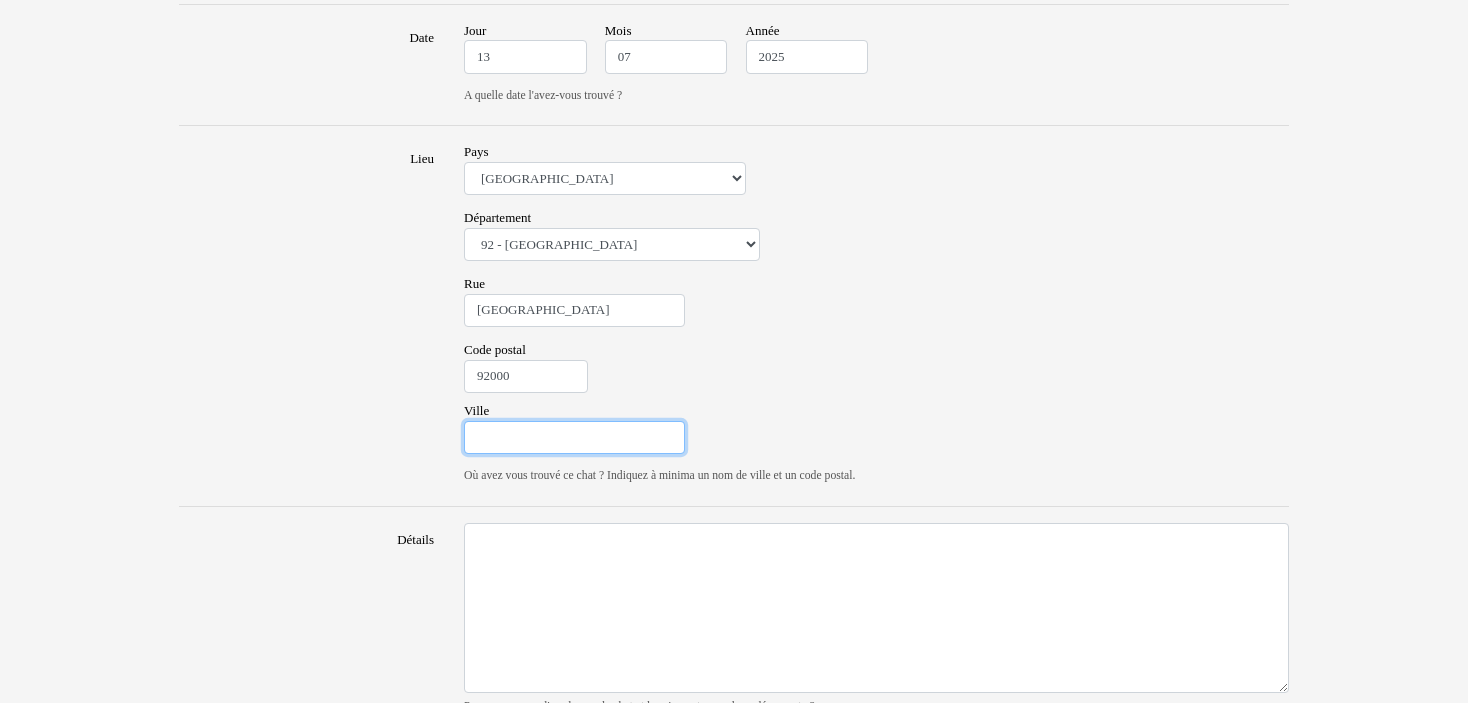 click on "Ville" at bounding box center [574, 438] 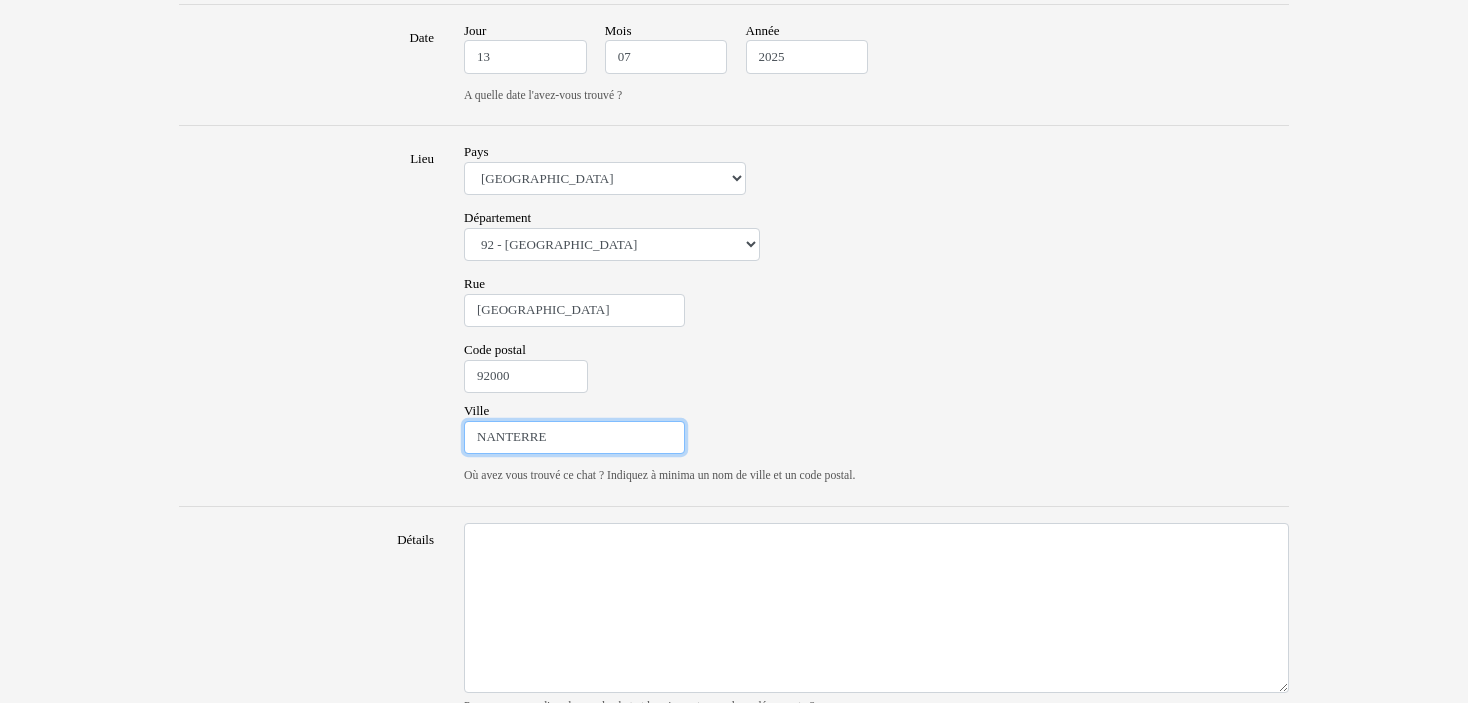 type on "NANTERRE" 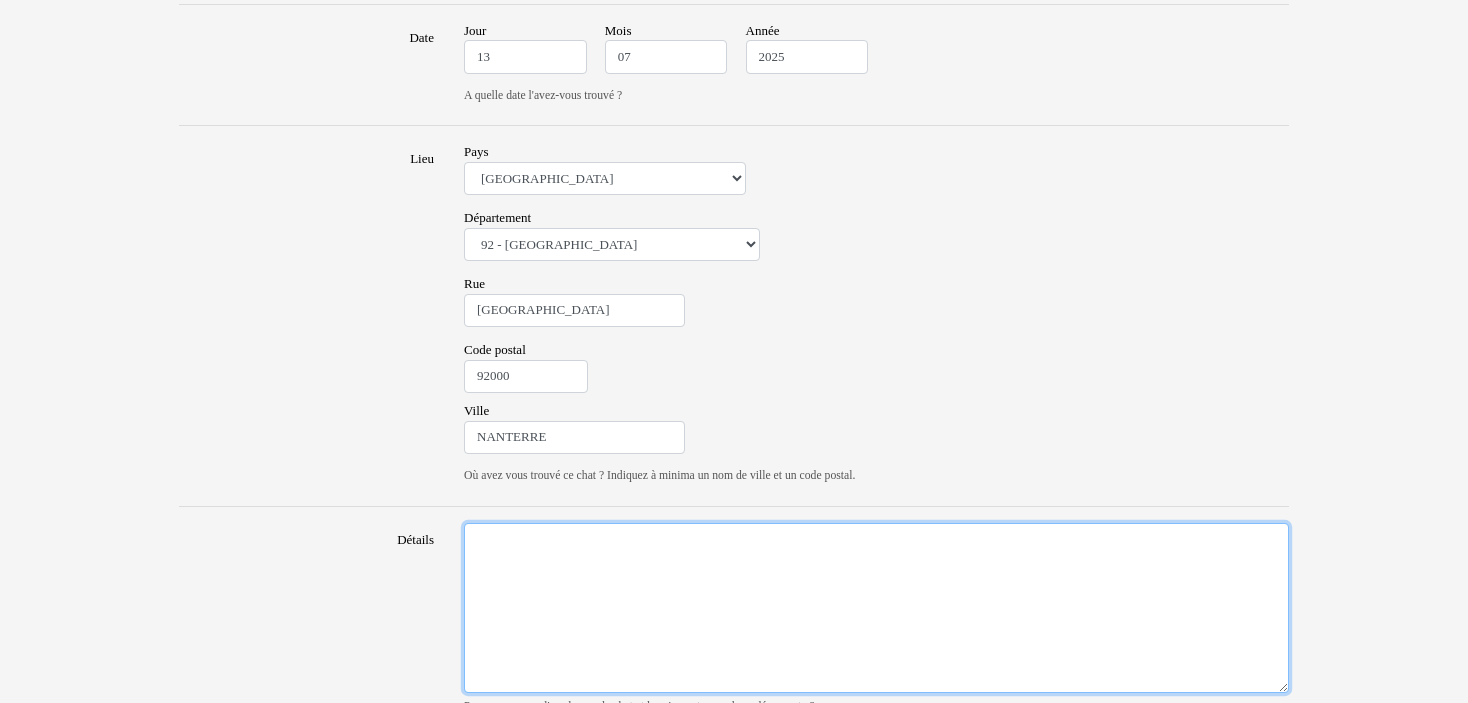 click on "Détails" at bounding box center (876, 608) 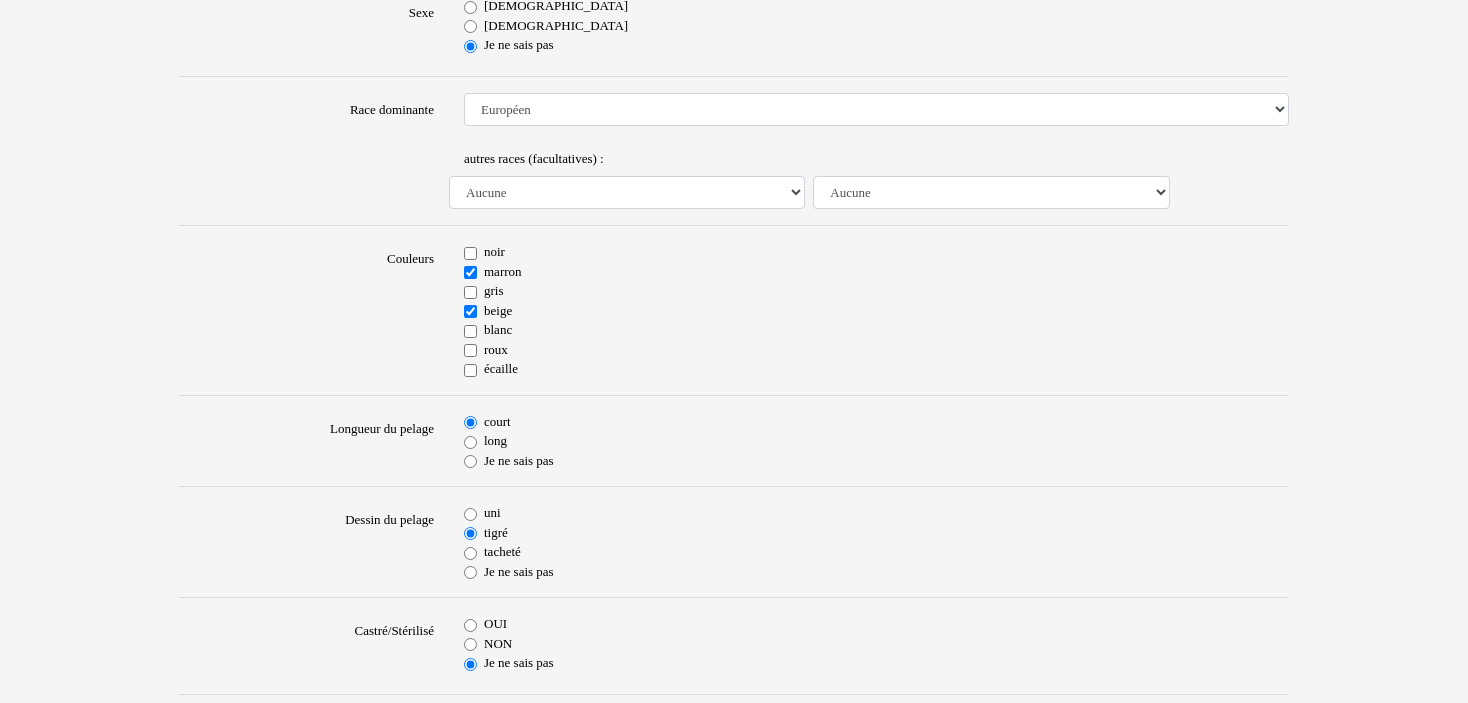 scroll, scrollTop: 300, scrollLeft: 0, axis: vertical 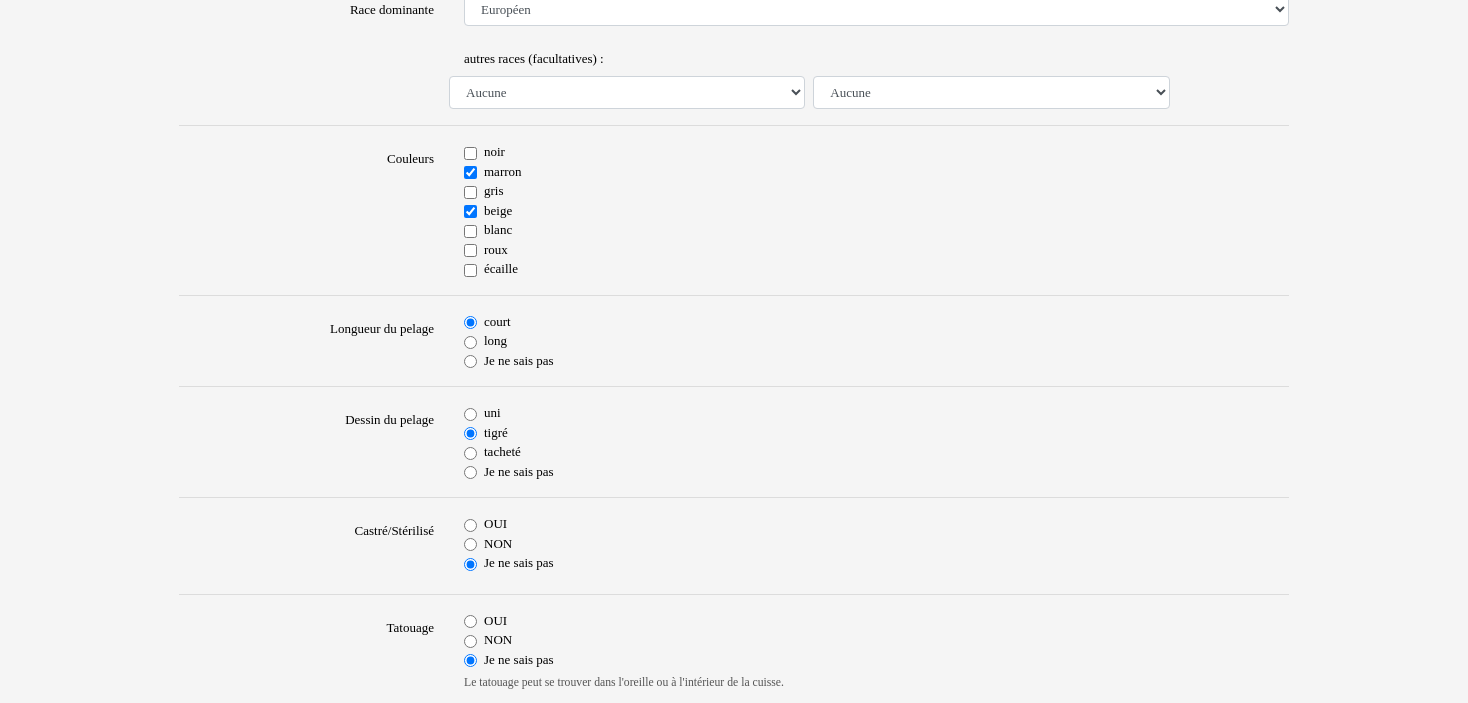 type on "Chat vu le 13 juillet 2025 rue du Bois Joly à Nanterre (92000). Il semble affamé et perdu" 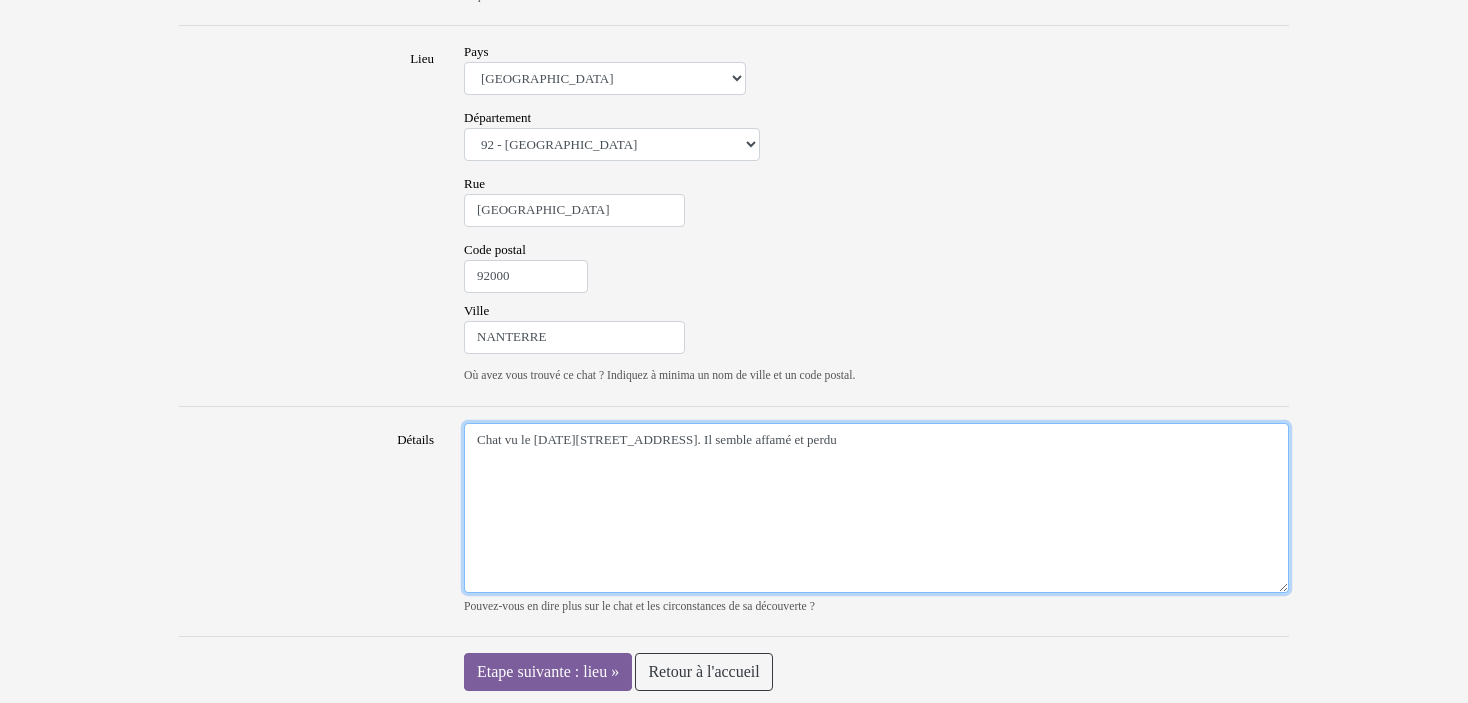 scroll, scrollTop: 1300, scrollLeft: 0, axis: vertical 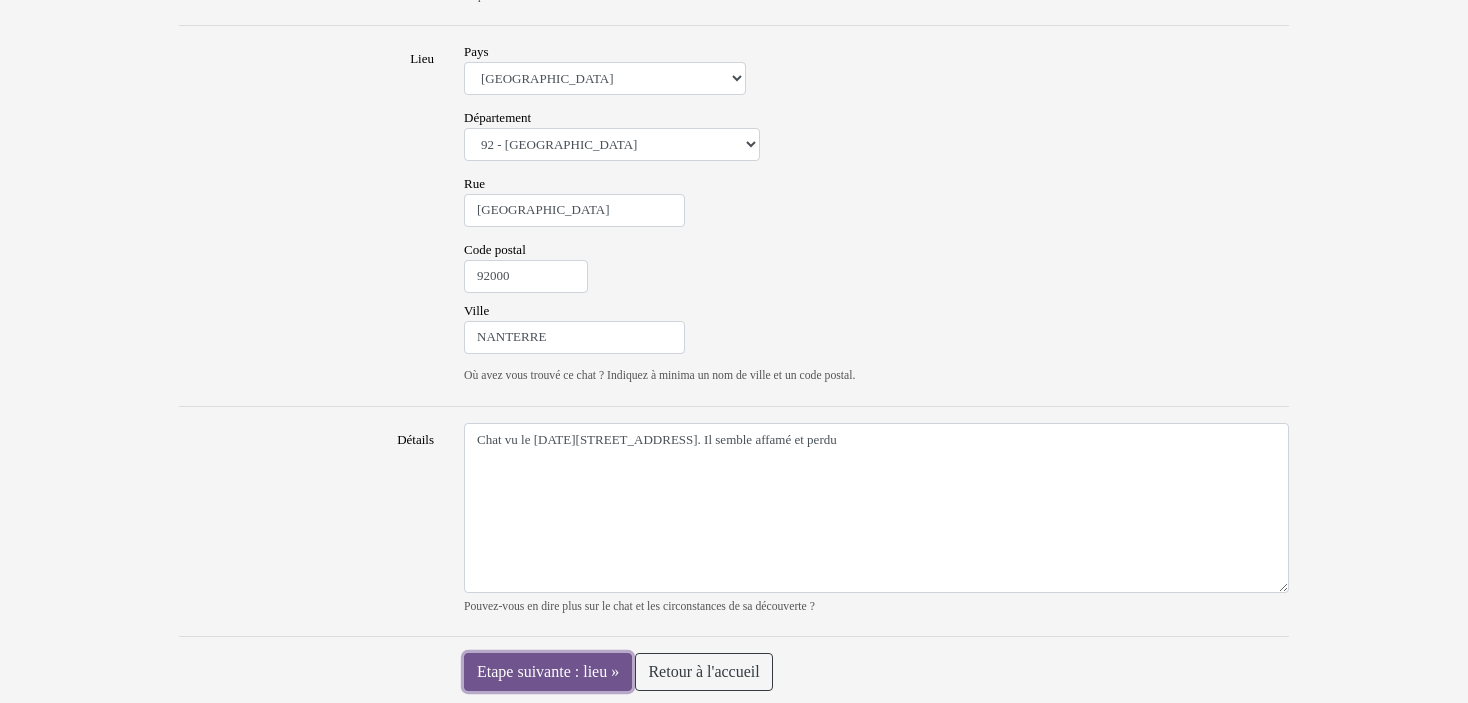 click on "Etape suivante : lieu »" at bounding box center [548, 672] 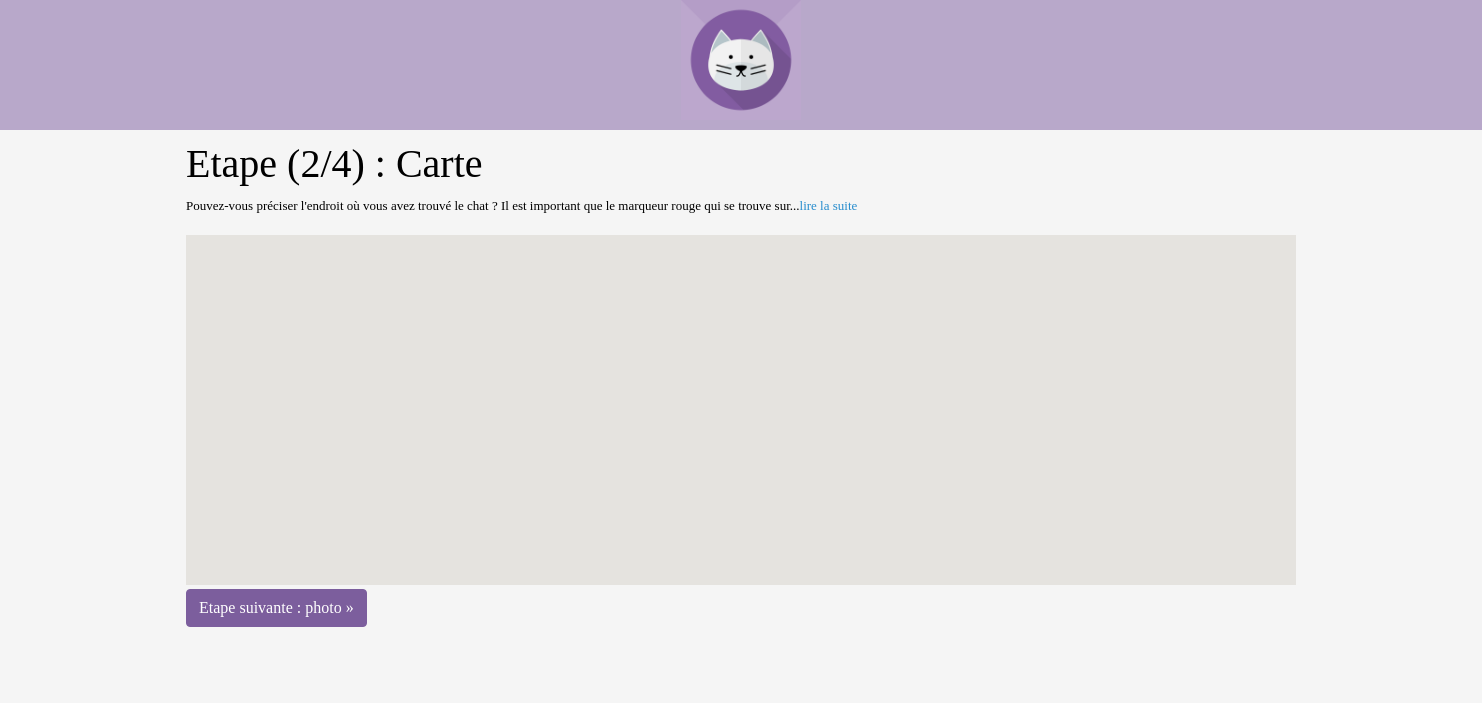scroll, scrollTop: 0, scrollLeft: 0, axis: both 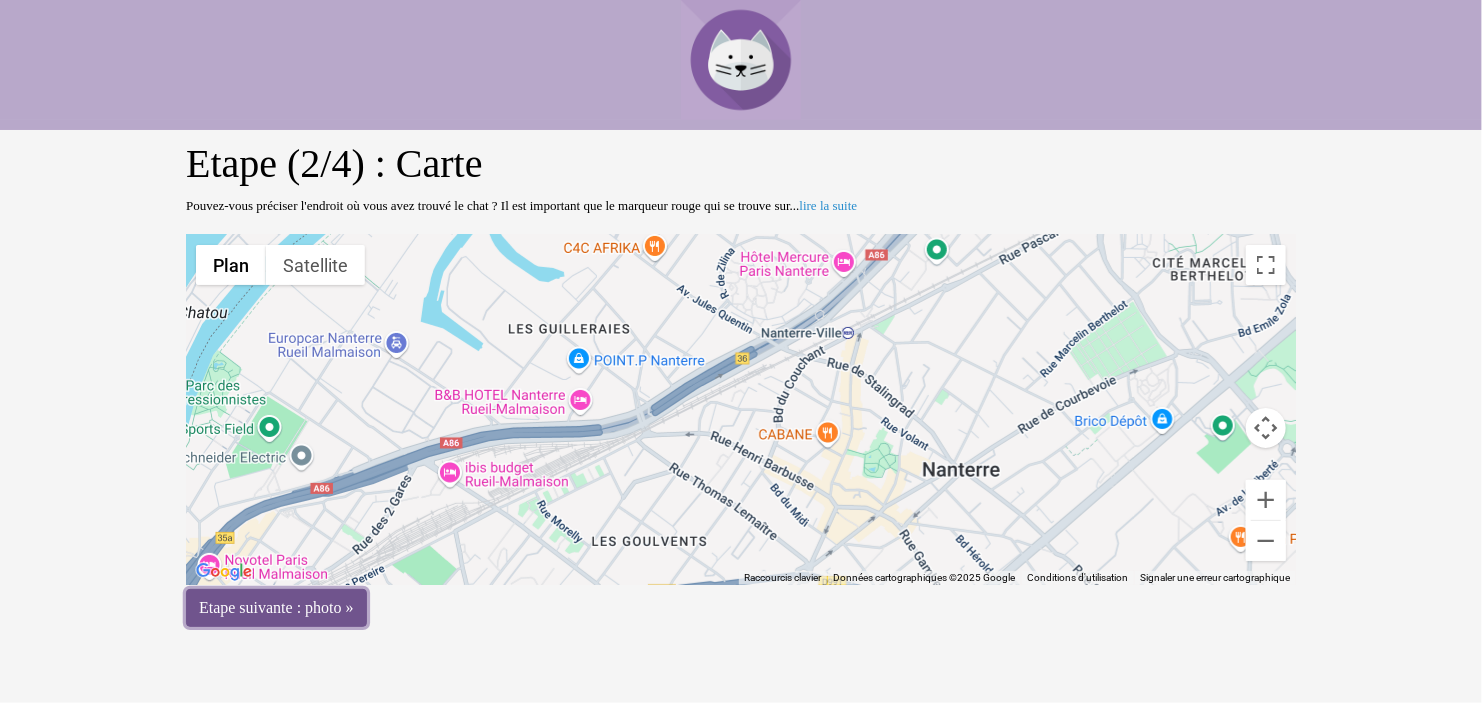 click on "Etape suivante : photo »" at bounding box center [276, 608] 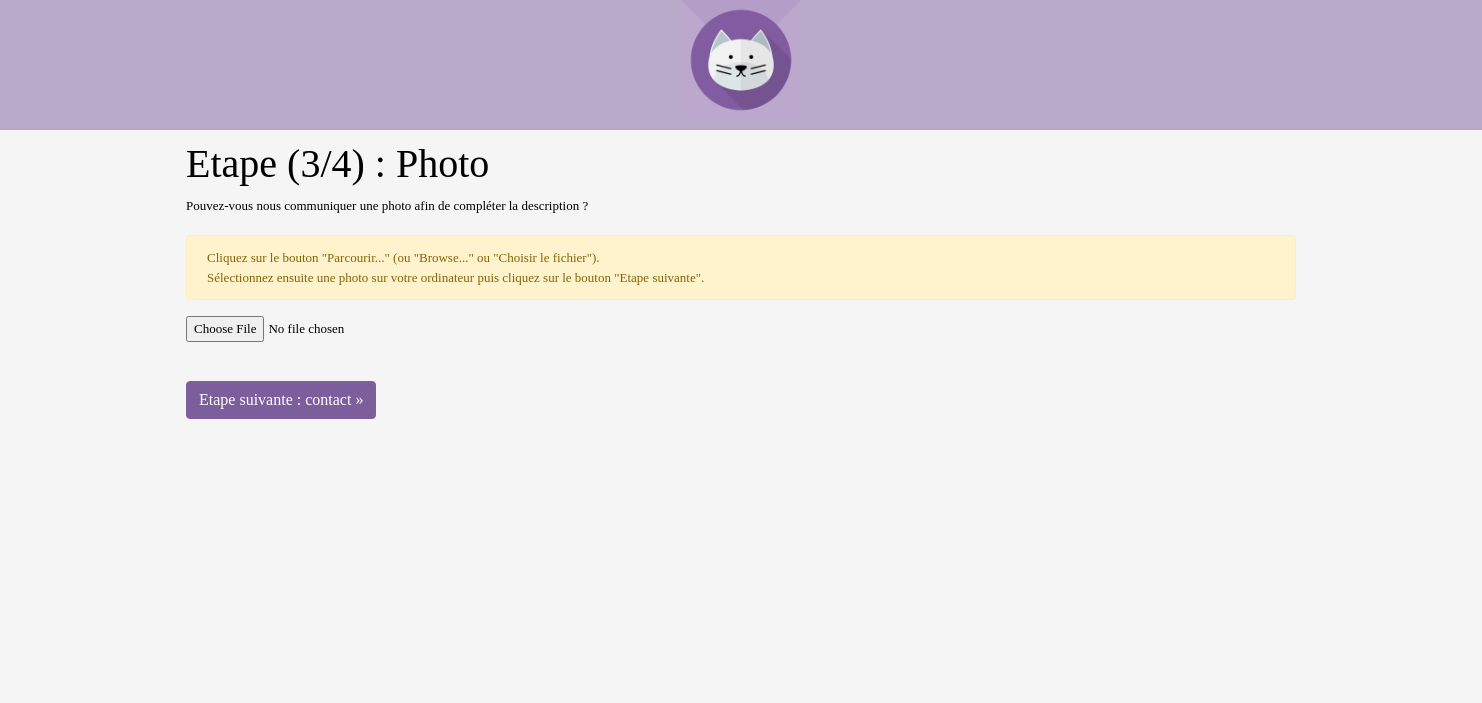 scroll, scrollTop: 0, scrollLeft: 0, axis: both 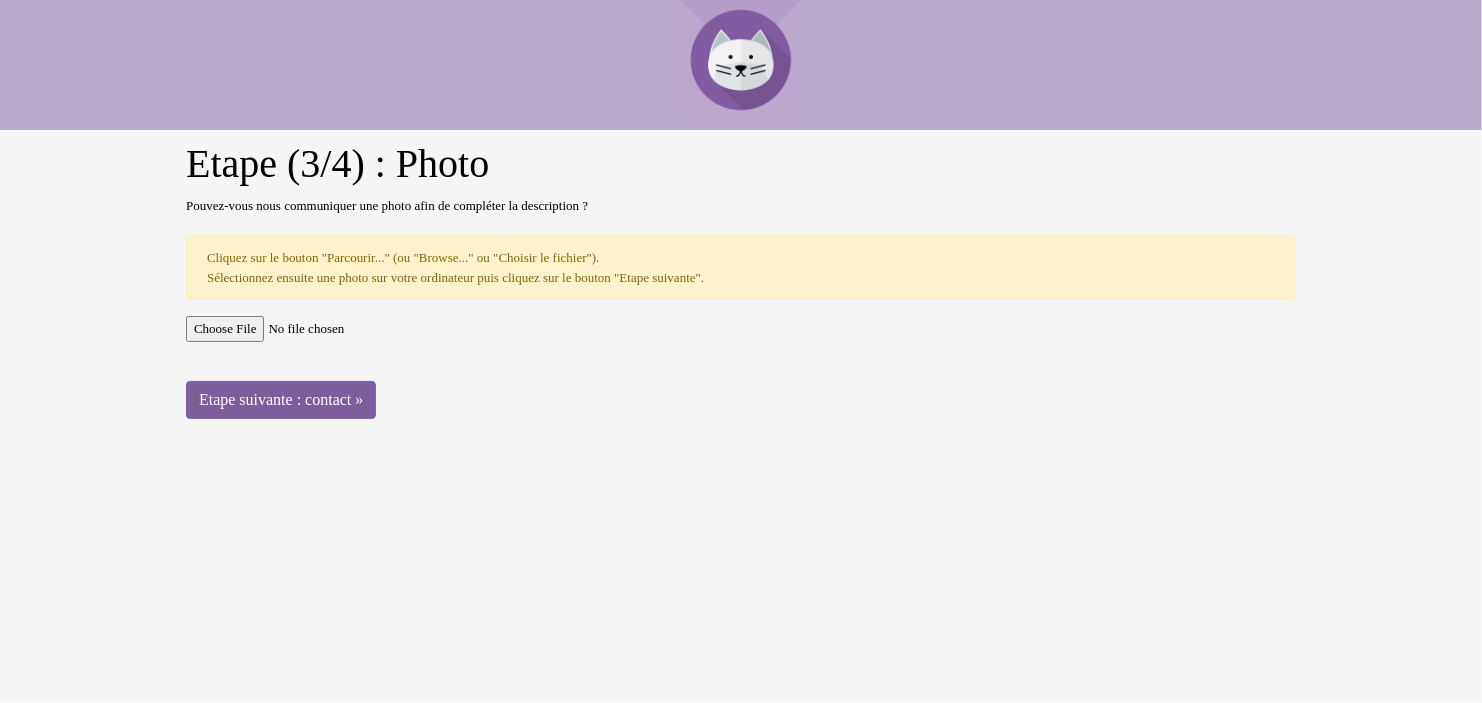 click at bounding box center (741, 329) 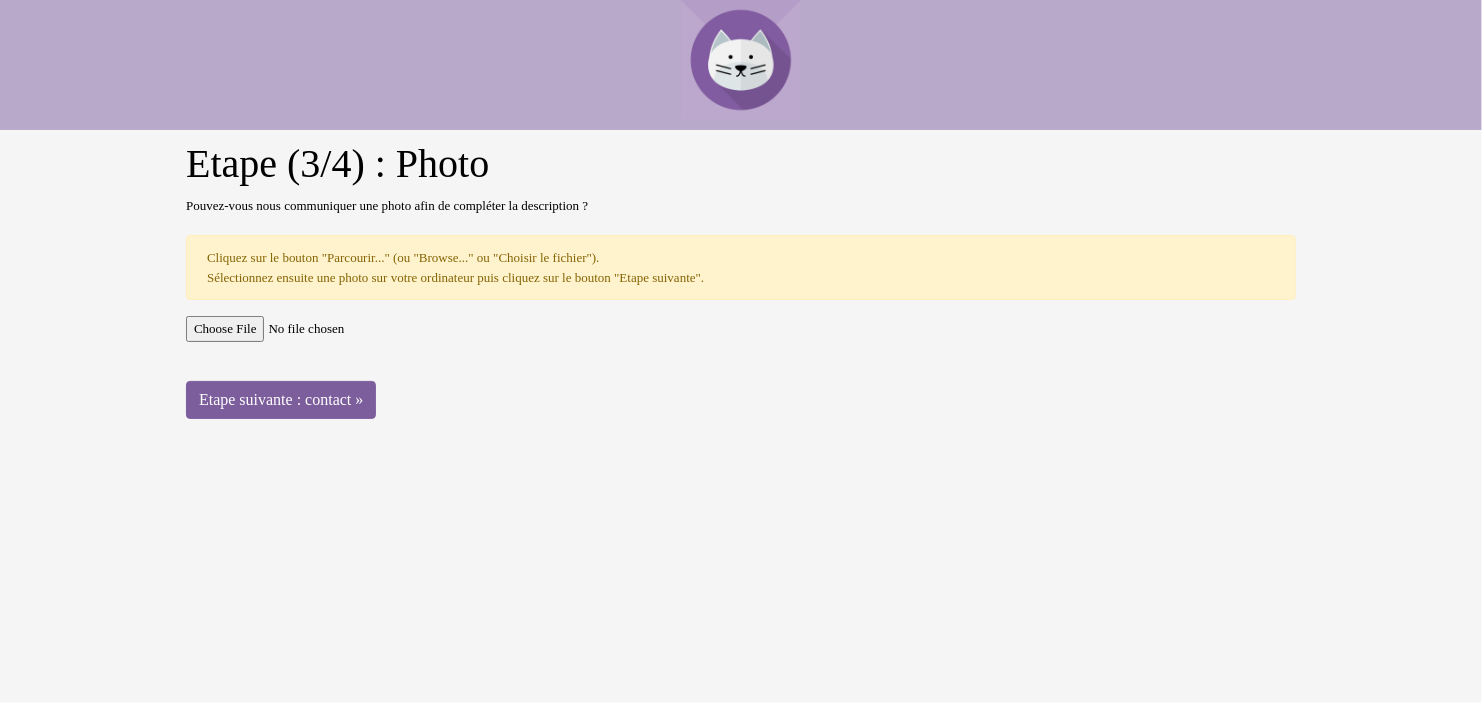 type on "C:\fakepath\1.jpg" 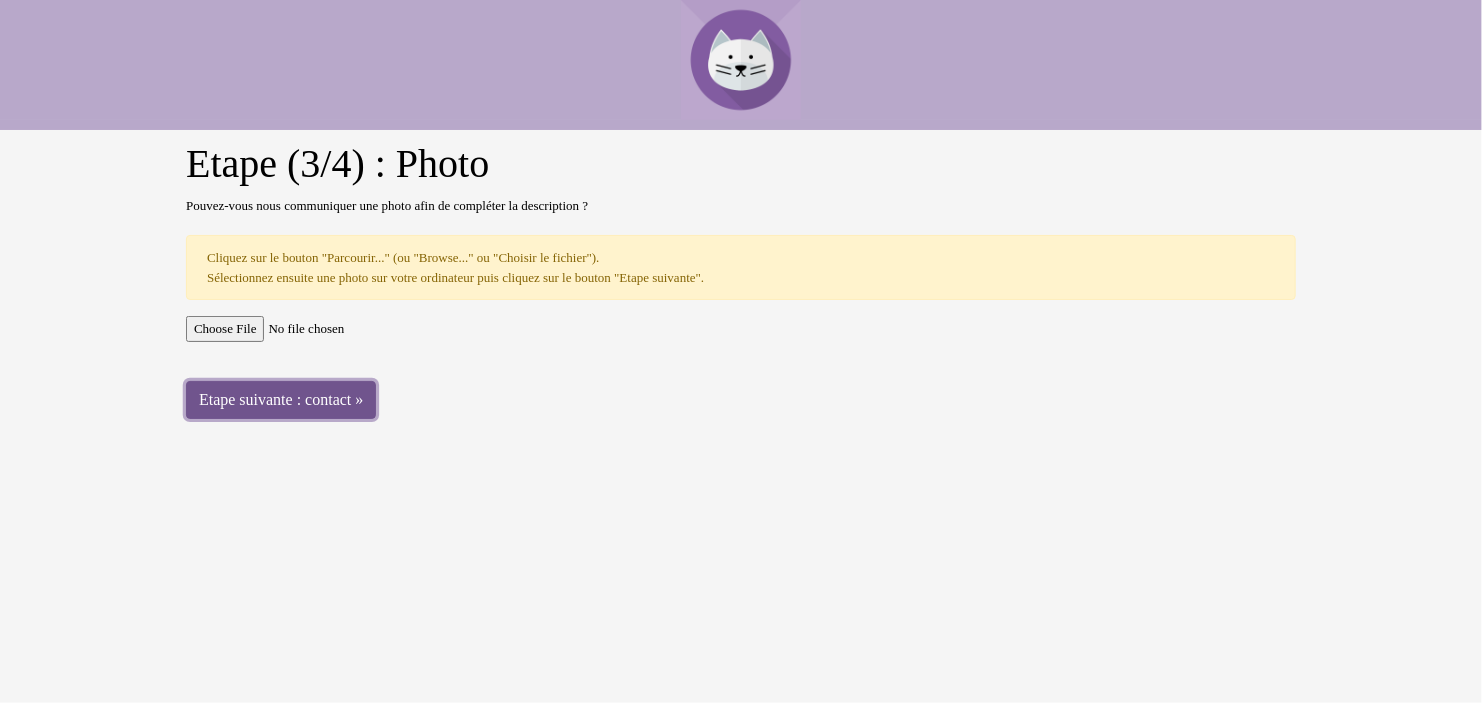 click on "Etape suivante : contact »" at bounding box center (281, 400) 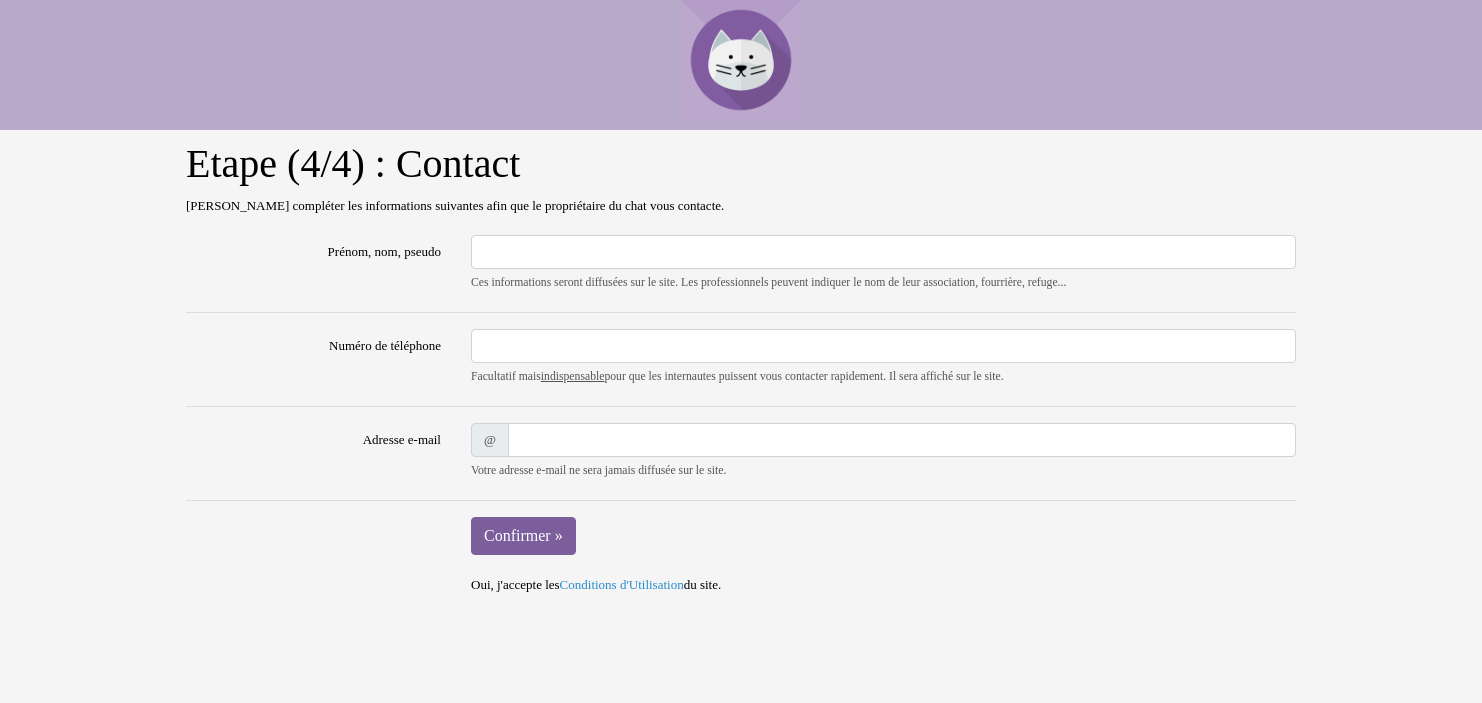 scroll, scrollTop: 0, scrollLeft: 0, axis: both 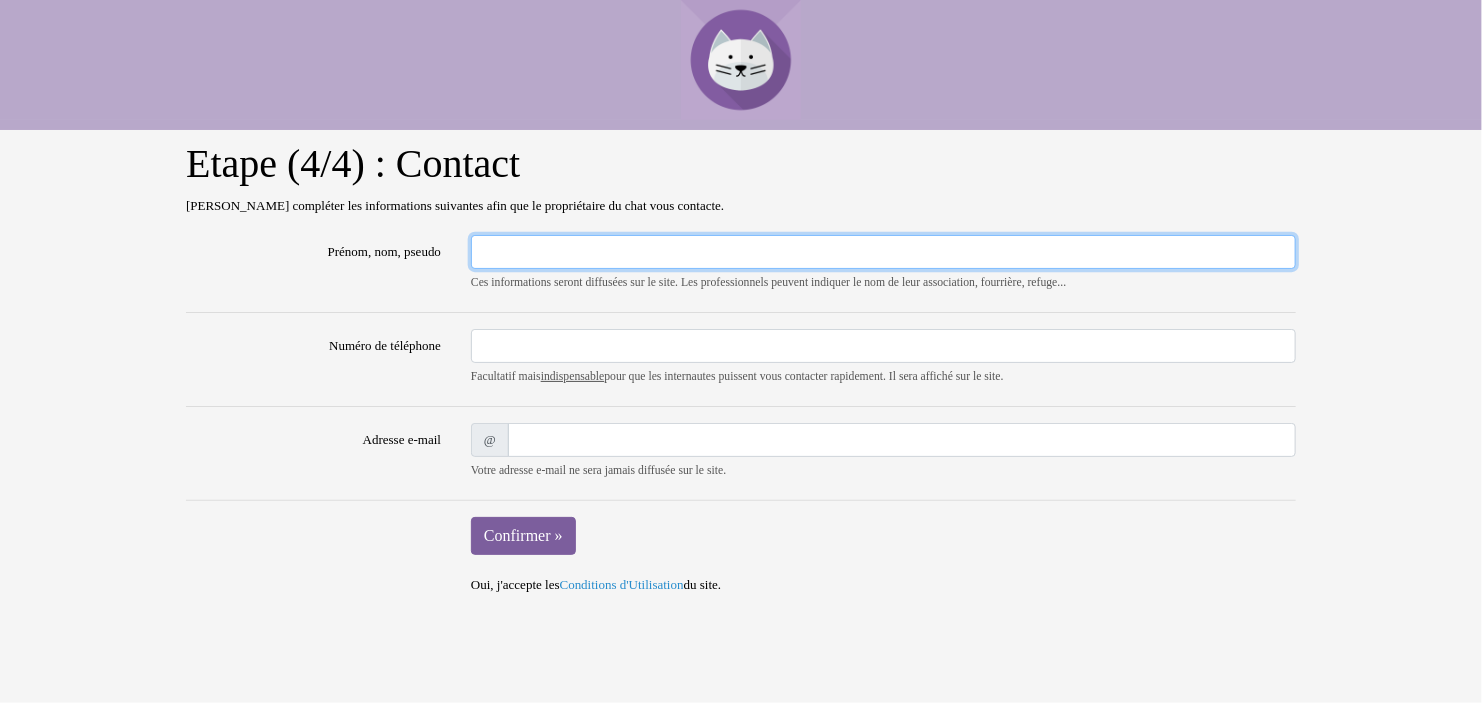 click on "Prénom, nom, pseudo" at bounding box center [883, 252] 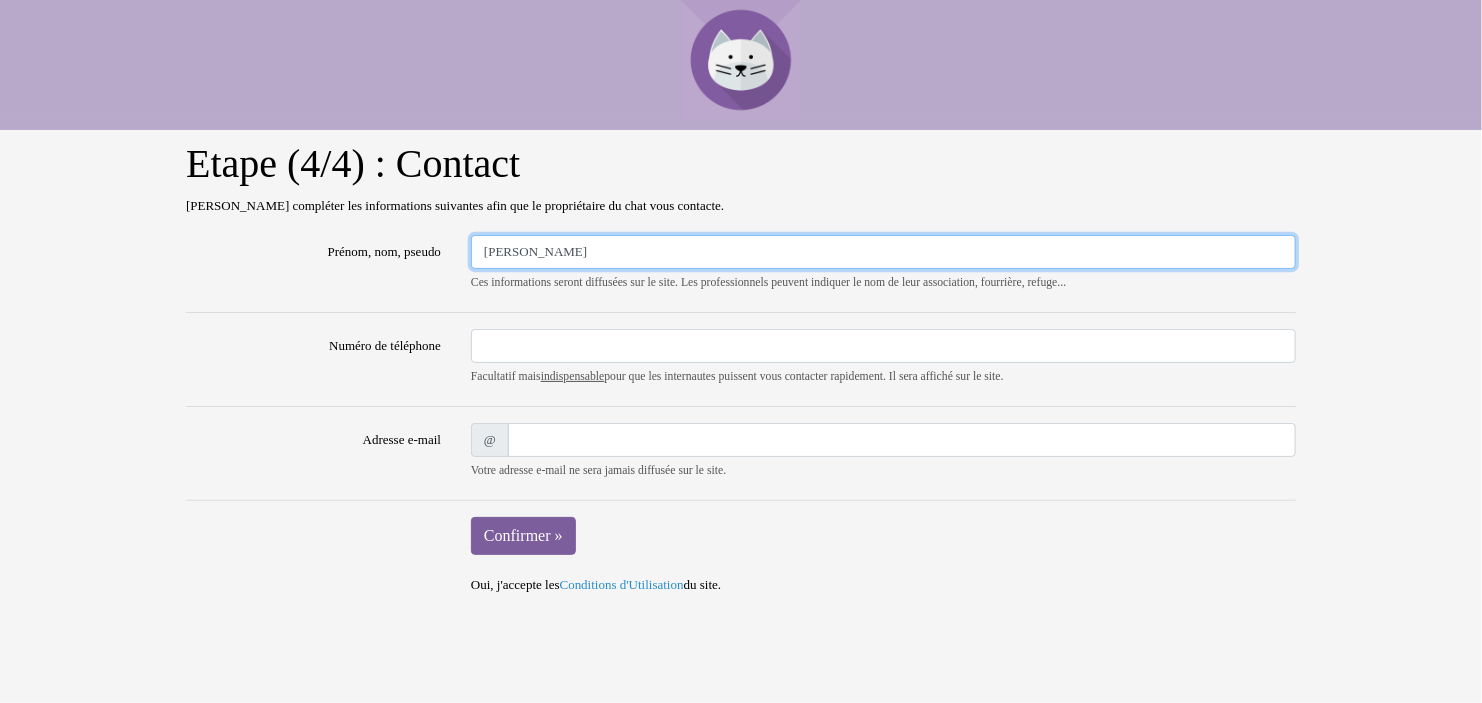 type on "[PERSON_NAME]" 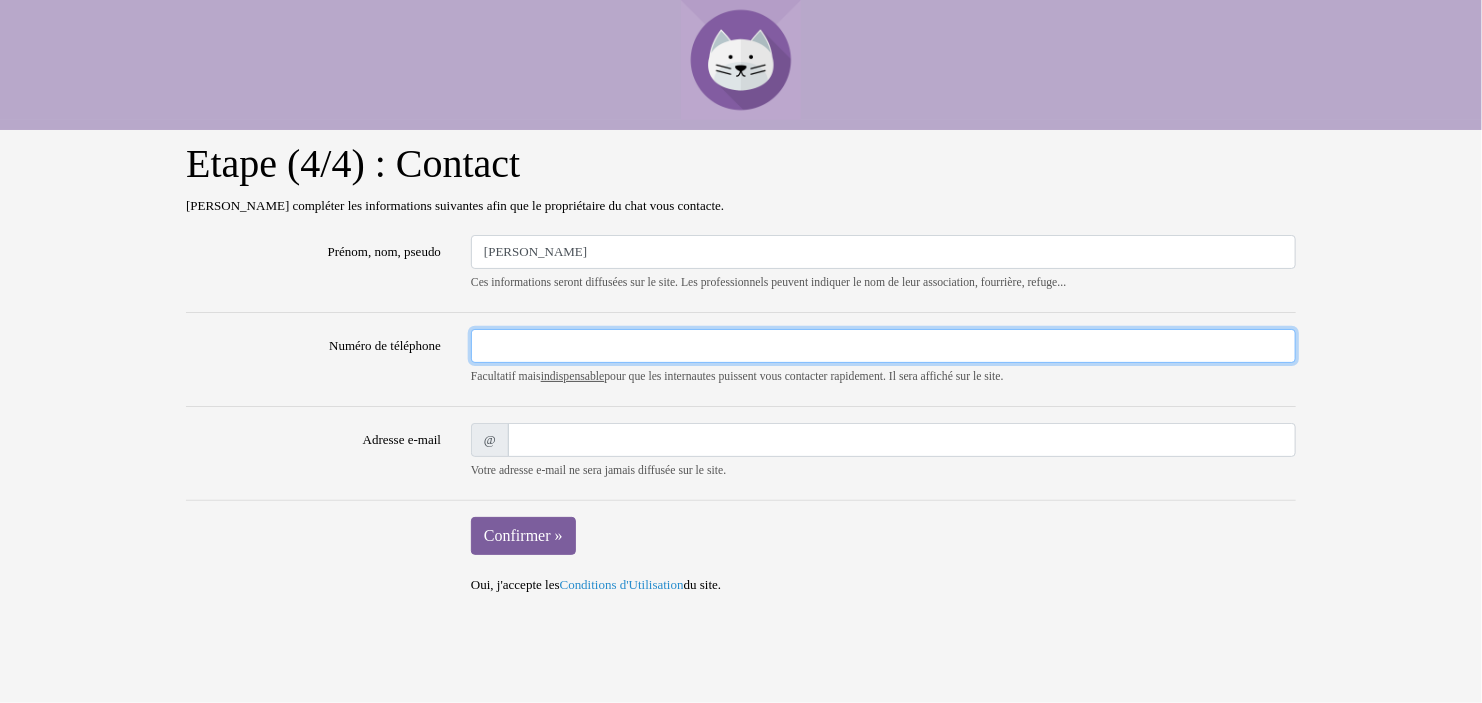 click on "Numéro de téléphone" at bounding box center (883, 346) 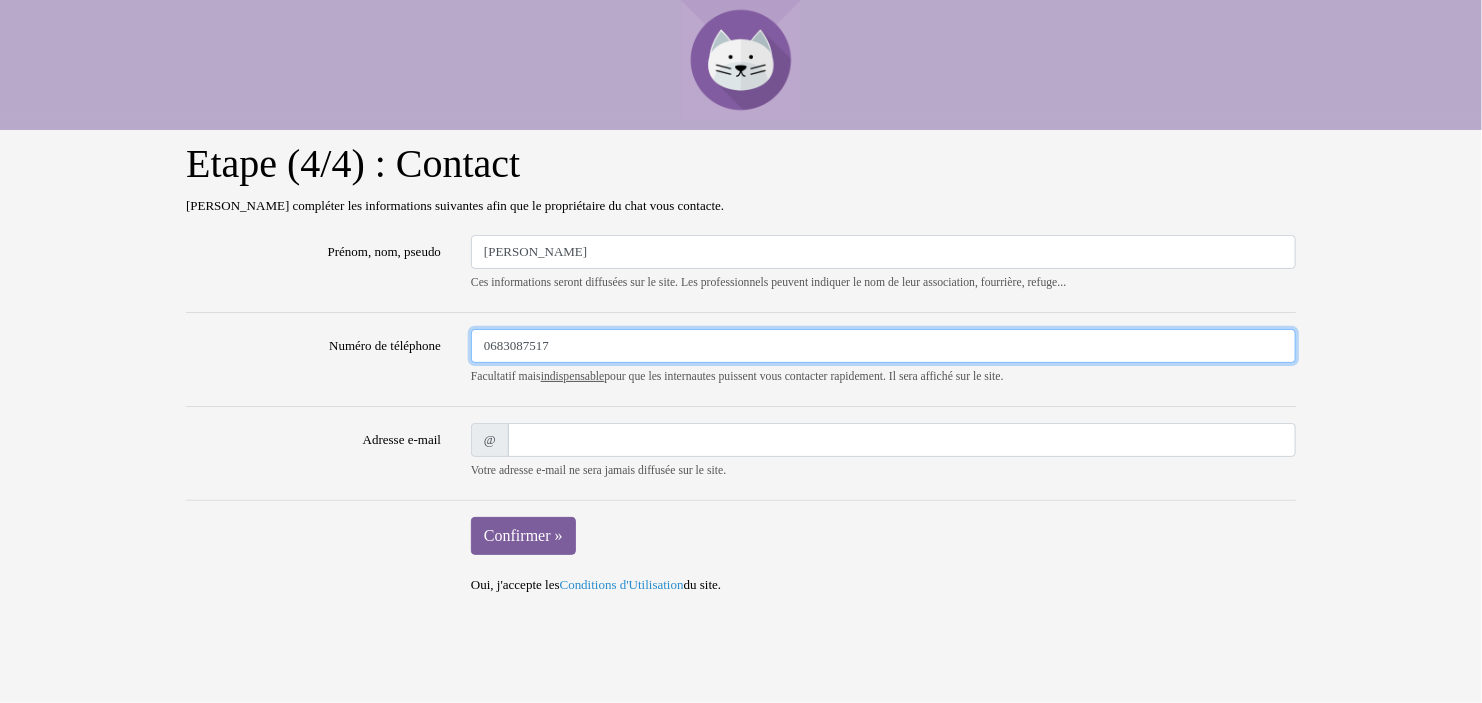 type on "0683087517" 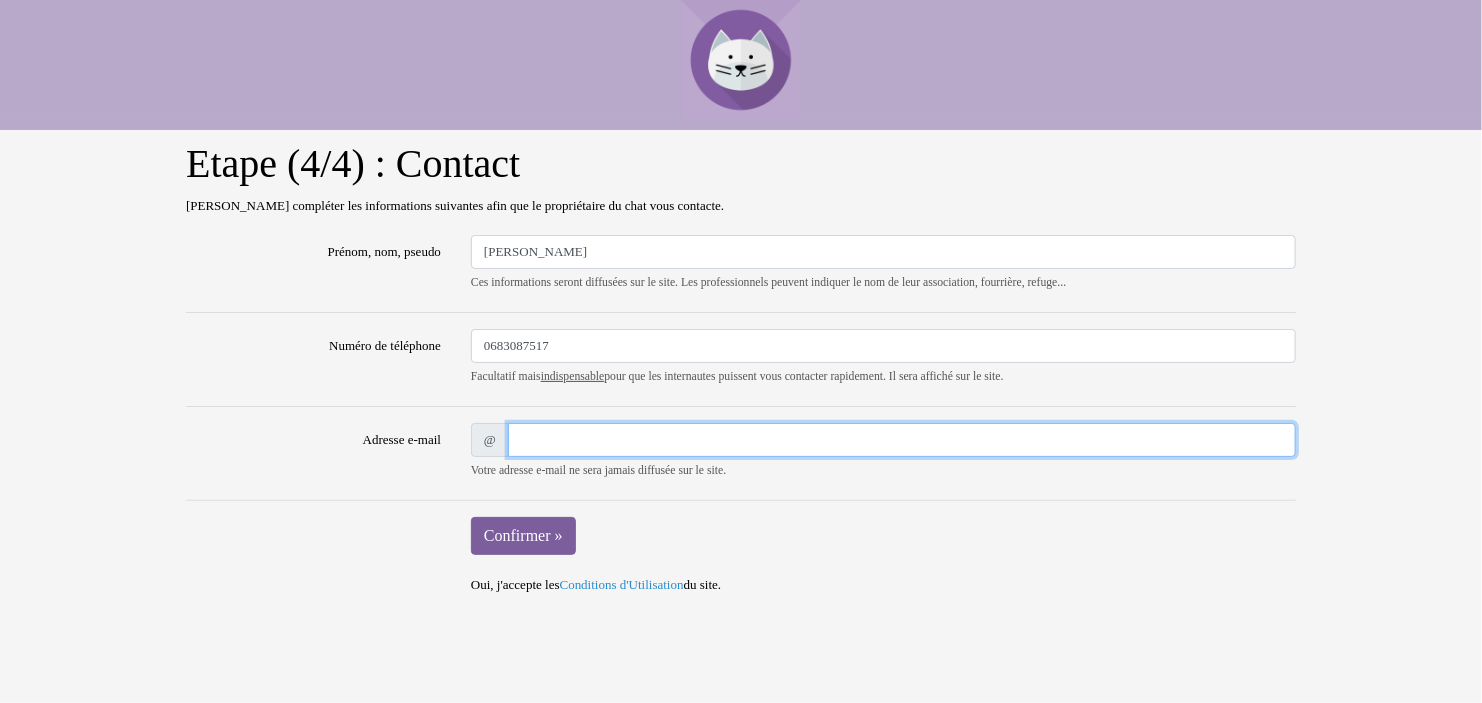 click on "Adresse e-mail" at bounding box center (902, 440) 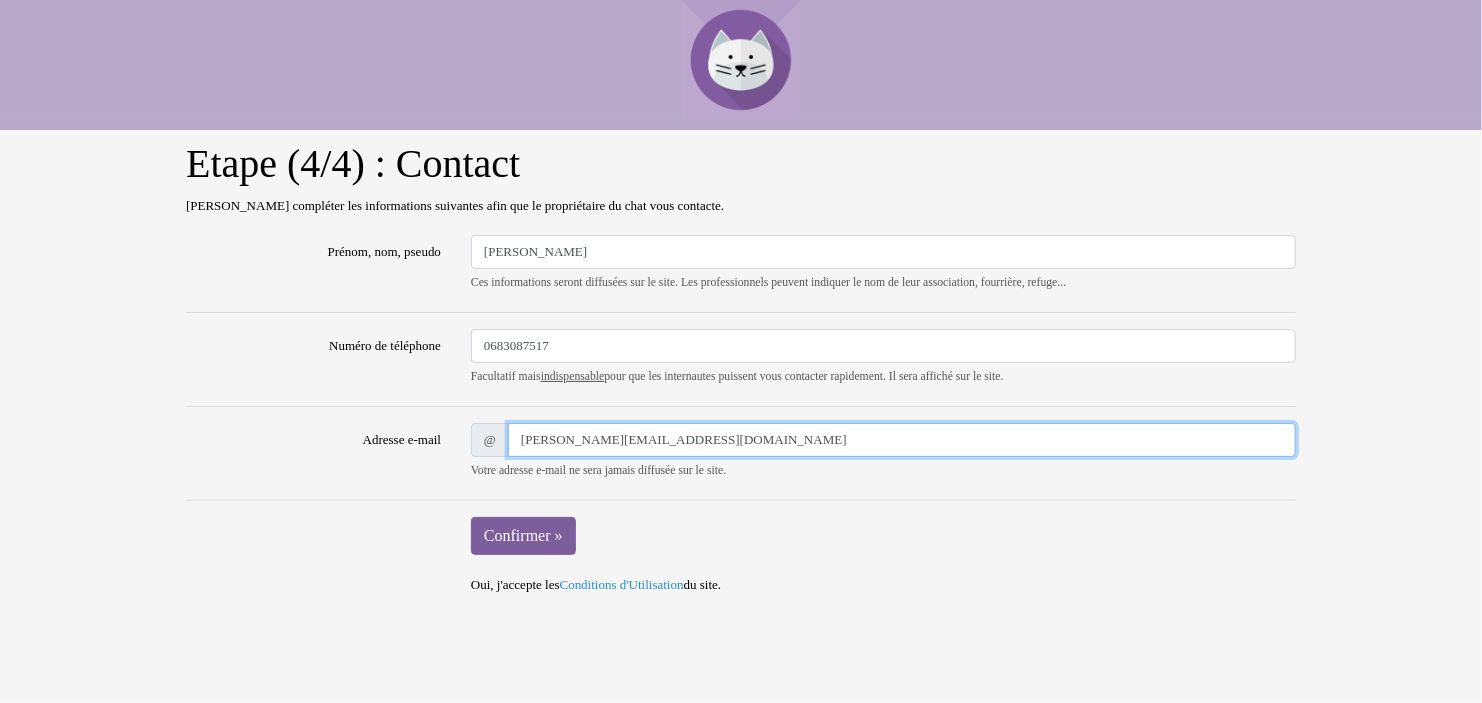 type on "[PERSON_NAME][EMAIL_ADDRESS][DOMAIN_NAME]" 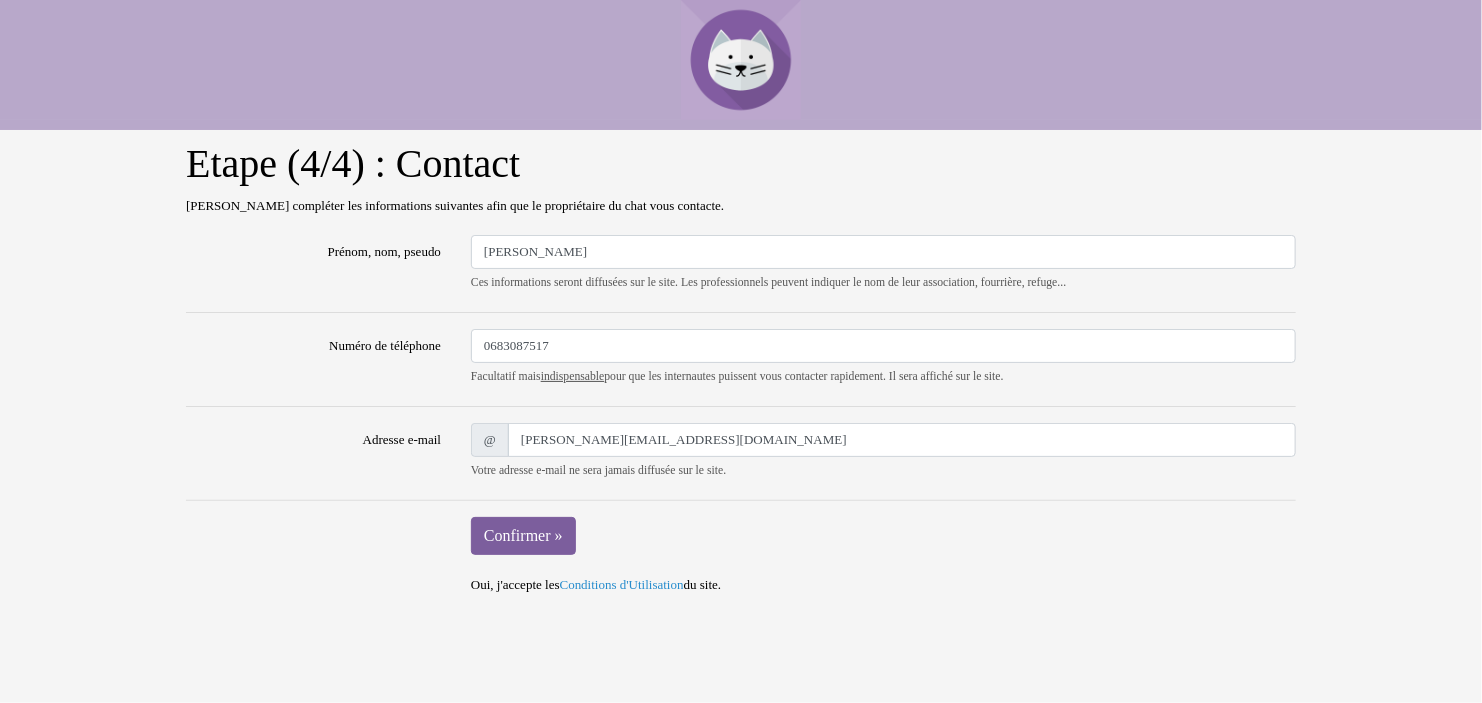 click on "Confirmer »
Oui, j'accepte les  Conditions d'Utilisation  du site." at bounding box center [883, 555] 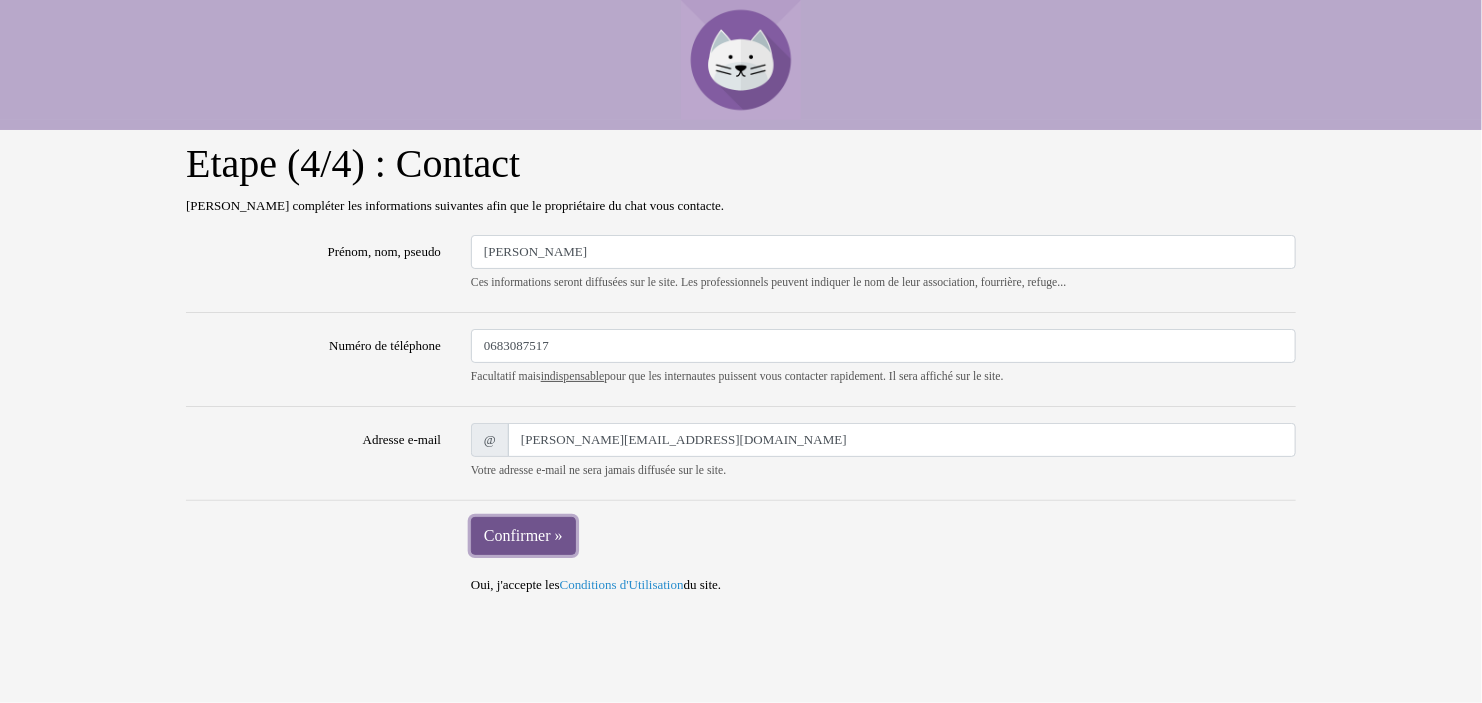 click on "Confirmer »" at bounding box center [523, 536] 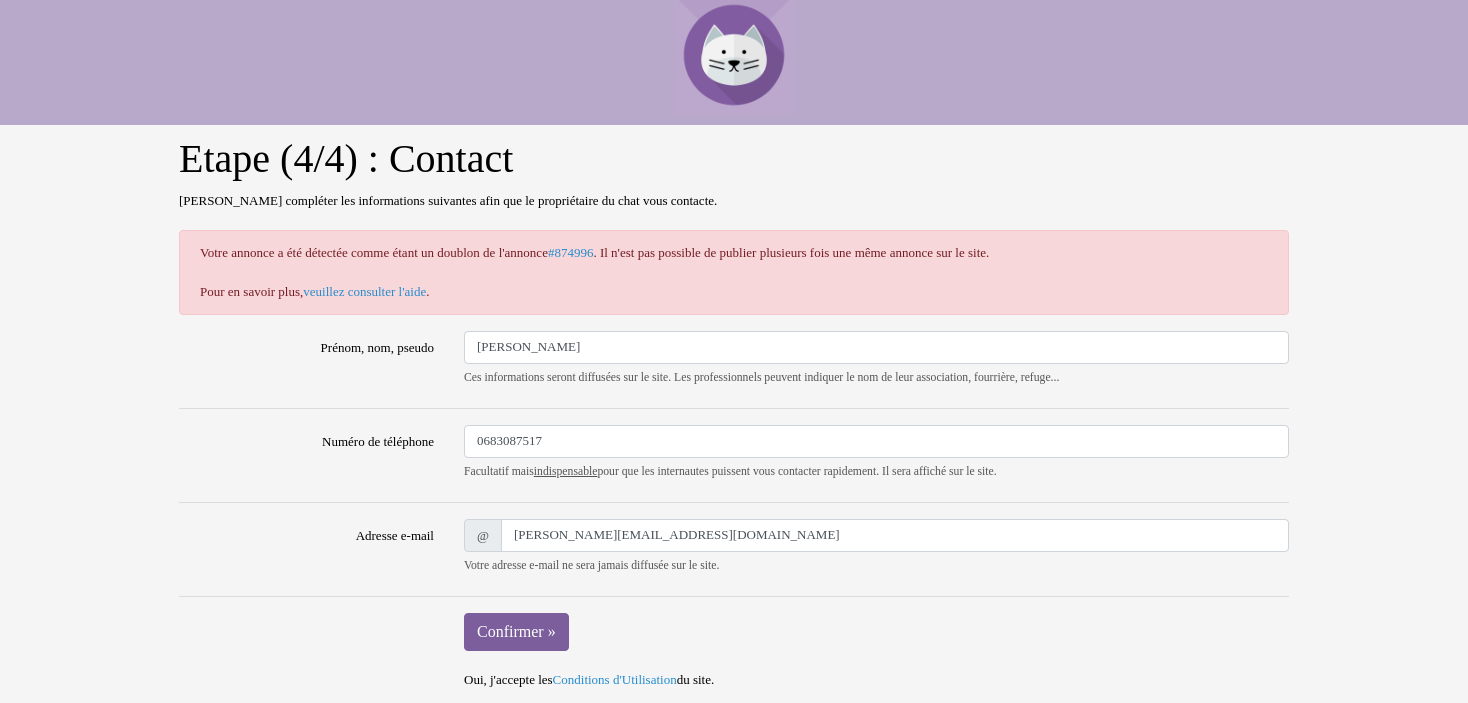 scroll, scrollTop: 6, scrollLeft: 0, axis: vertical 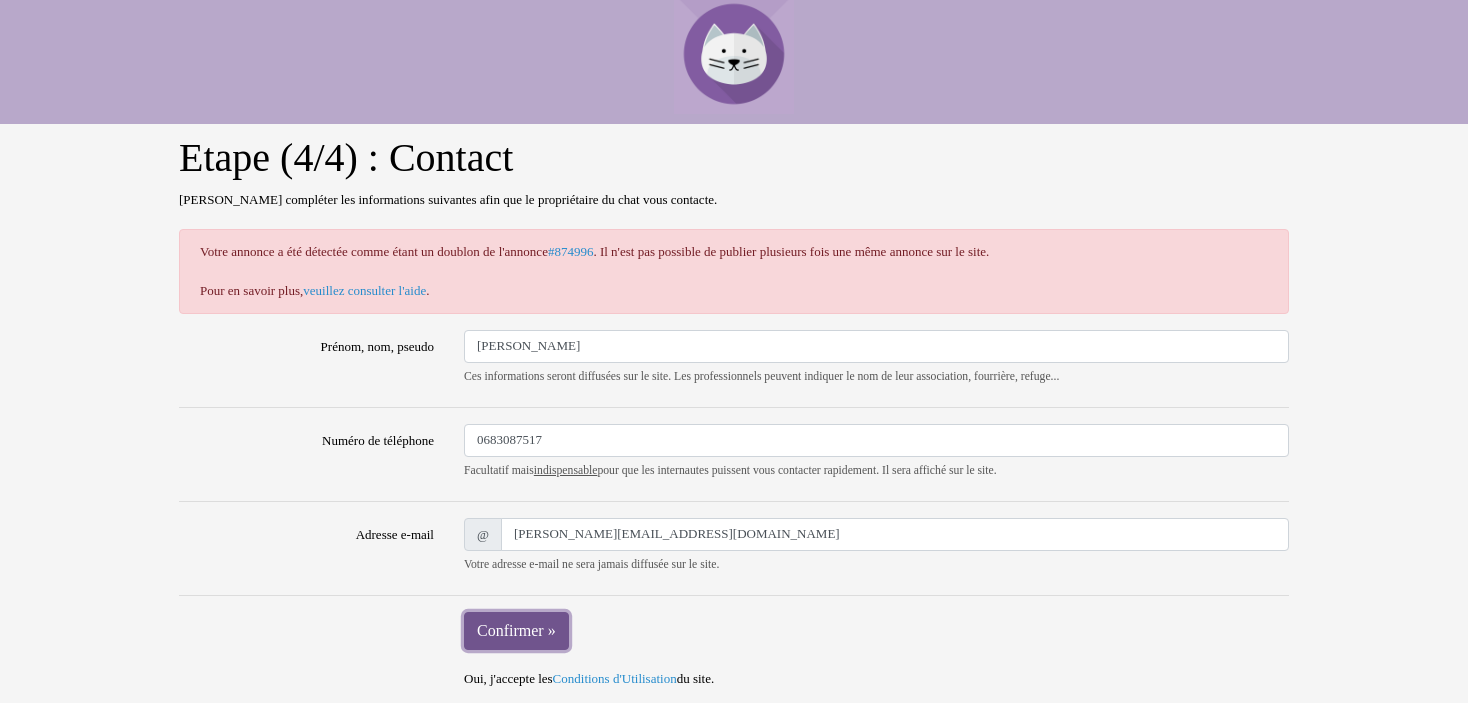 click on "Confirmer »" at bounding box center (516, 631) 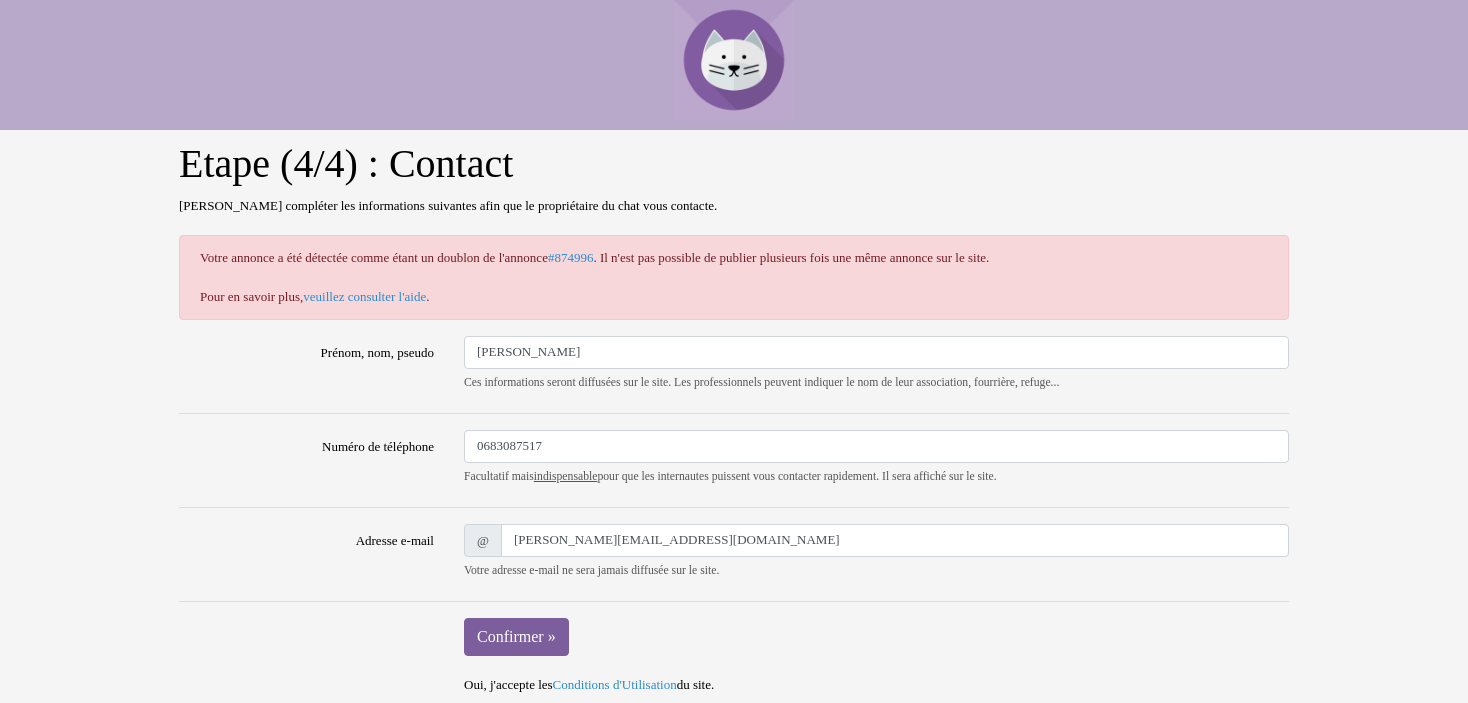 scroll, scrollTop: 0, scrollLeft: 0, axis: both 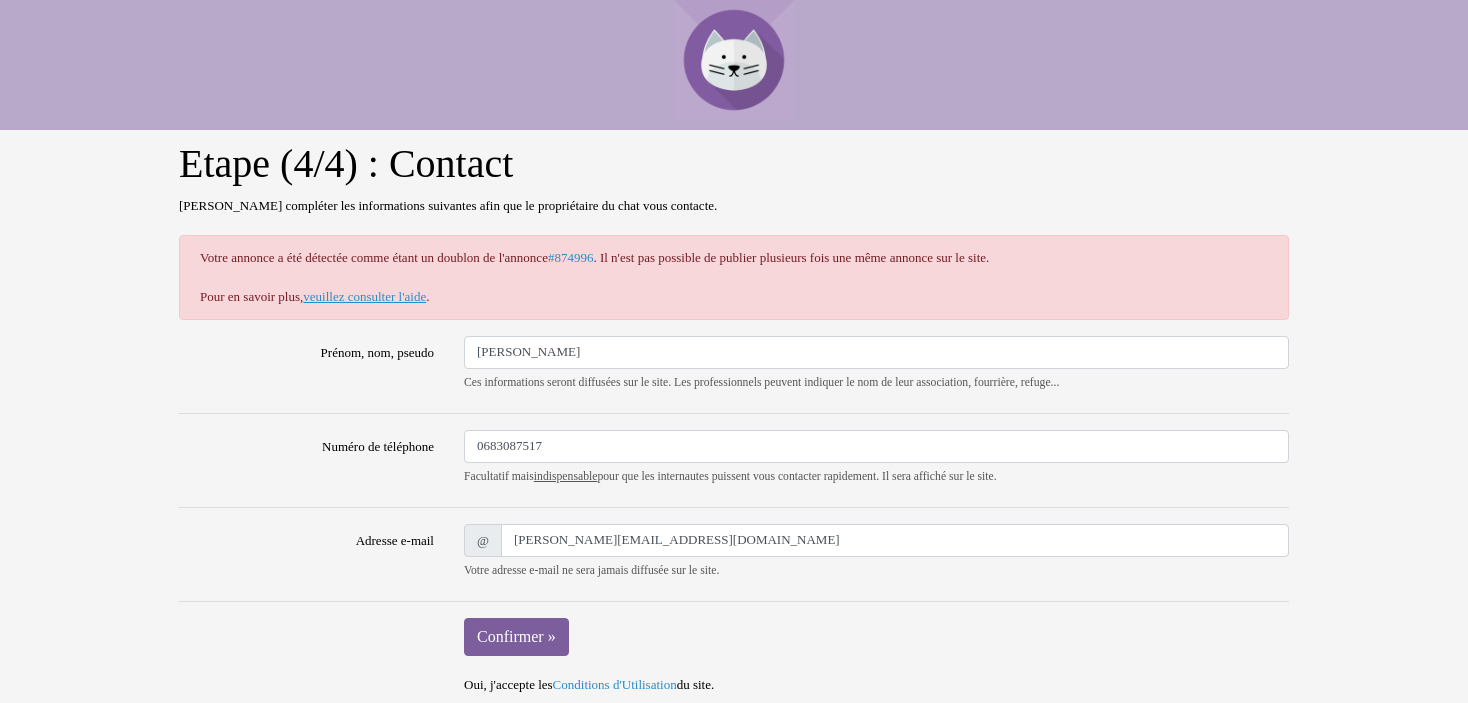 click on "veuillez consulter l'aide" at bounding box center (364, 296) 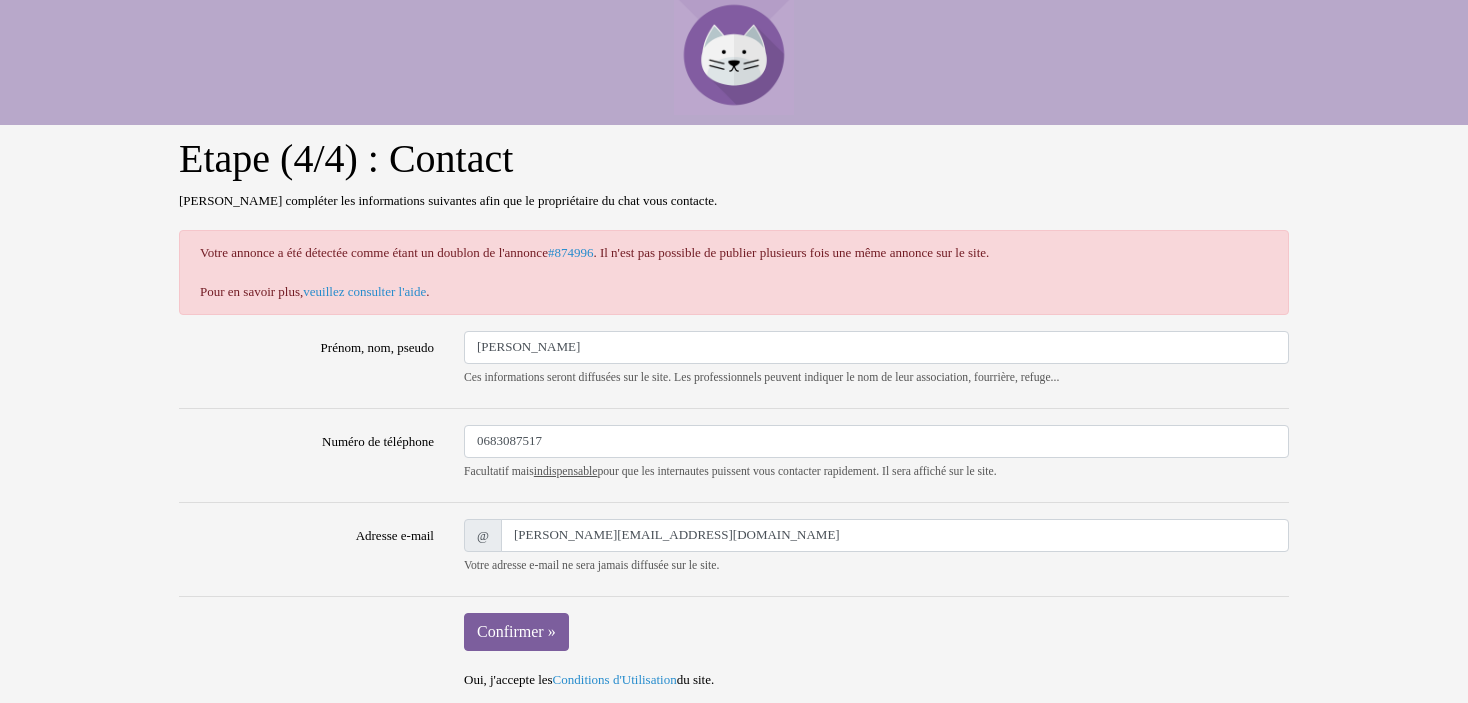 scroll, scrollTop: 6, scrollLeft: 0, axis: vertical 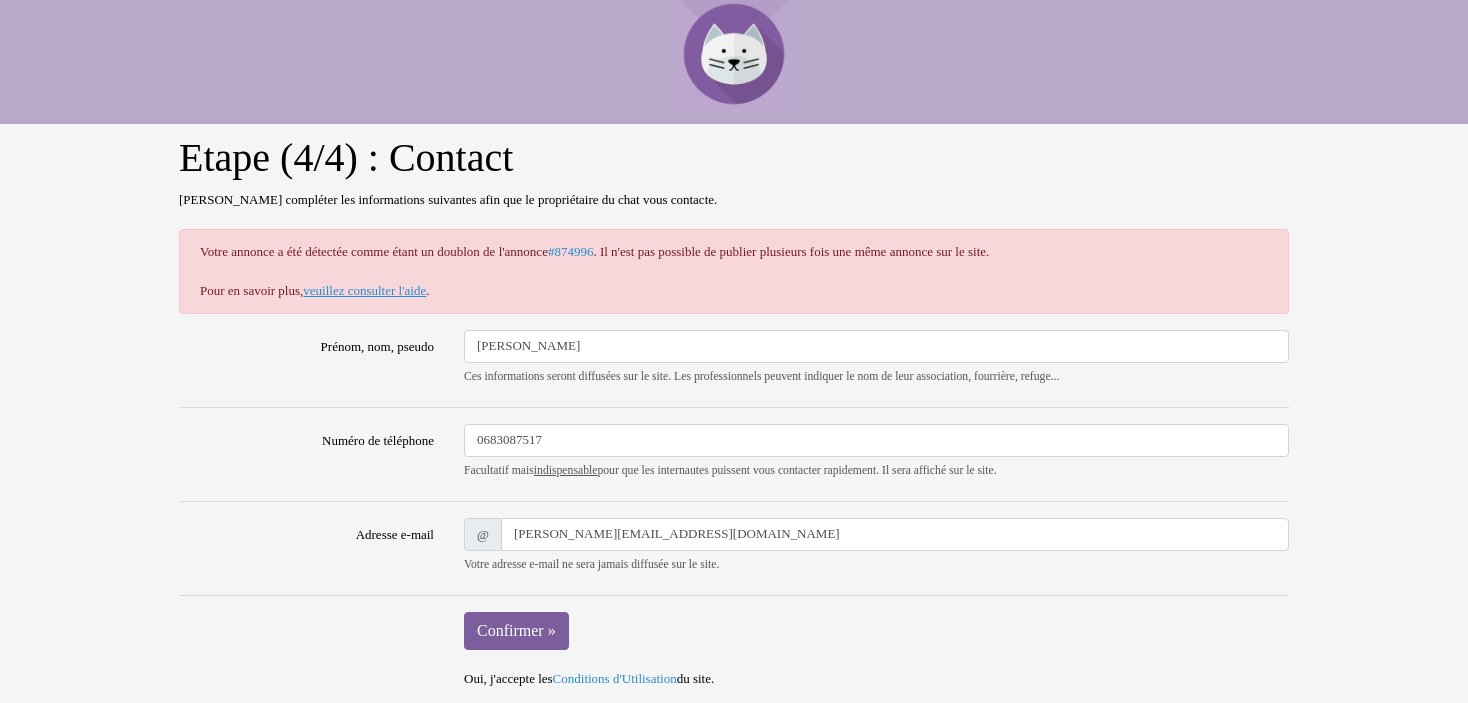 click on "veuillez consulter l'aide" at bounding box center (364, 290) 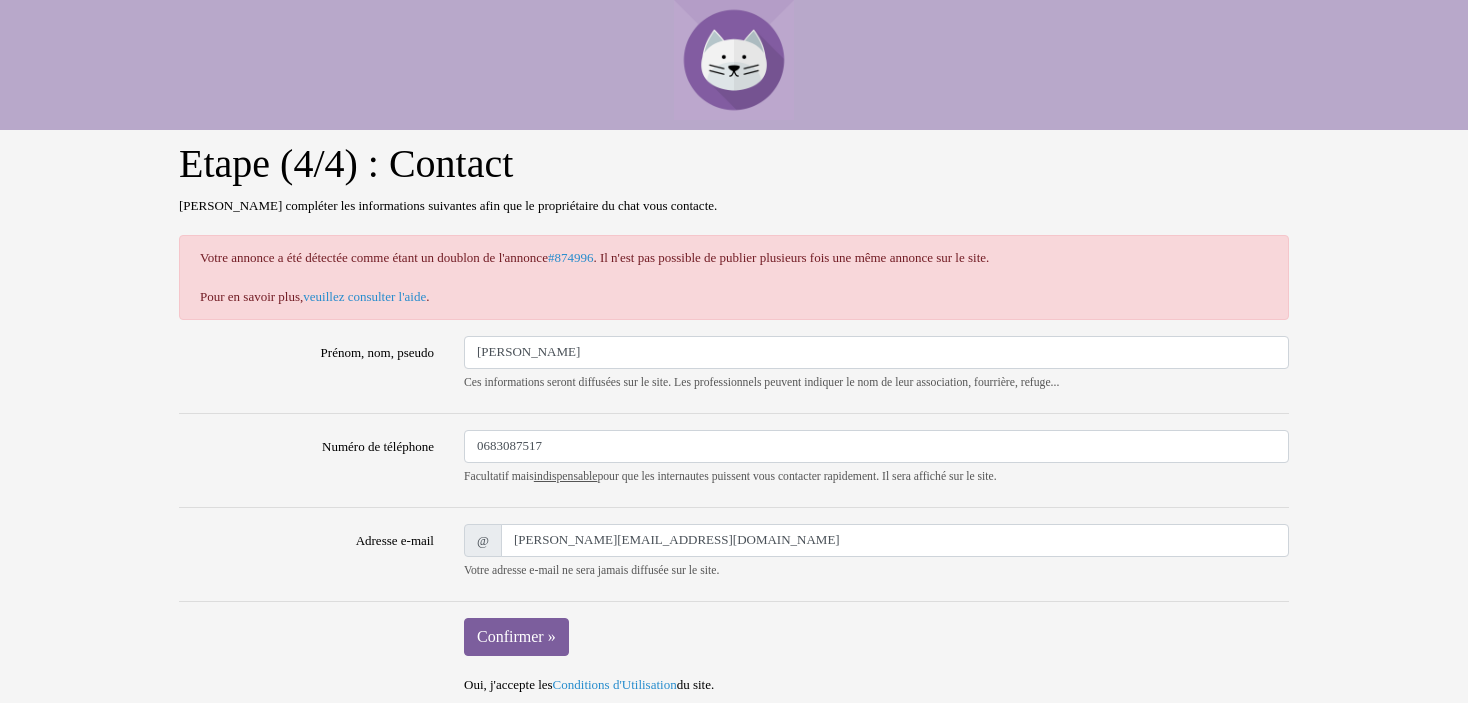 scroll, scrollTop: 6, scrollLeft: 0, axis: vertical 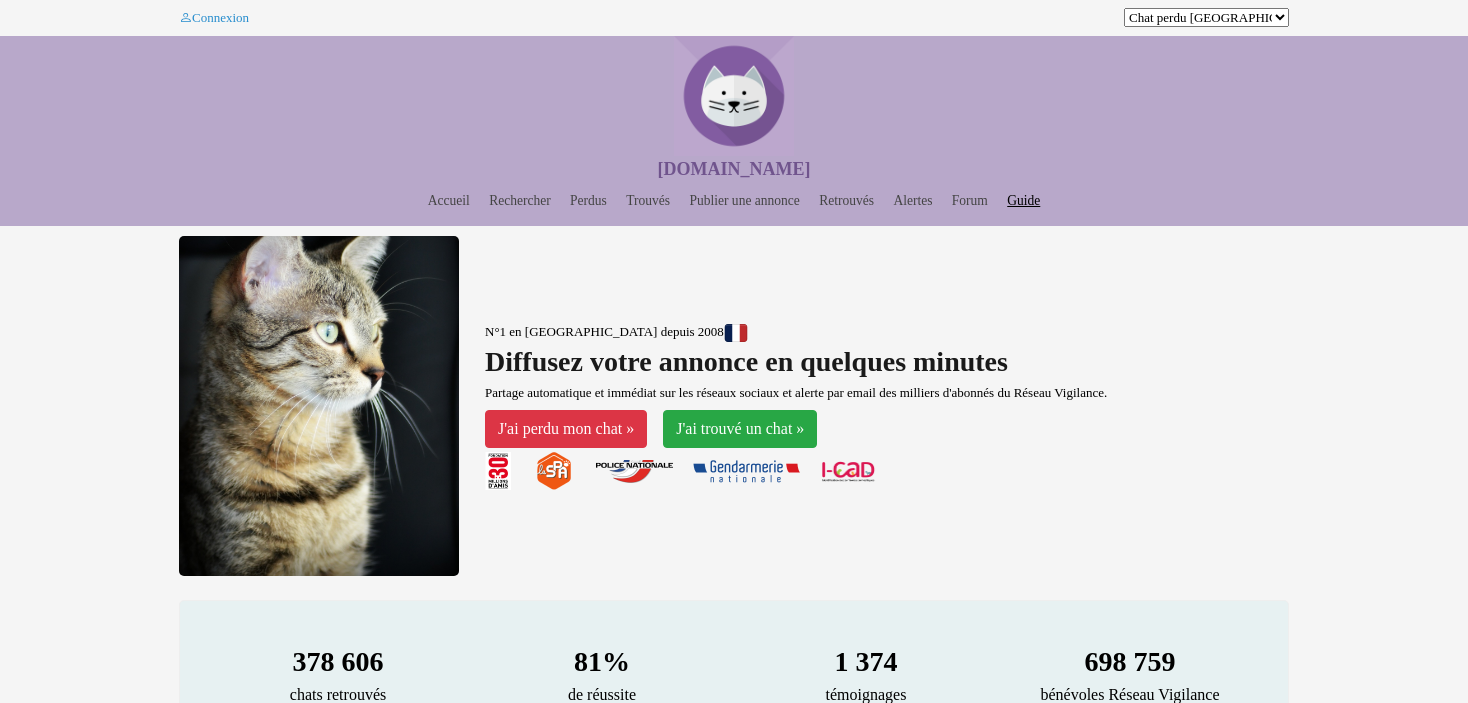 click on "Guide" at bounding box center (1023, 200) 